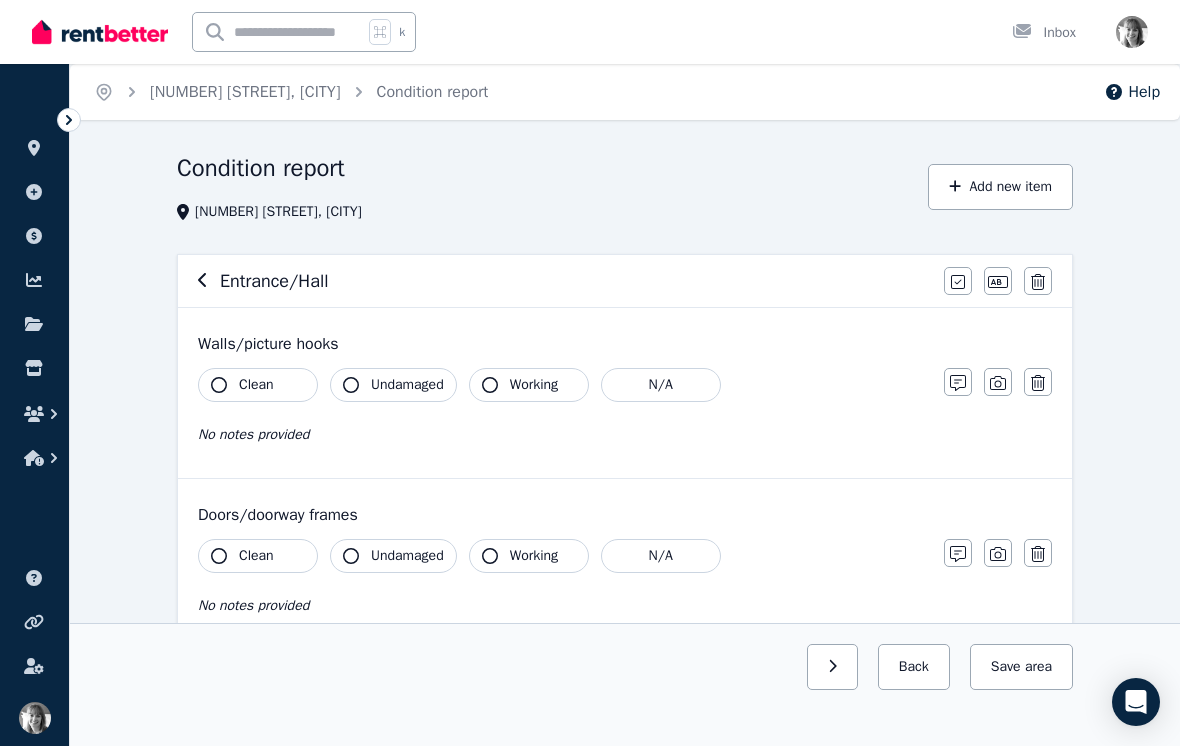 scroll, scrollTop: 69, scrollLeft: 0, axis: vertical 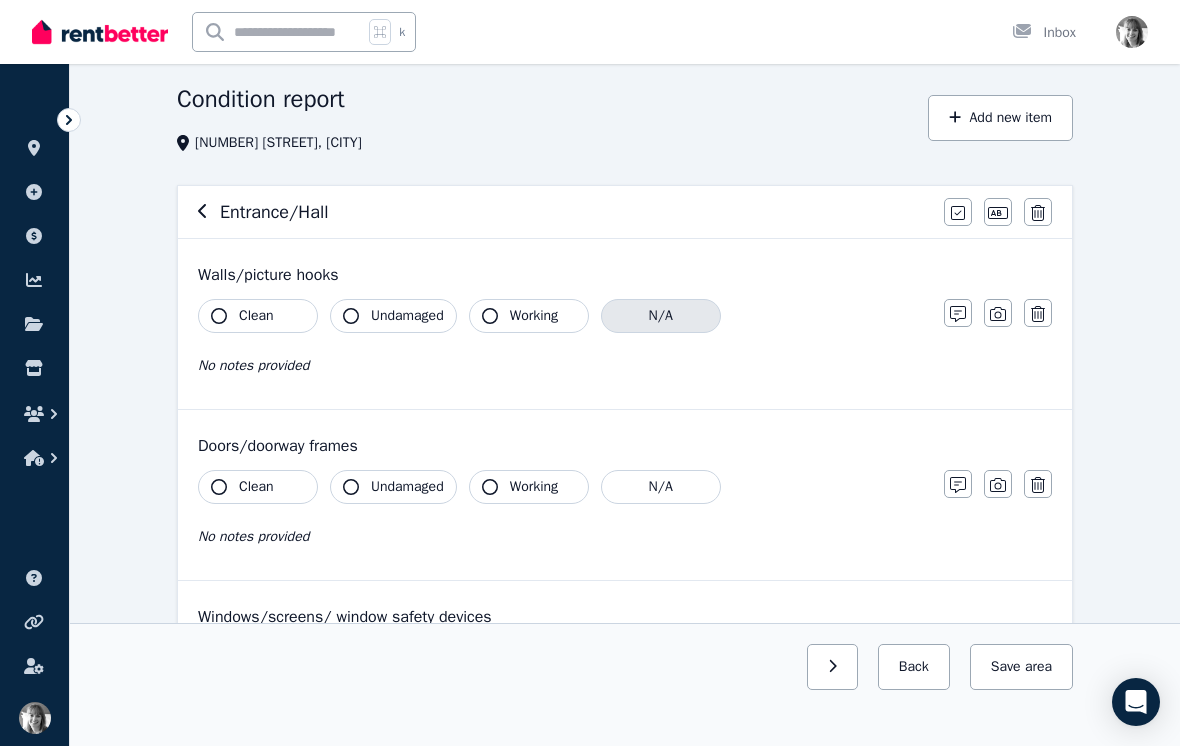 click on "N/A" at bounding box center [661, 316] 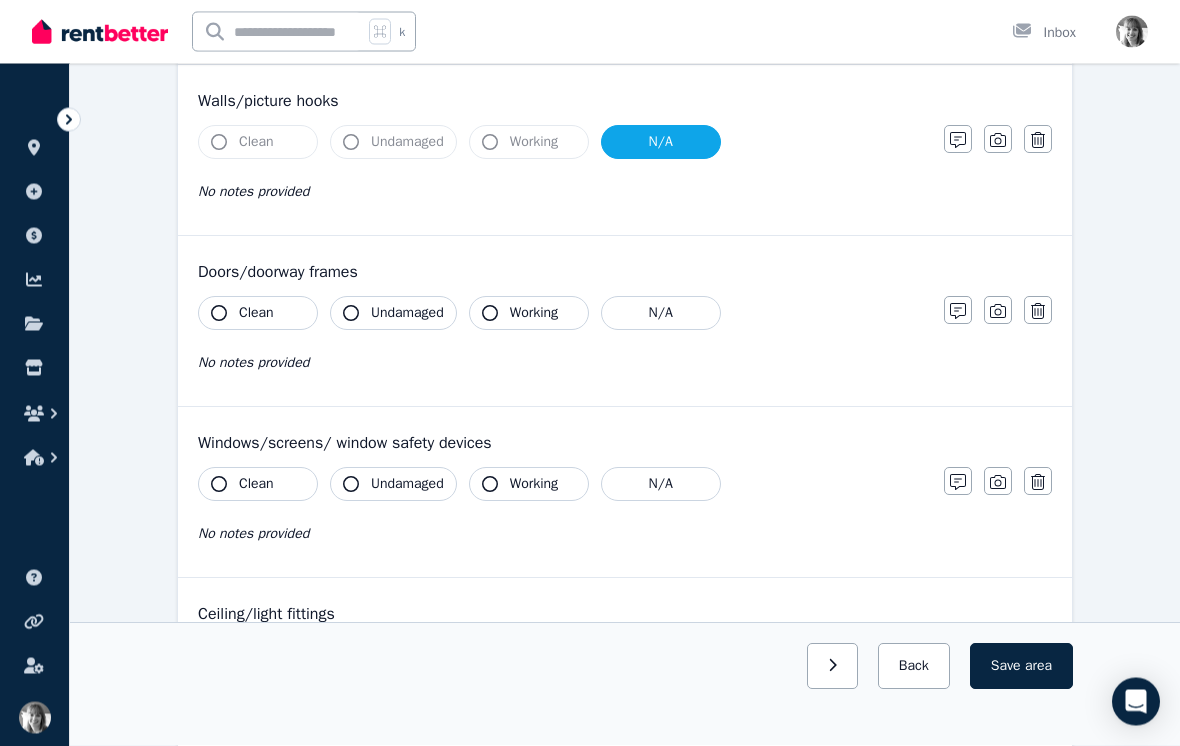scroll, scrollTop: 245, scrollLeft: 0, axis: vertical 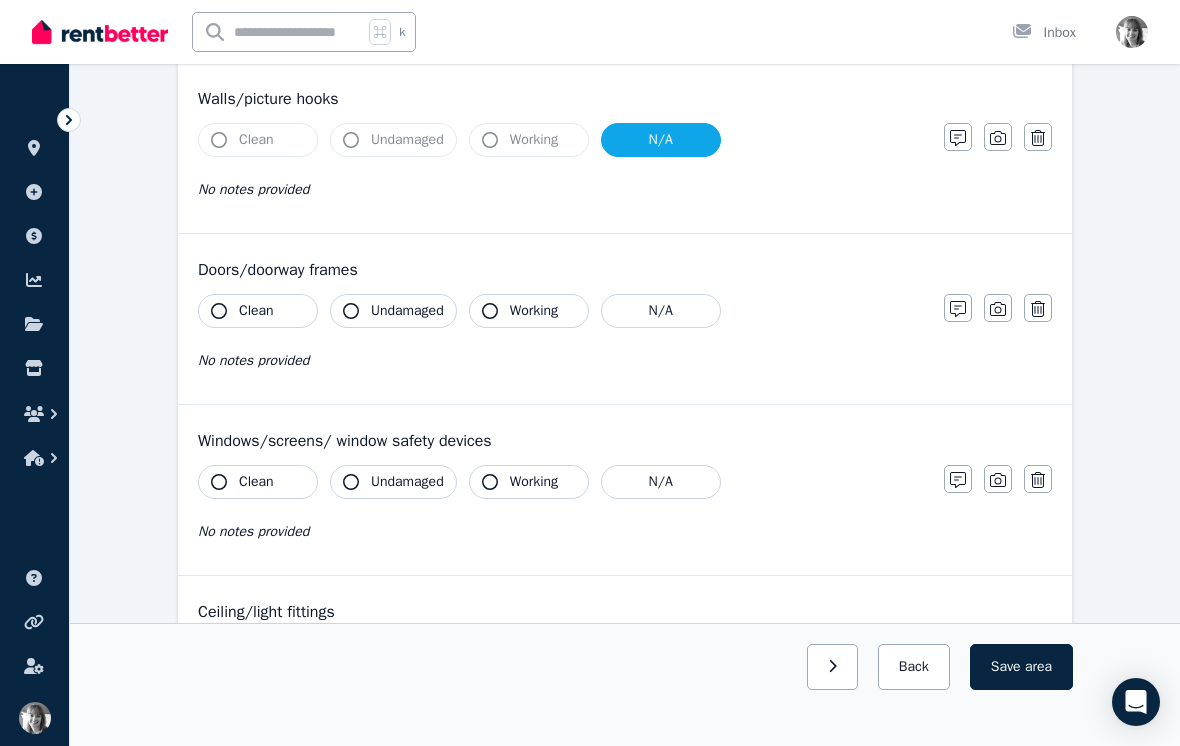 click on "Clean" at bounding box center [258, 311] 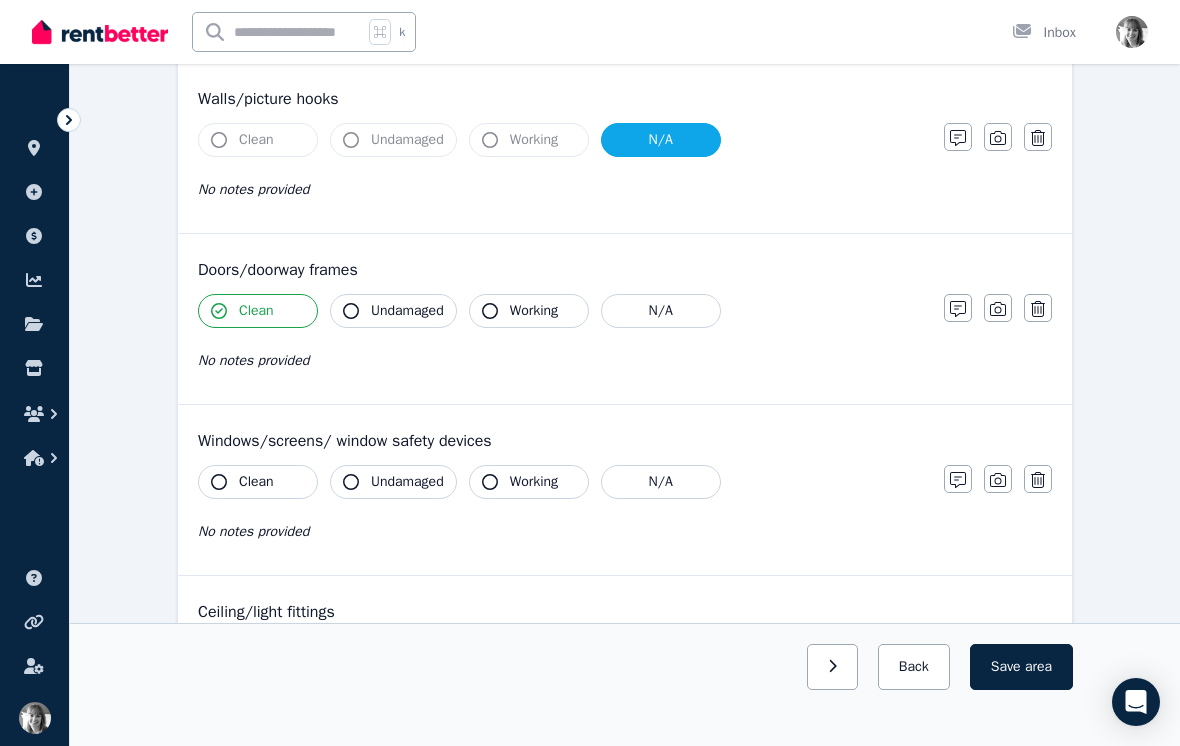 click on "Clean" at bounding box center [258, 311] 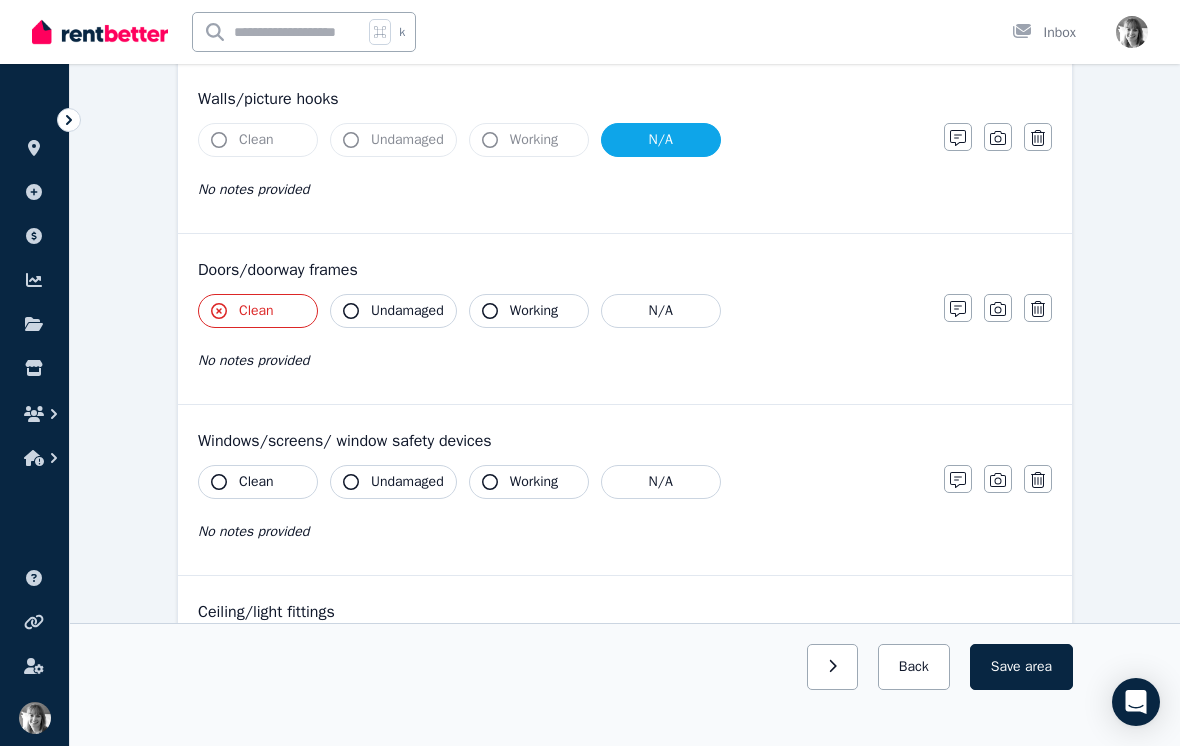 click on "Clean Undamaged Working N/A No notes provided" at bounding box center (561, 343) 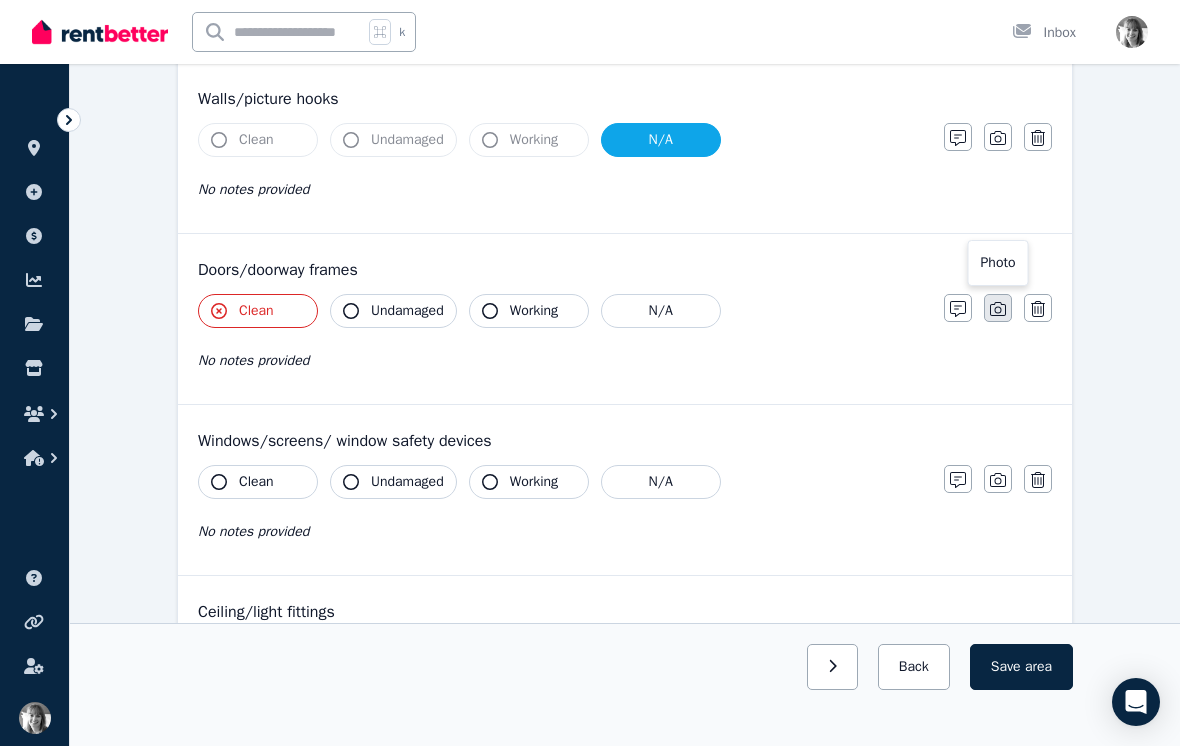 click 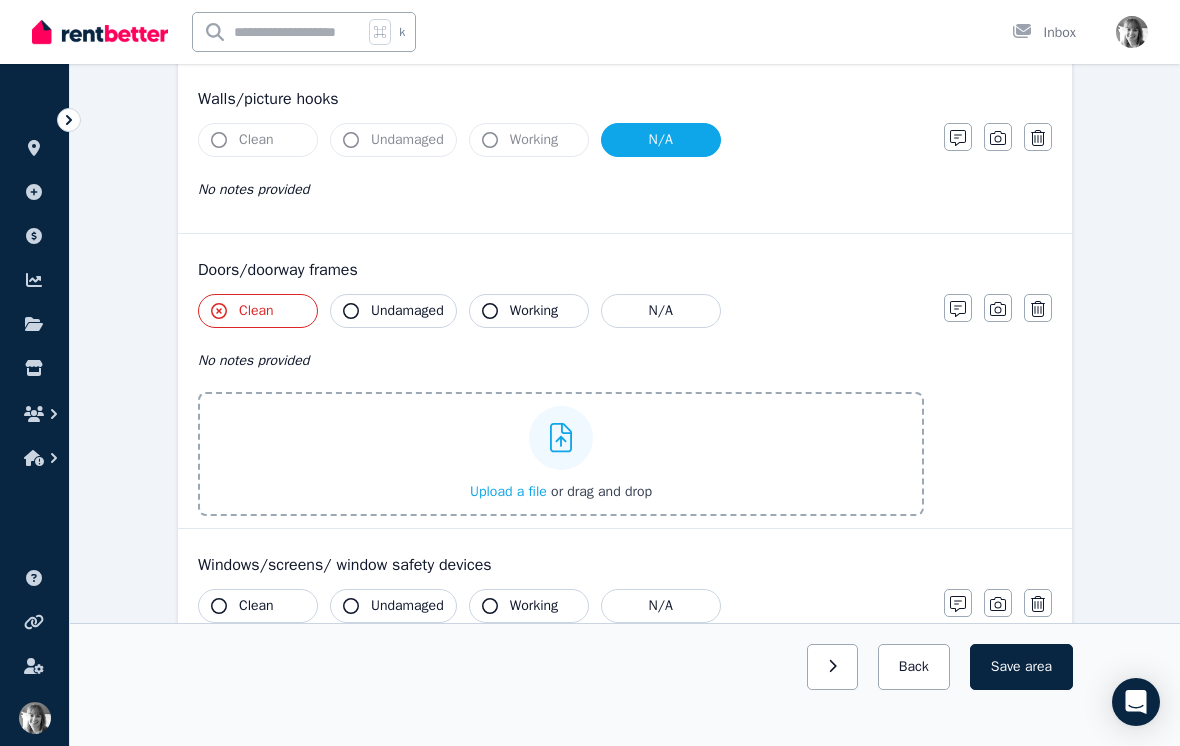 click on "Upload a file" at bounding box center (508, 491) 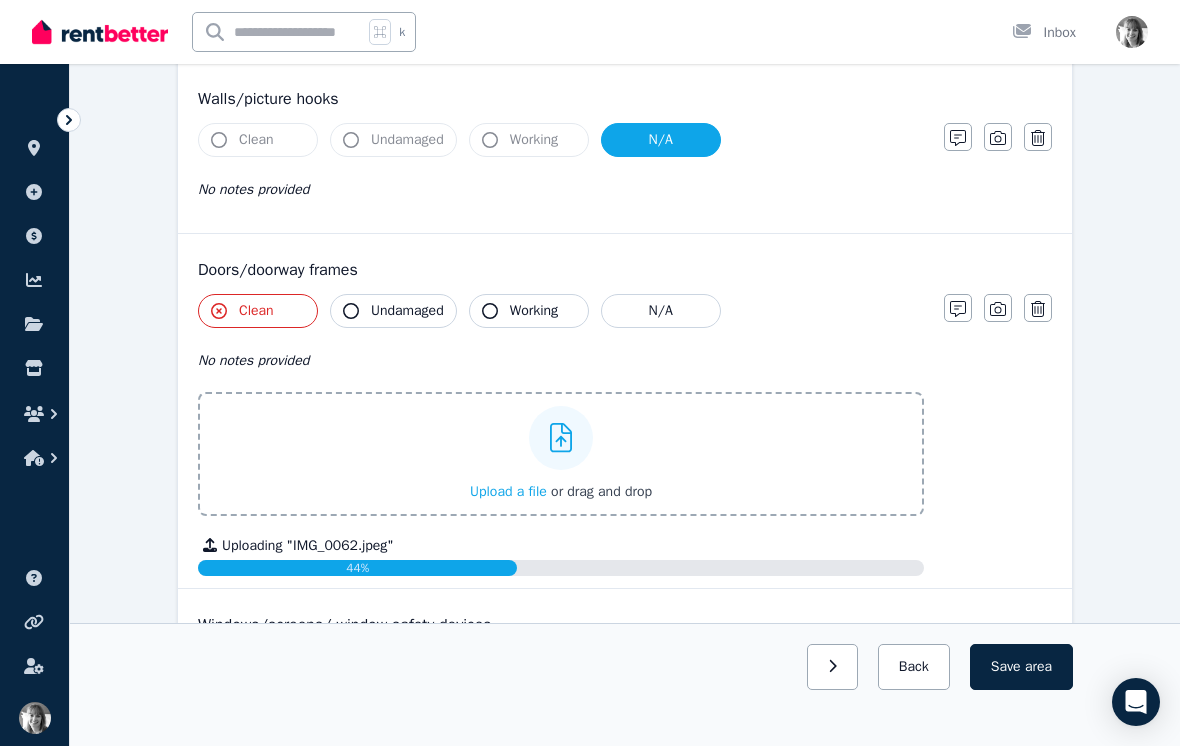 click on "No notes provided" at bounding box center (561, 360) 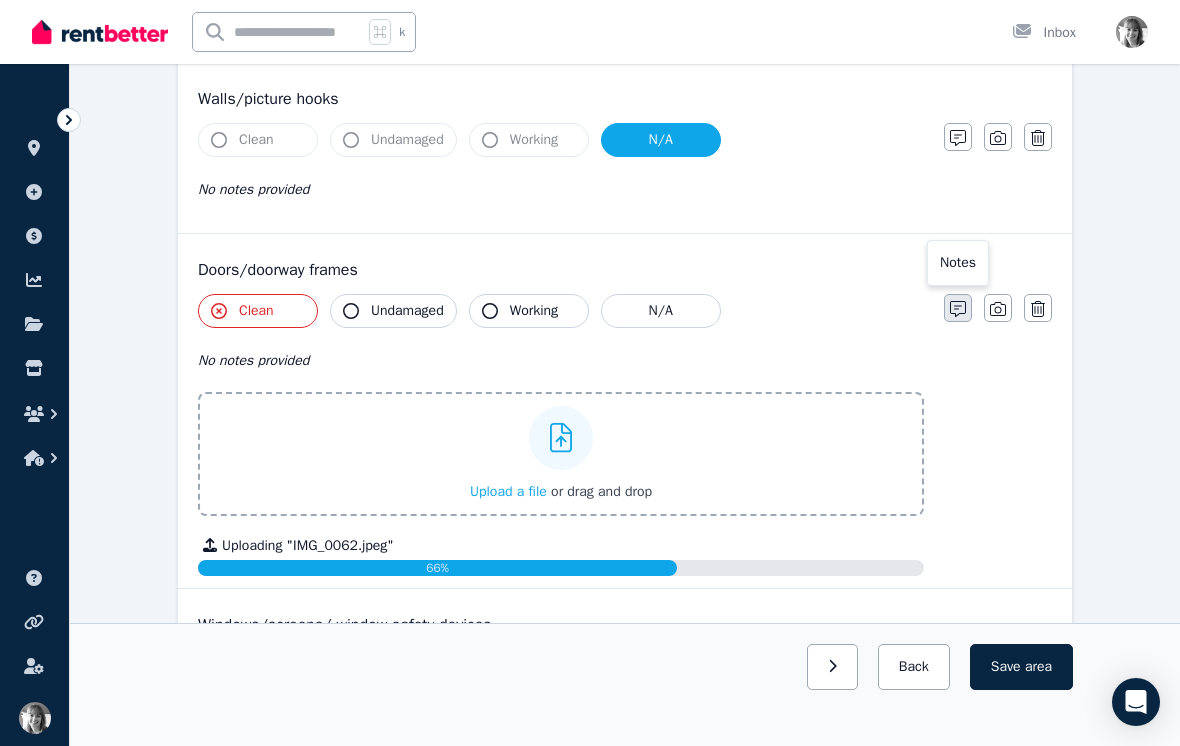 click at bounding box center (958, 308) 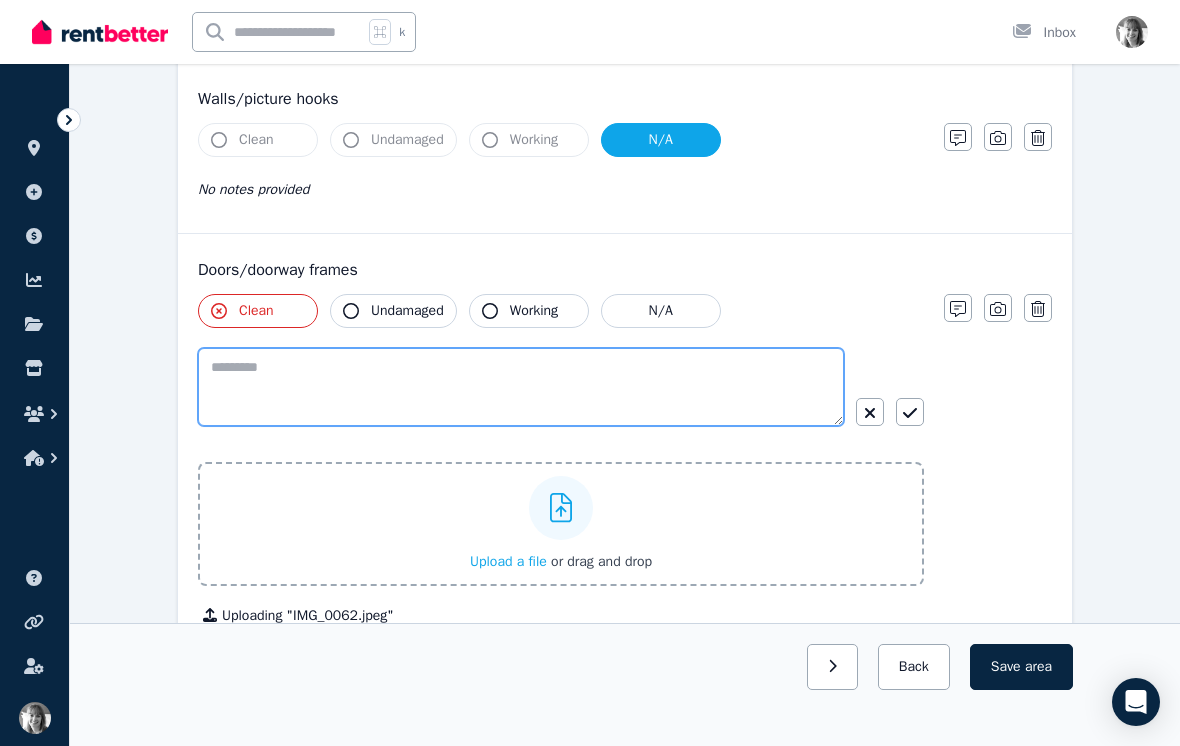 click at bounding box center [521, 387] 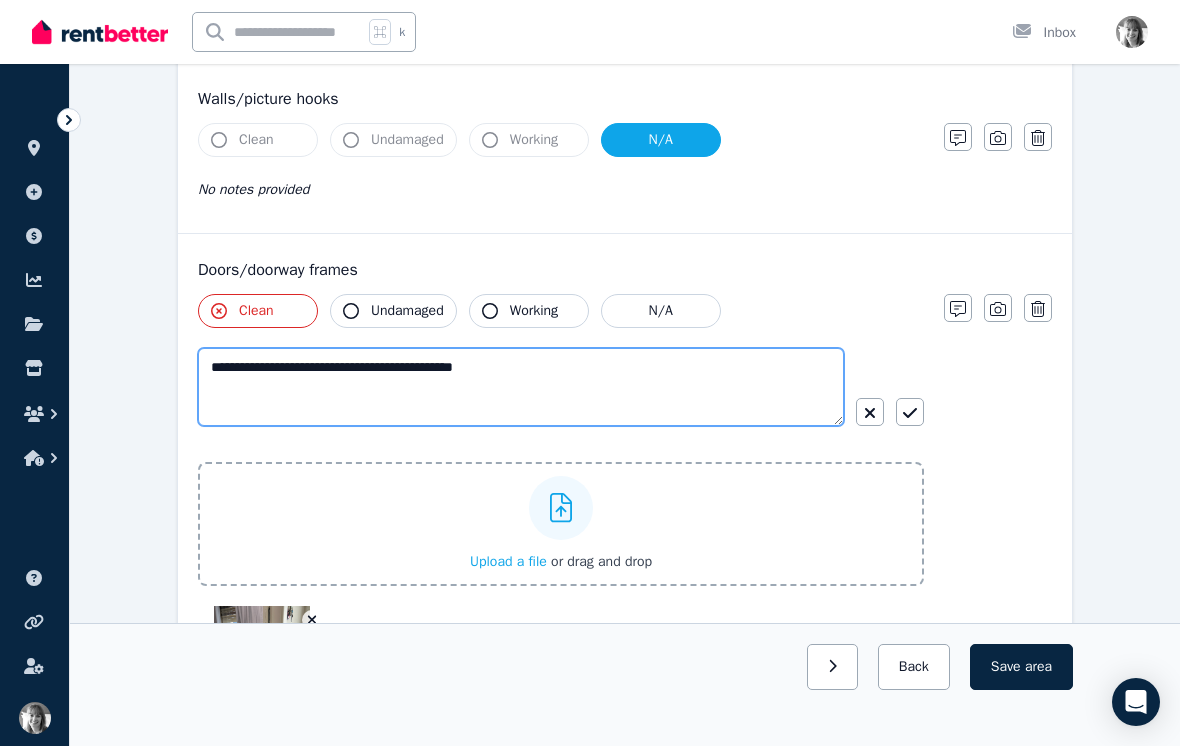 type on "**********" 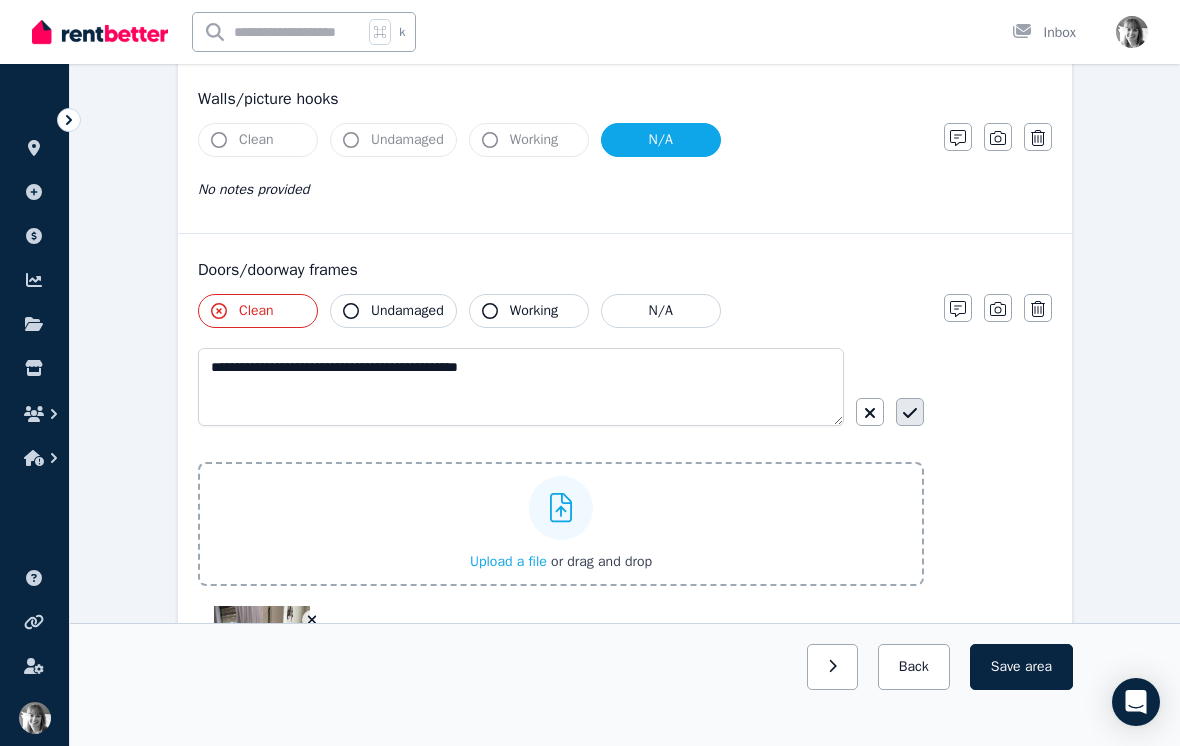 click 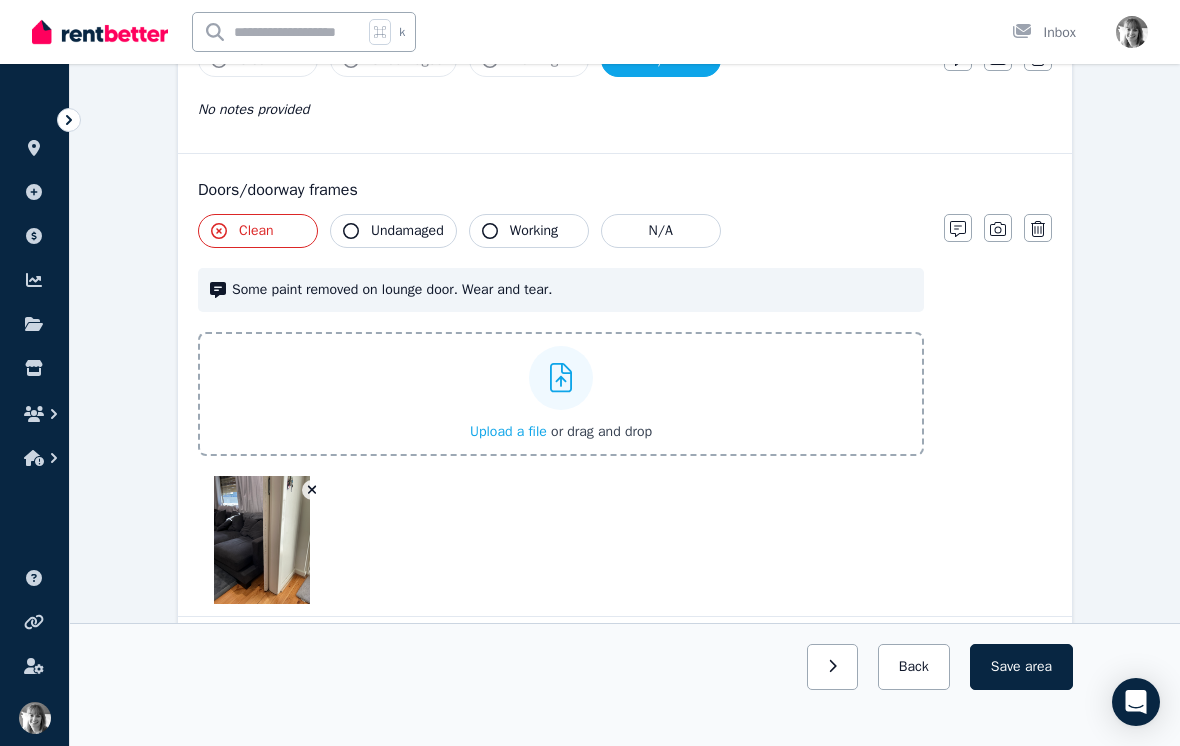 scroll, scrollTop: 358, scrollLeft: 0, axis: vertical 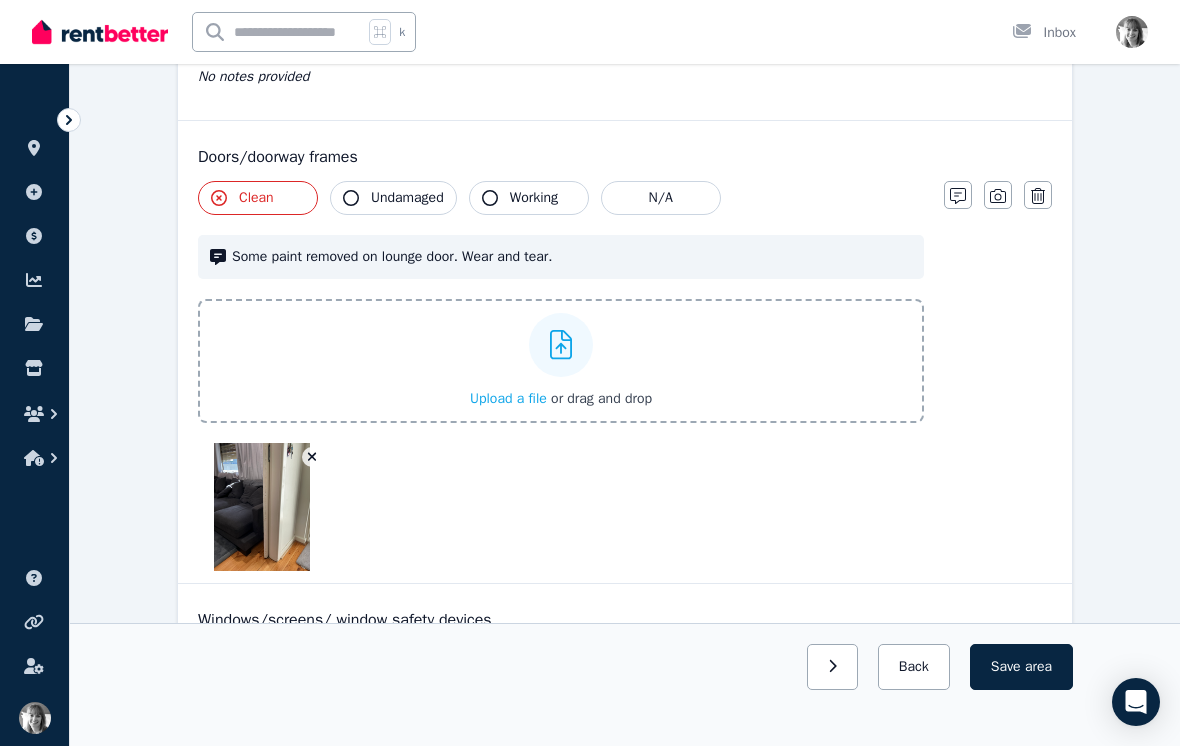 click on "Upload a file   or drag and drop" at bounding box center (561, 361) 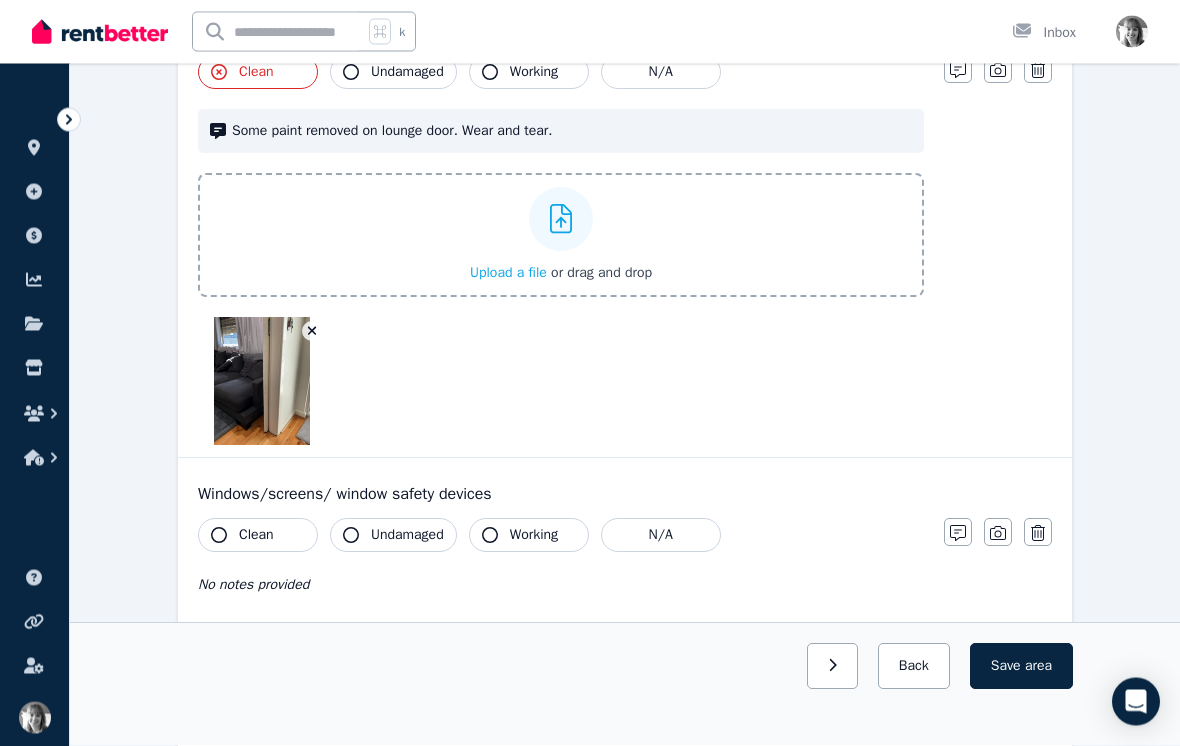 scroll, scrollTop: 484, scrollLeft: 0, axis: vertical 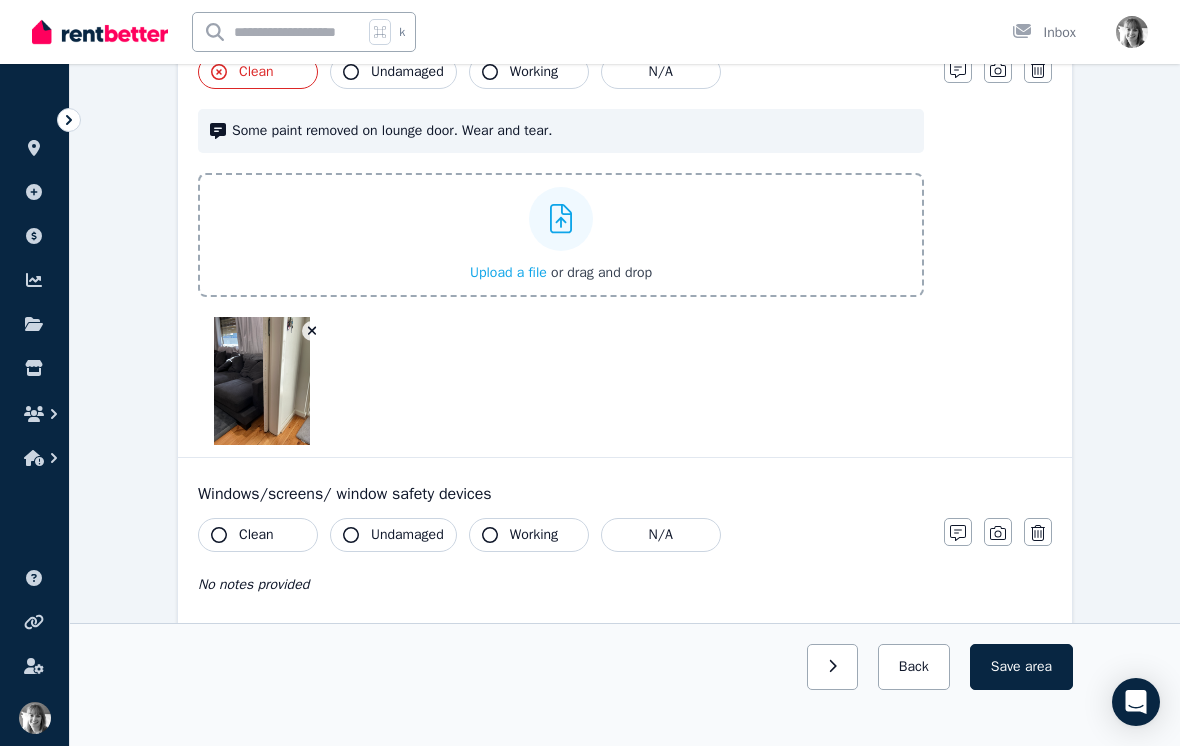 click on "Upload a file" at bounding box center (508, 272) 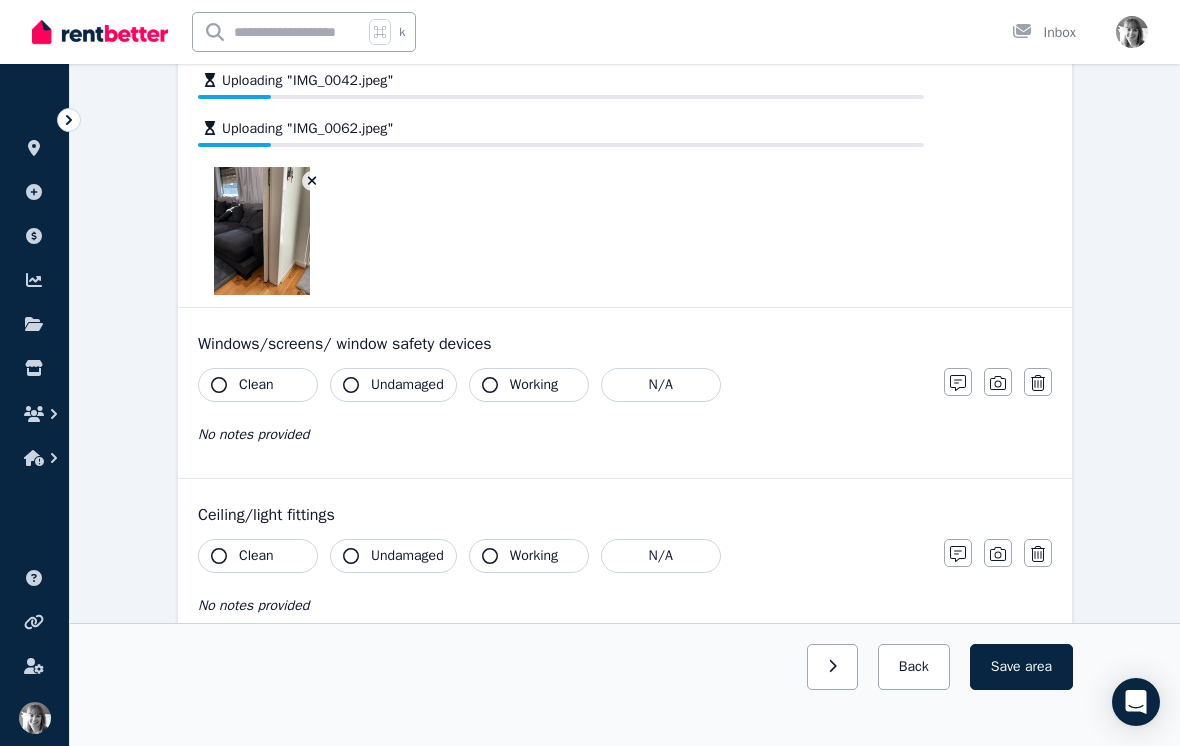 scroll, scrollTop: 900, scrollLeft: 0, axis: vertical 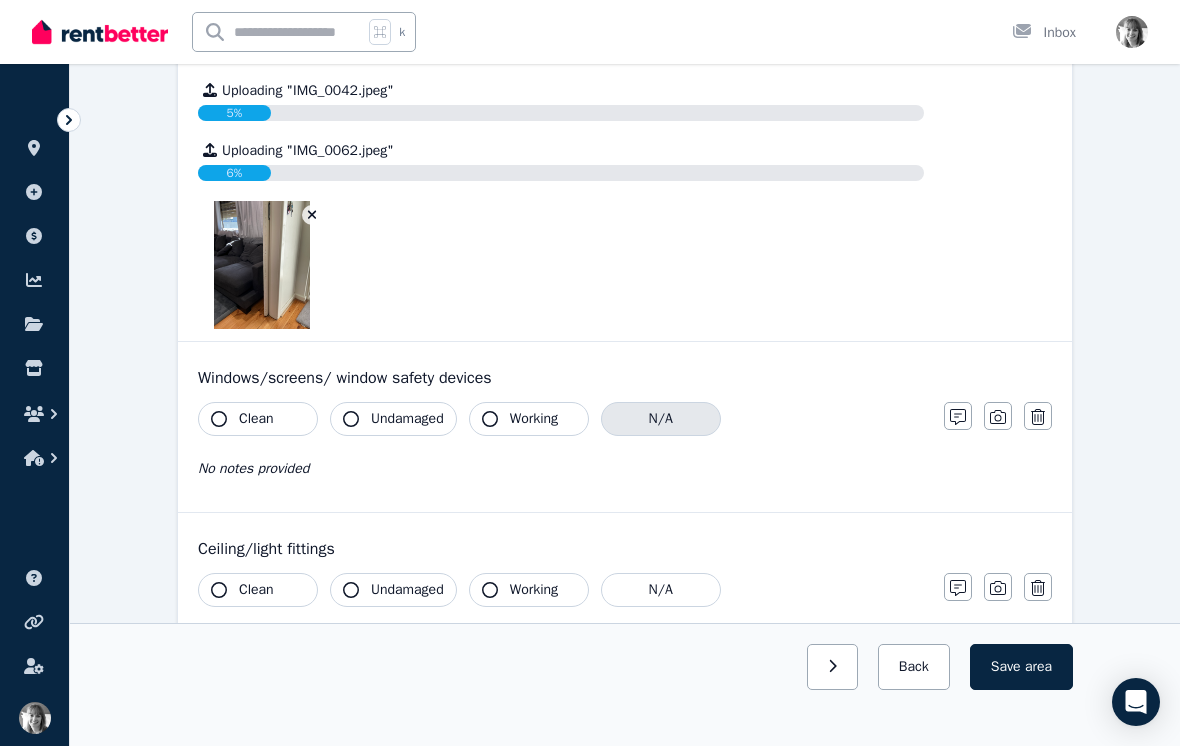 click on "N/A" at bounding box center (661, 419) 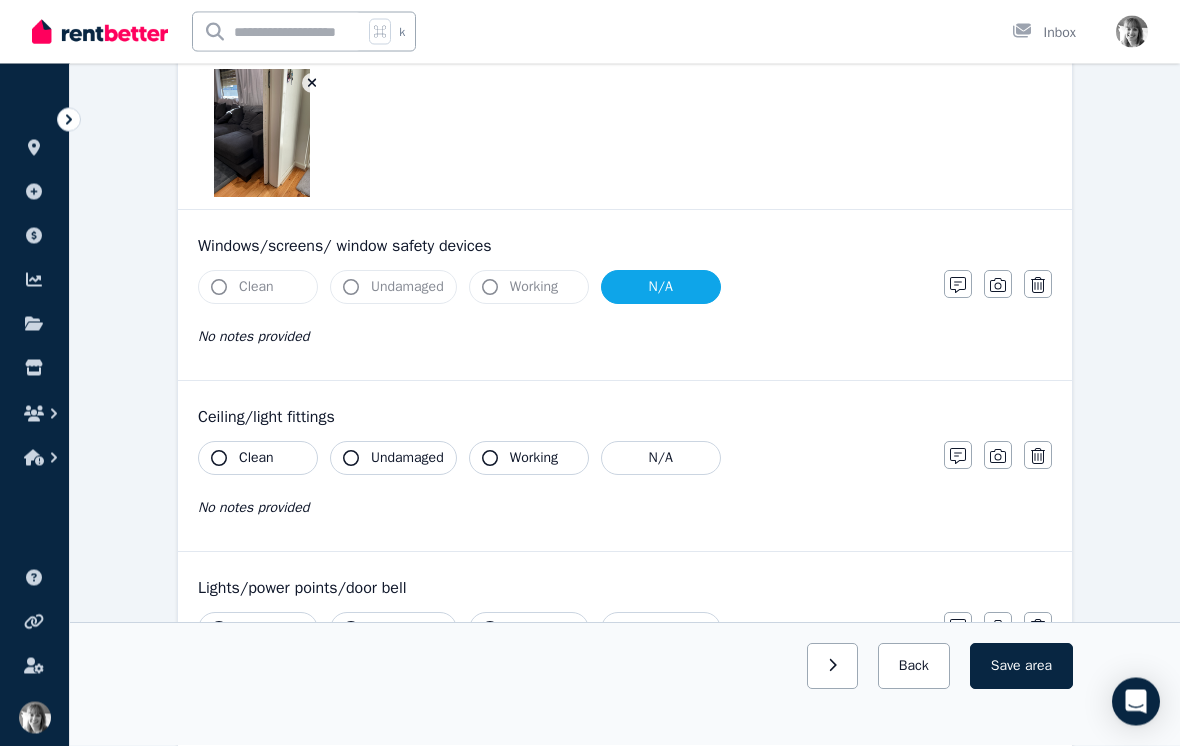 scroll, scrollTop: 1035, scrollLeft: 0, axis: vertical 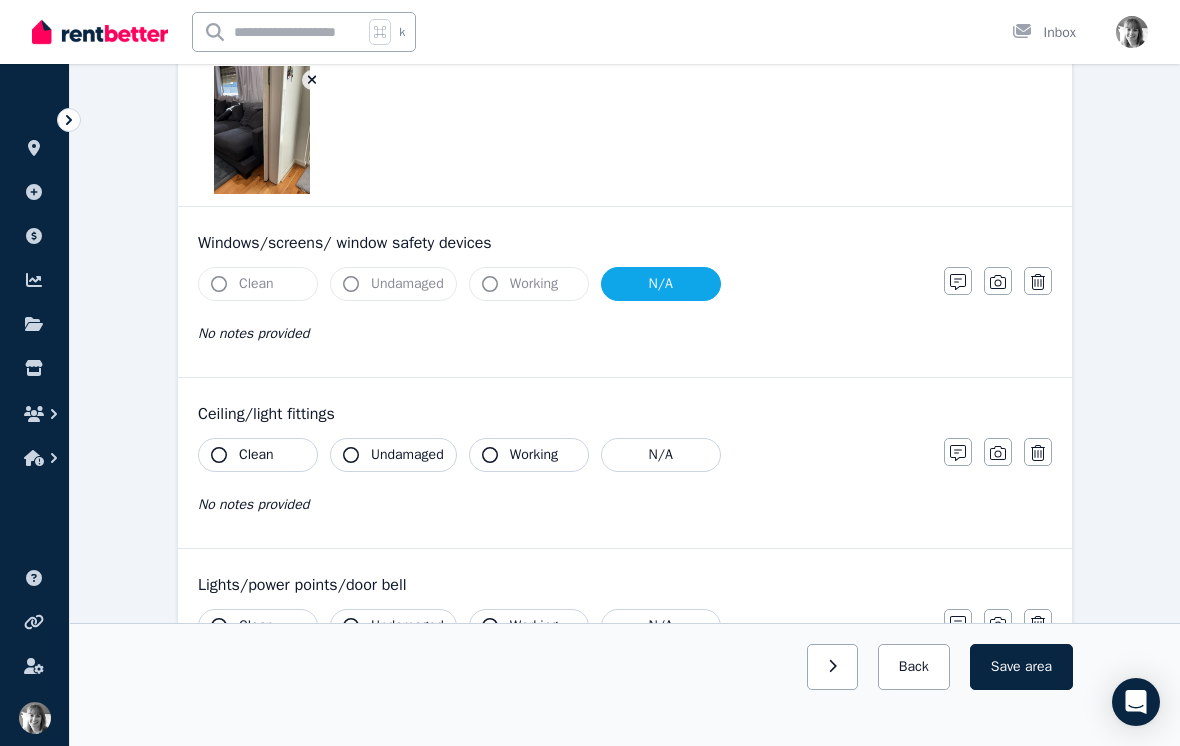 click on "Clean" at bounding box center [258, 455] 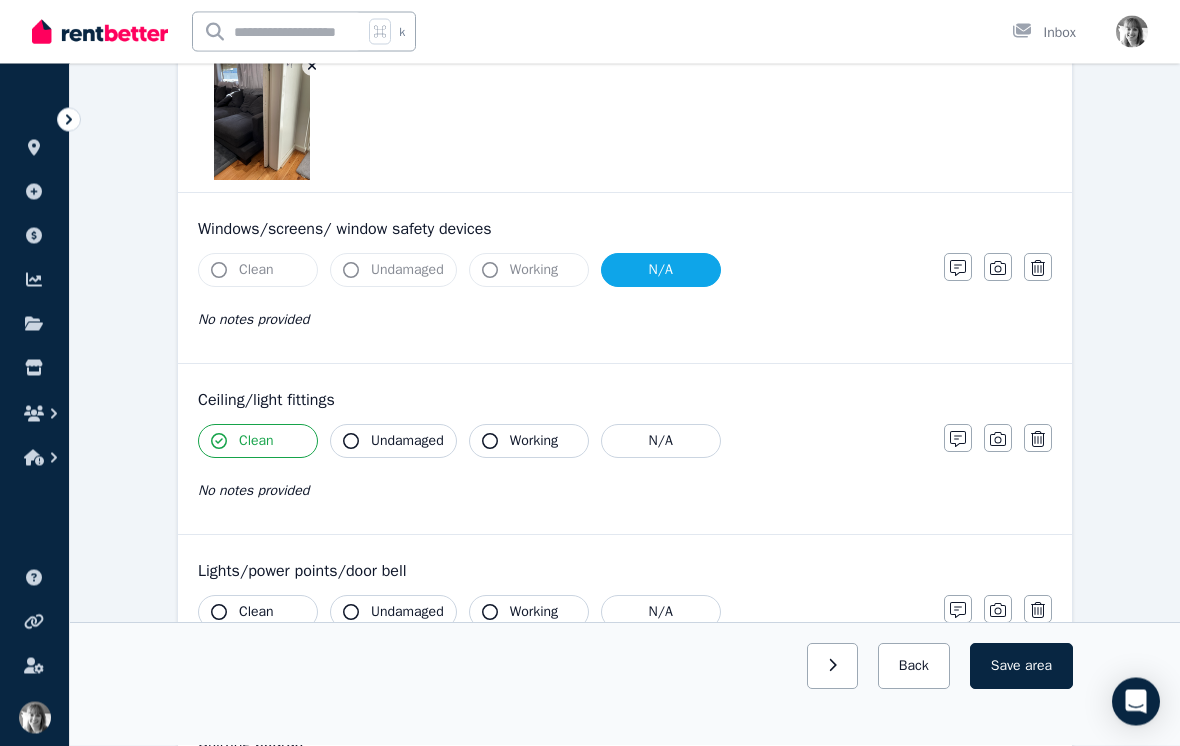 scroll, scrollTop: 1122, scrollLeft: 0, axis: vertical 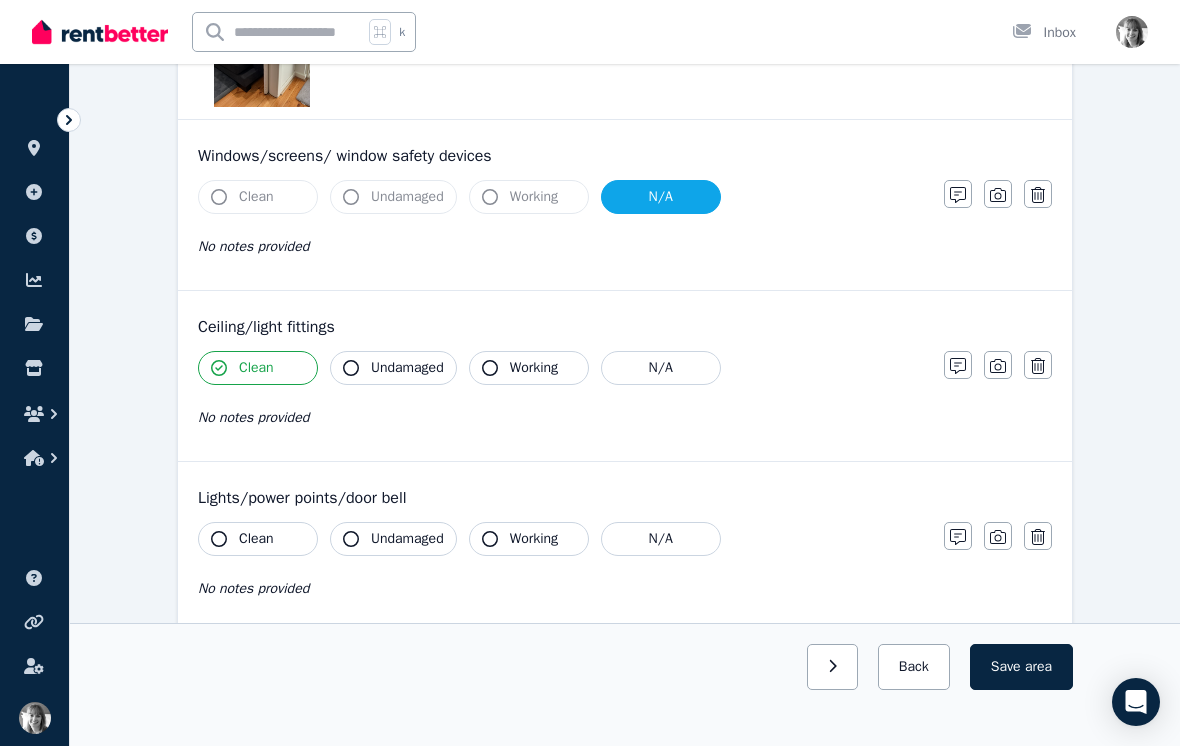 click on "Clean" at bounding box center [258, 368] 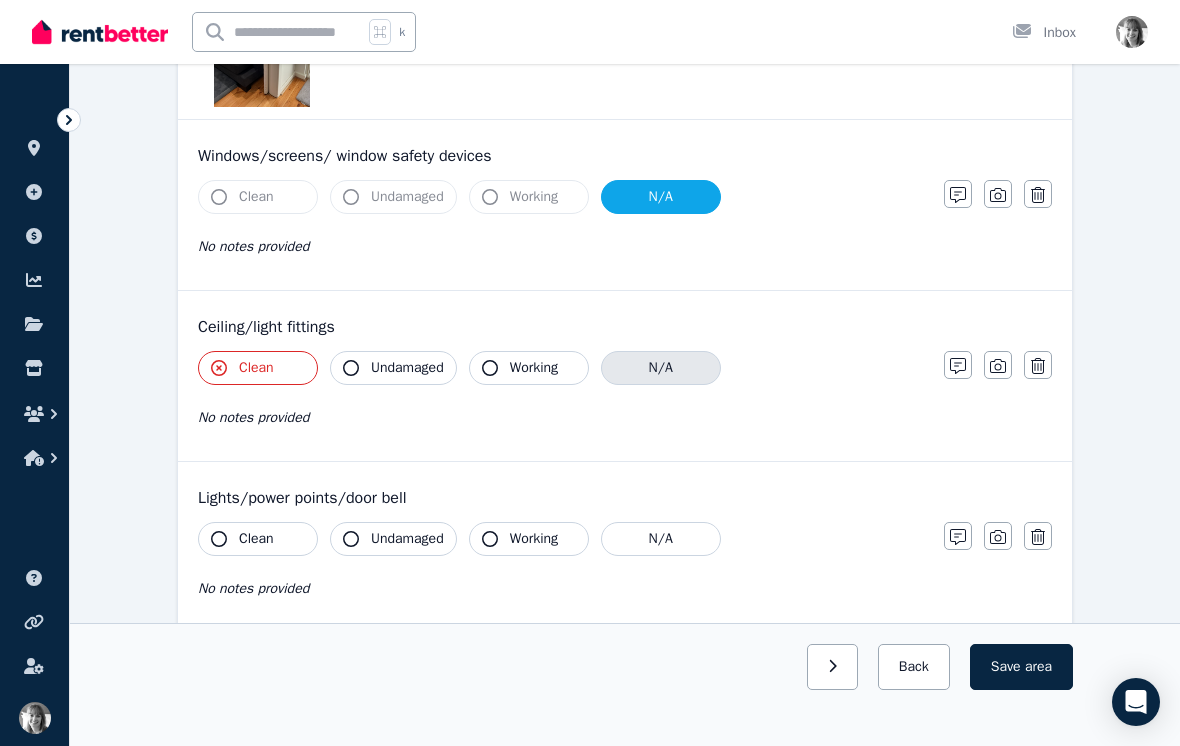 click on "N/A" at bounding box center (661, 368) 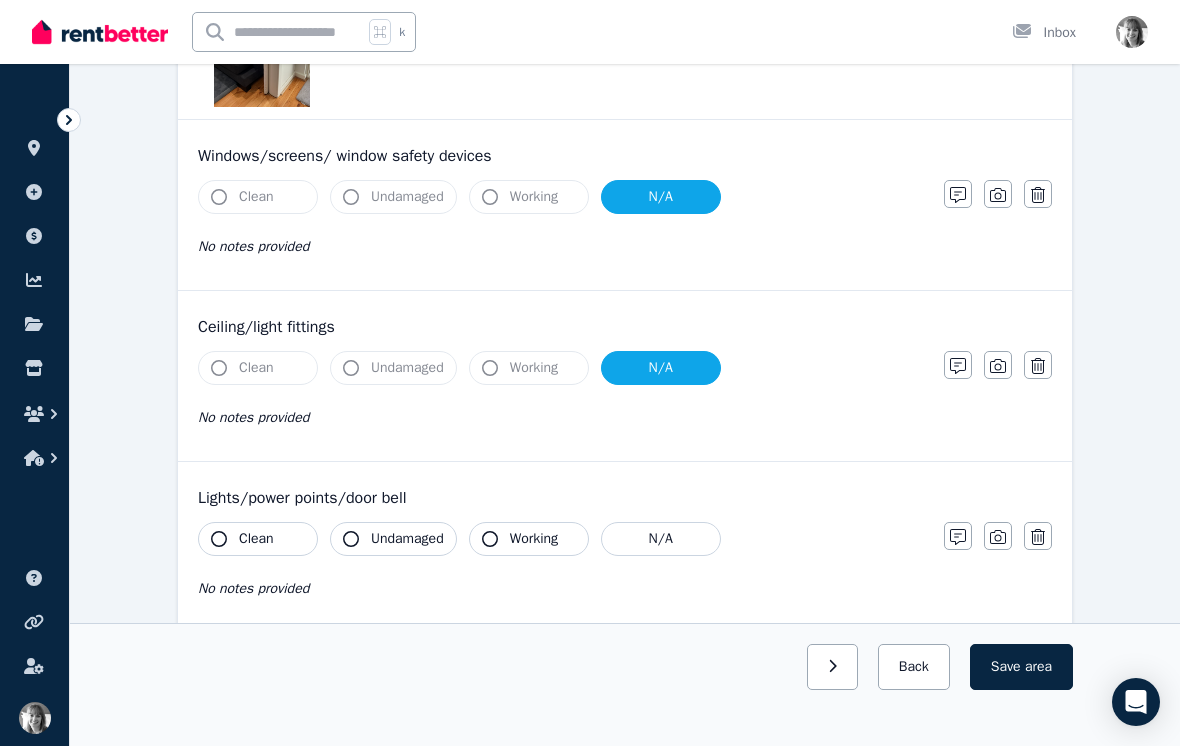 click on "Clean" at bounding box center (256, 539) 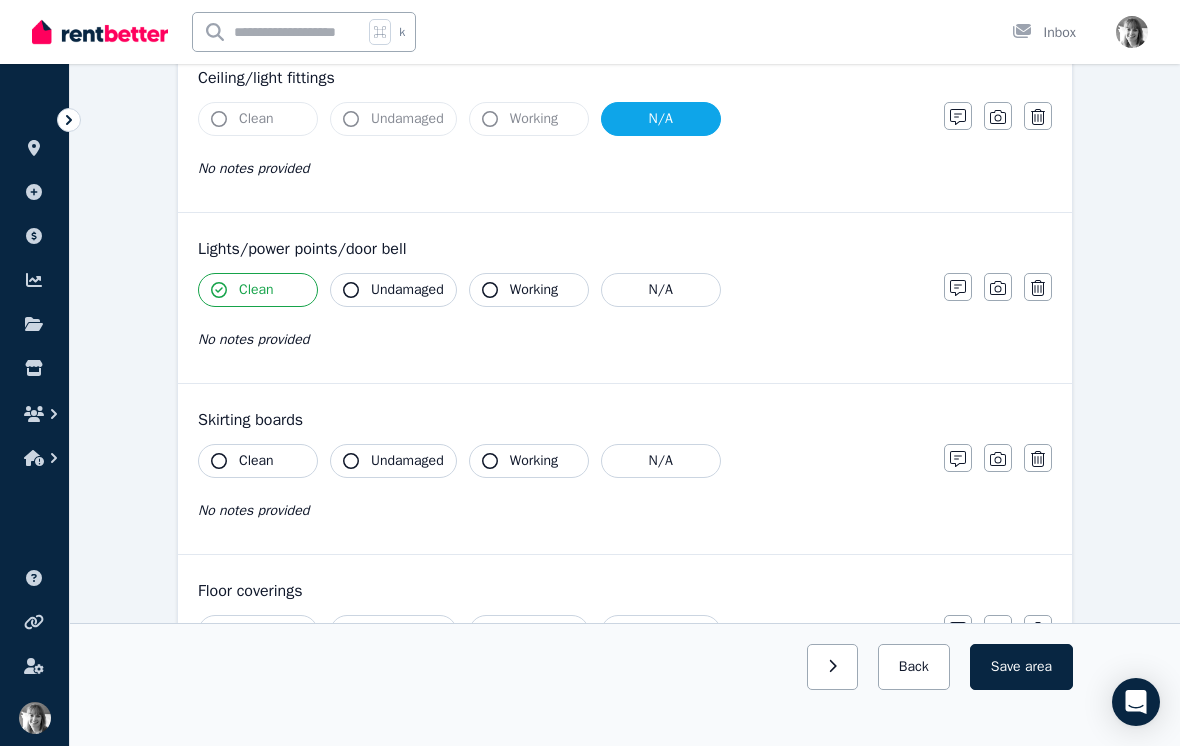 scroll, scrollTop: 1381, scrollLeft: 0, axis: vertical 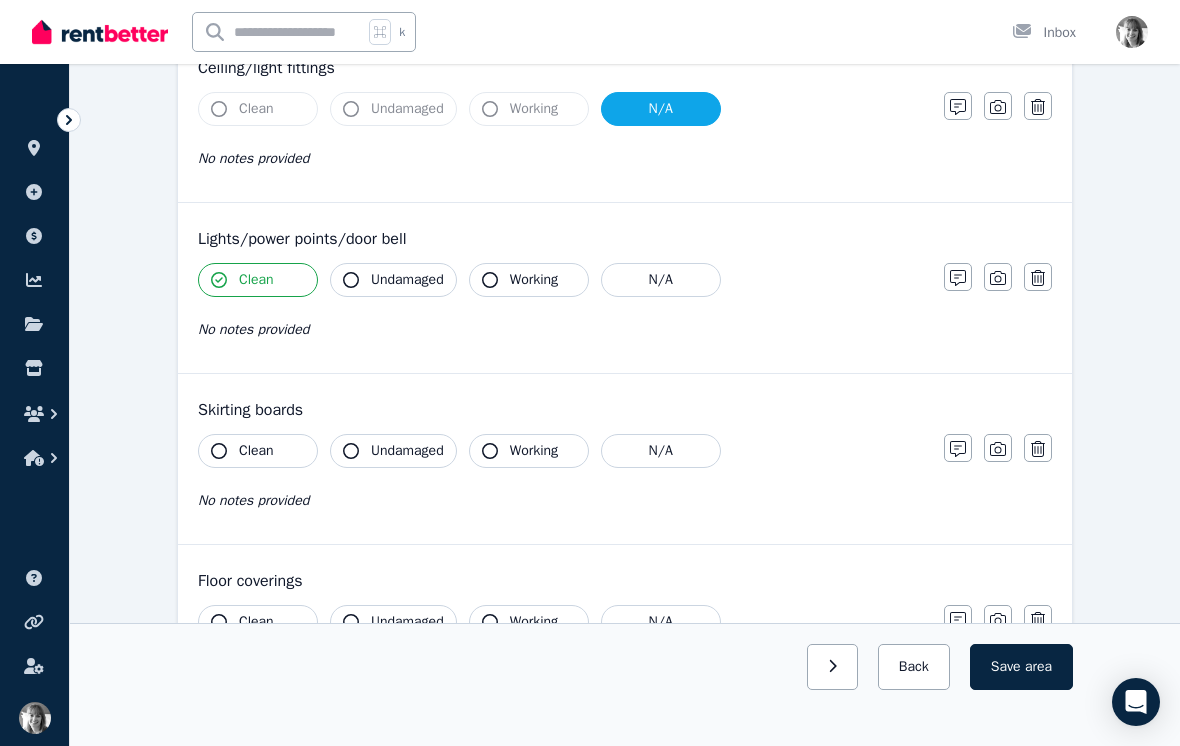 click on "Clean" at bounding box center (256, 451) 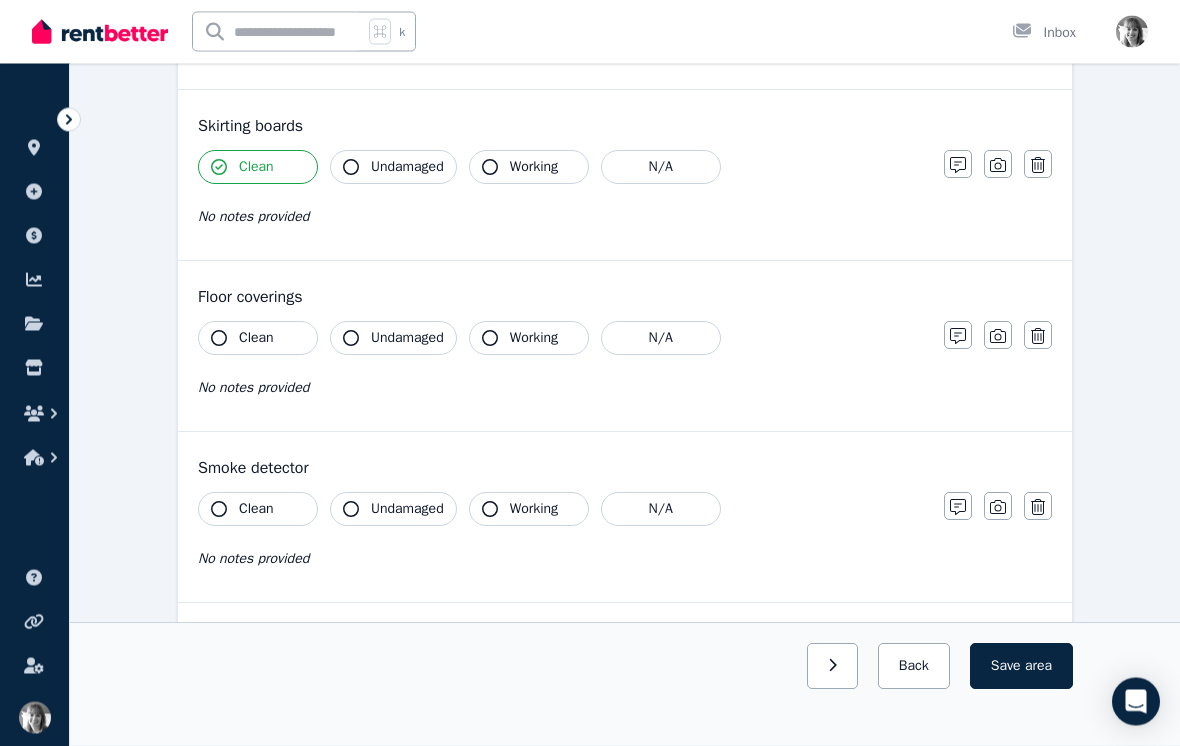 scroll, scrollTop: 1675, scrollLeft: 0, axis: vertical 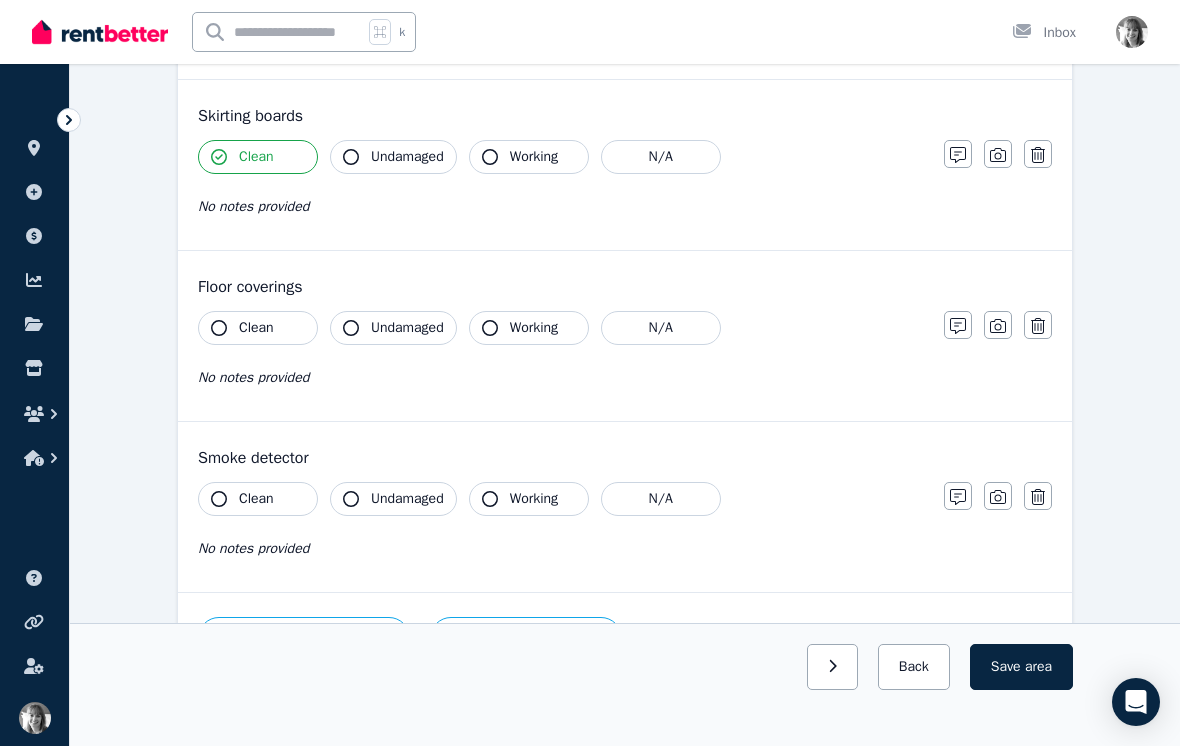 click on "No notes provided" at bounding box center [561, 548] 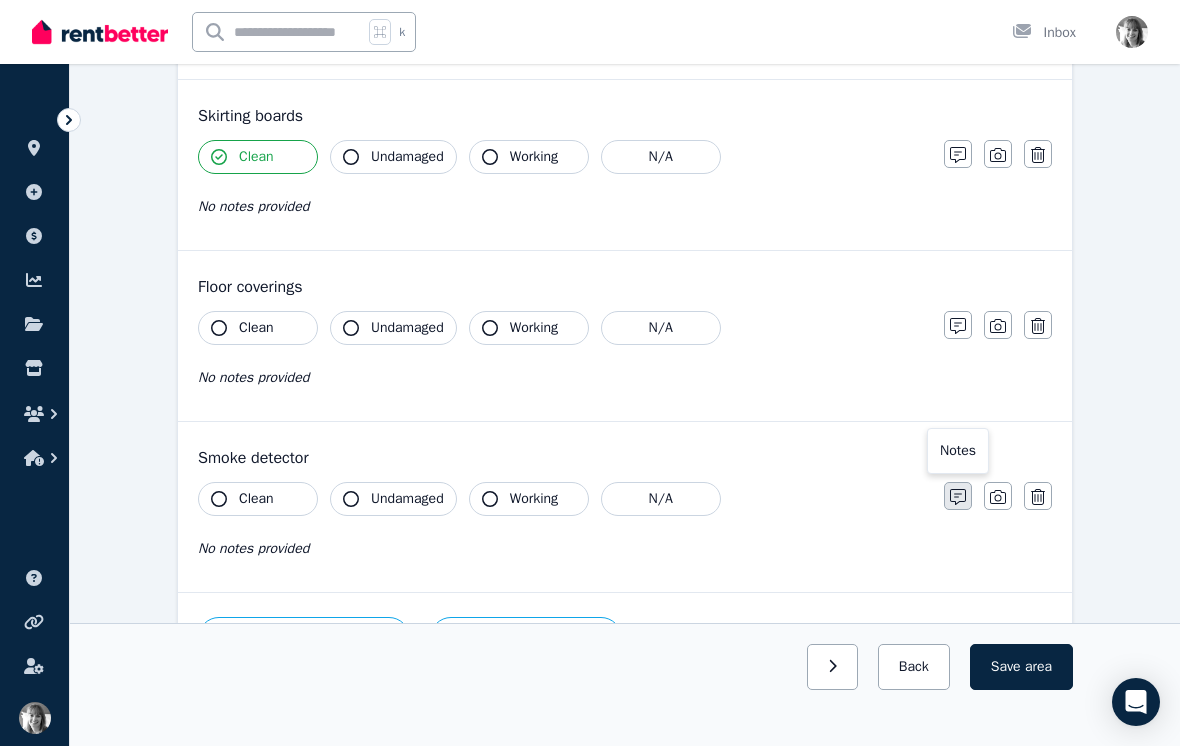 click 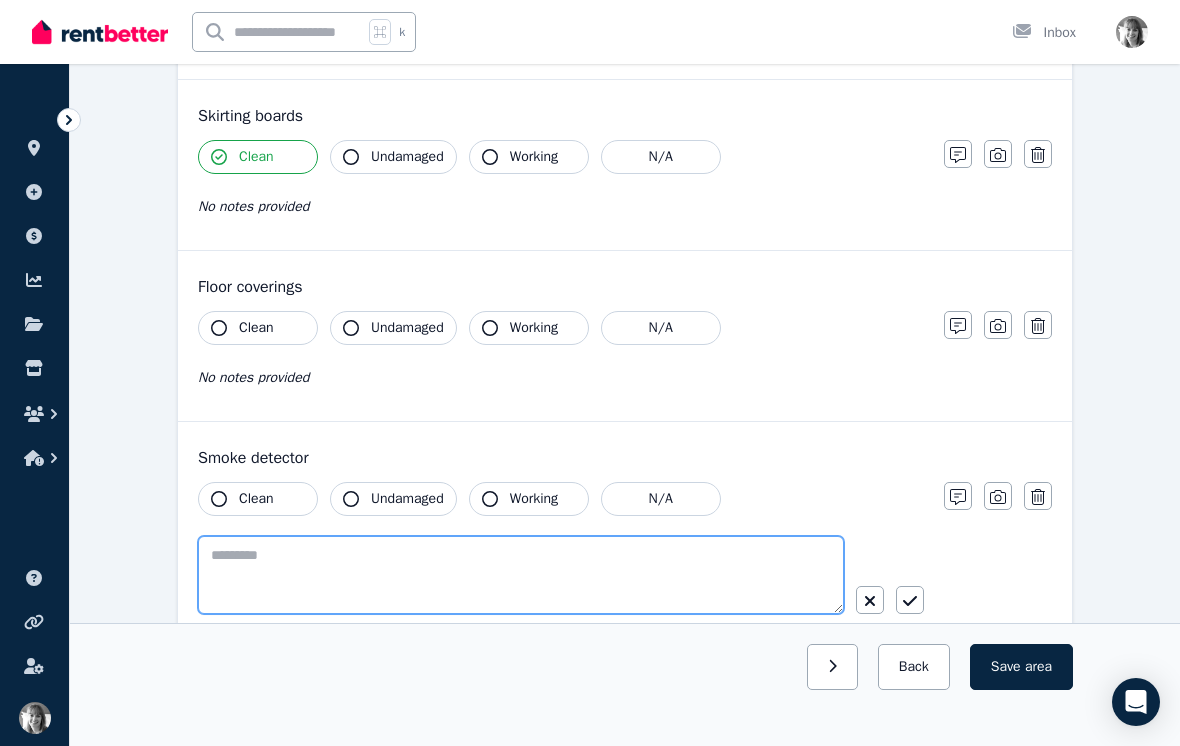 click at bounding box center [521, 575] 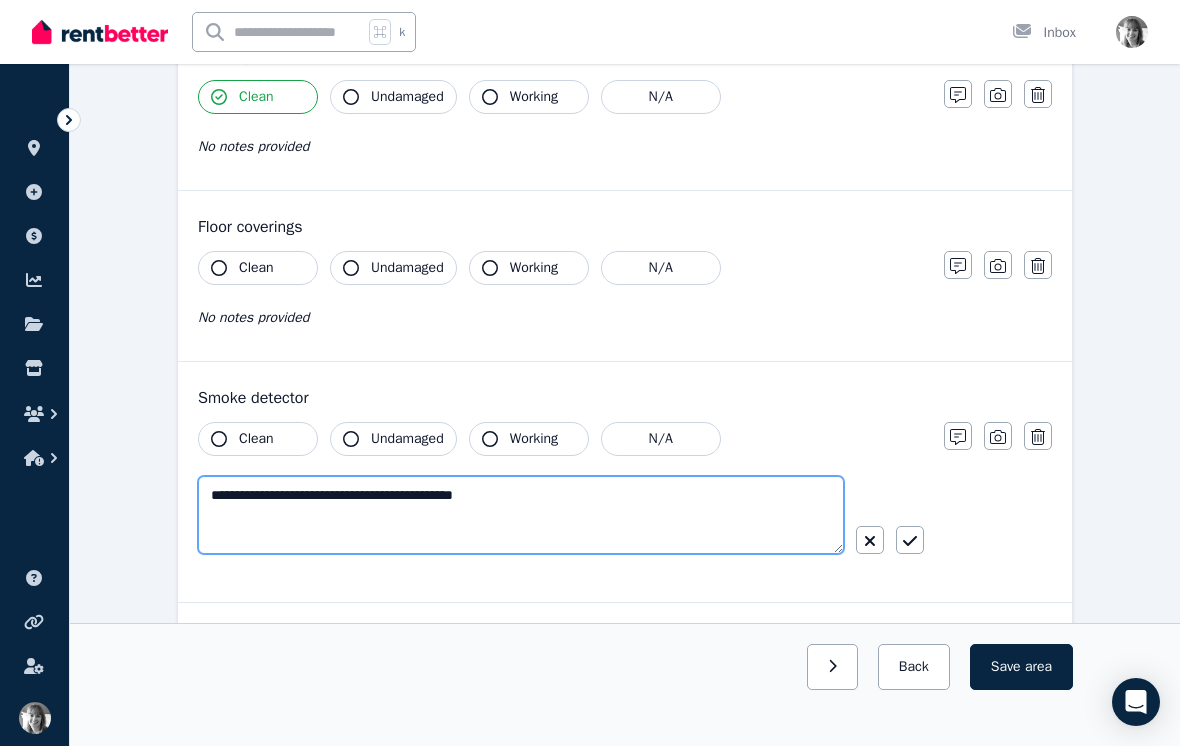 type on "**********" 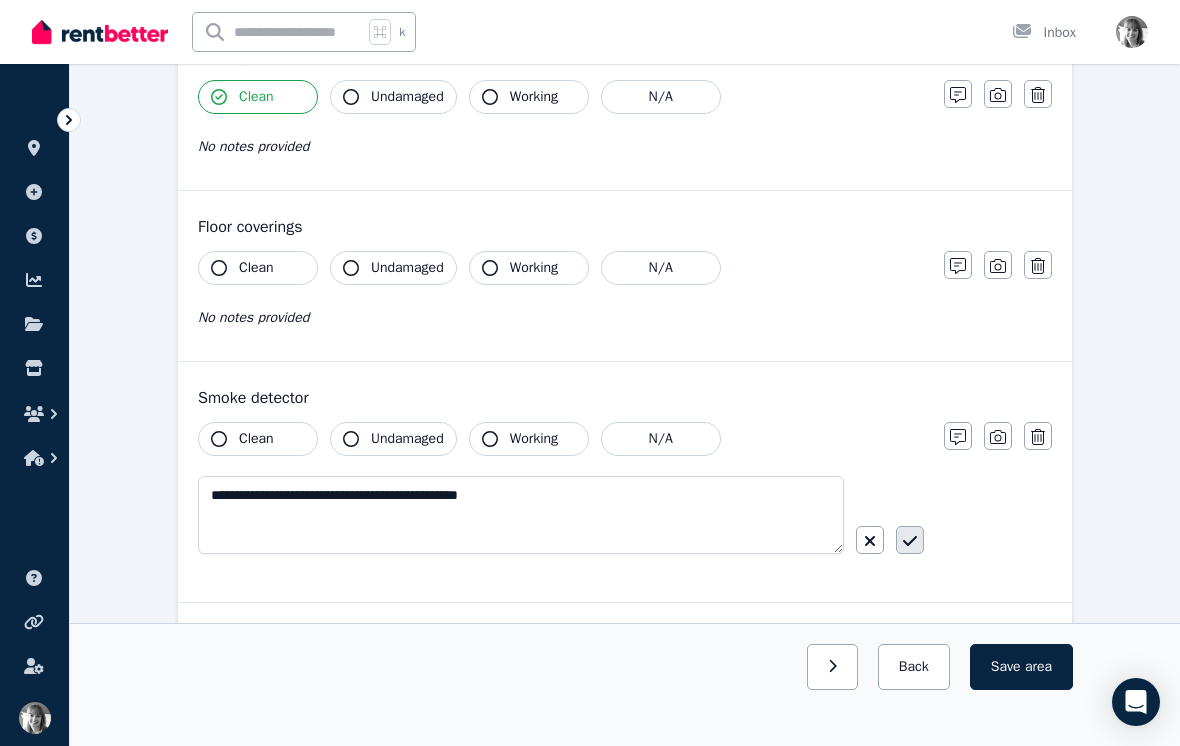 click 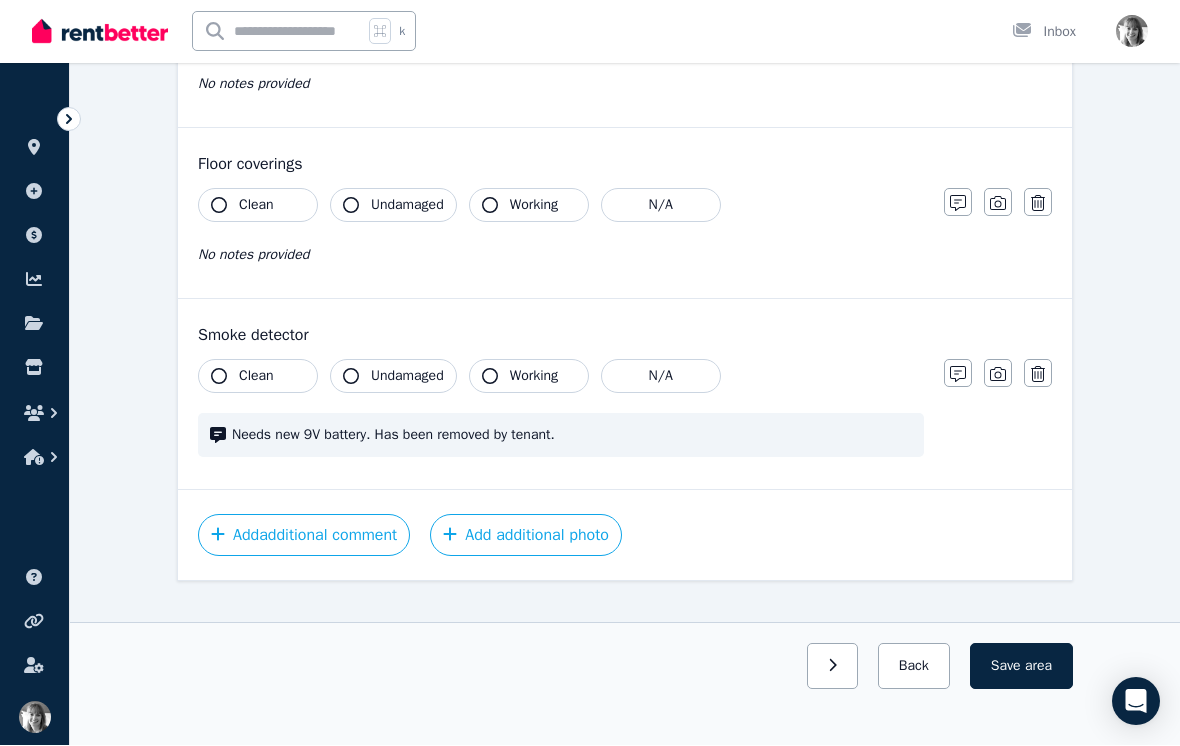 scroll, scrollTop: 1725, scrollLeft: 0, axis: vertical 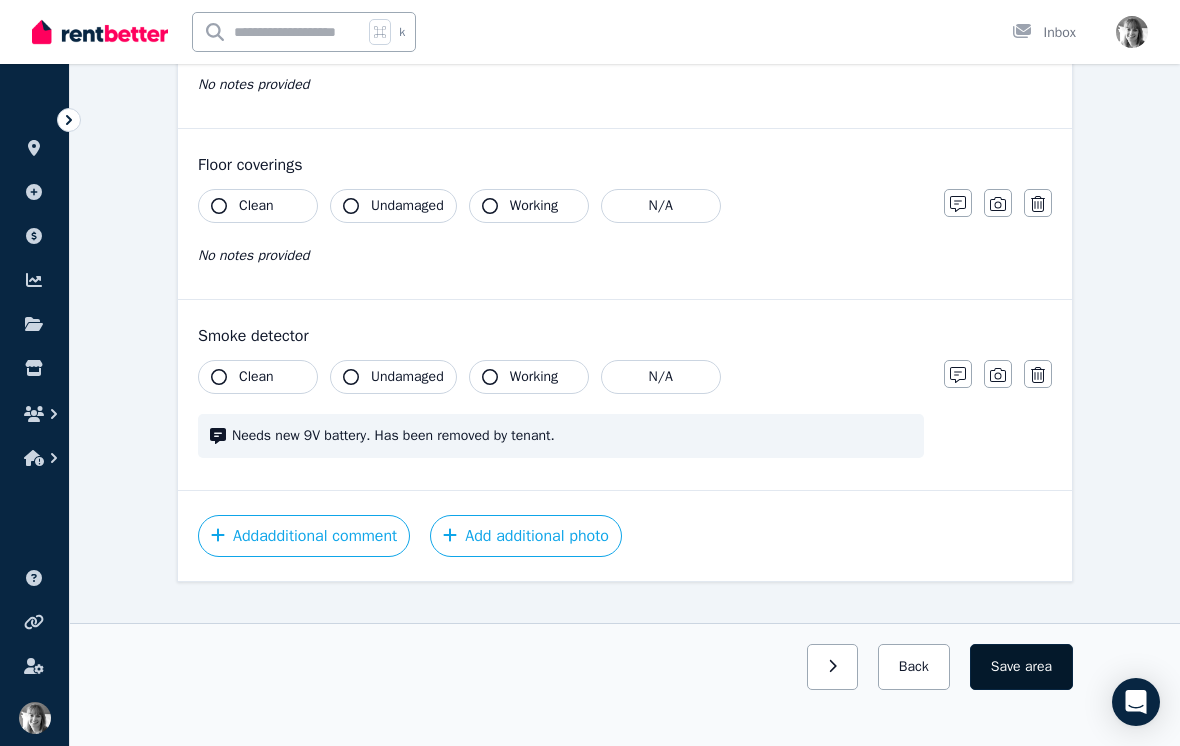click on "area" at bounding box center (1038, 667) 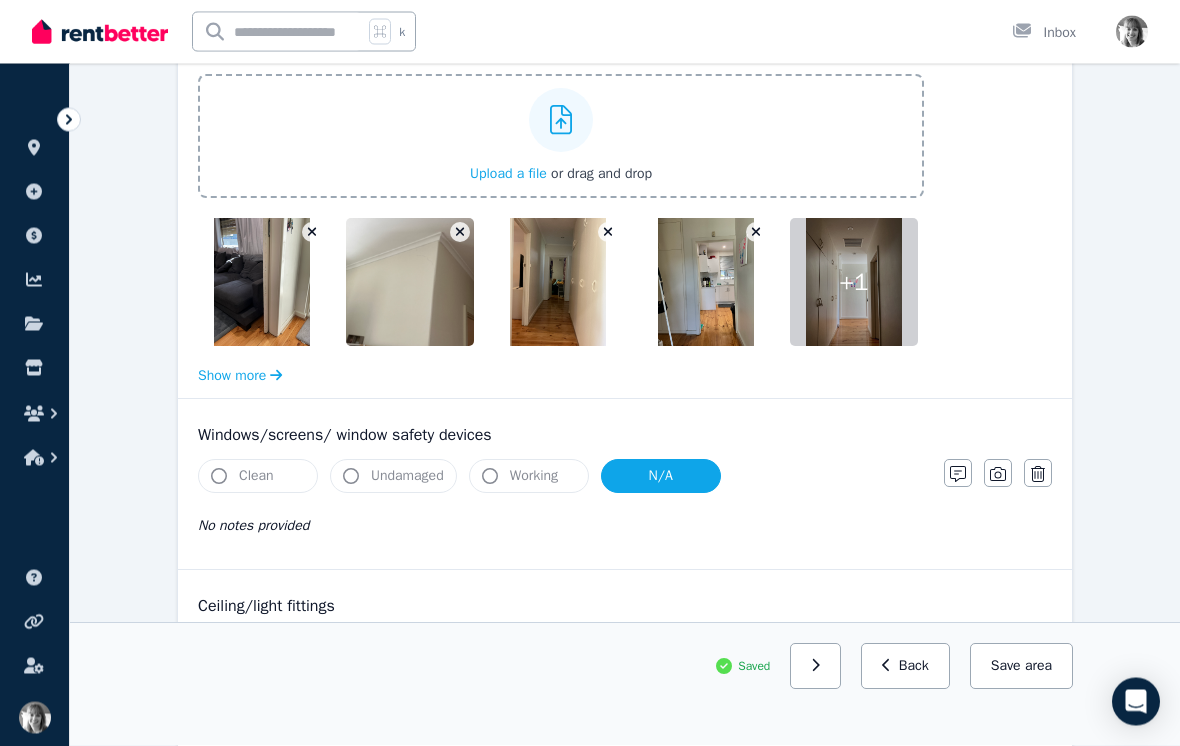 scroll, scrollTop: 581, scrollLeft: 0, axis: vertical 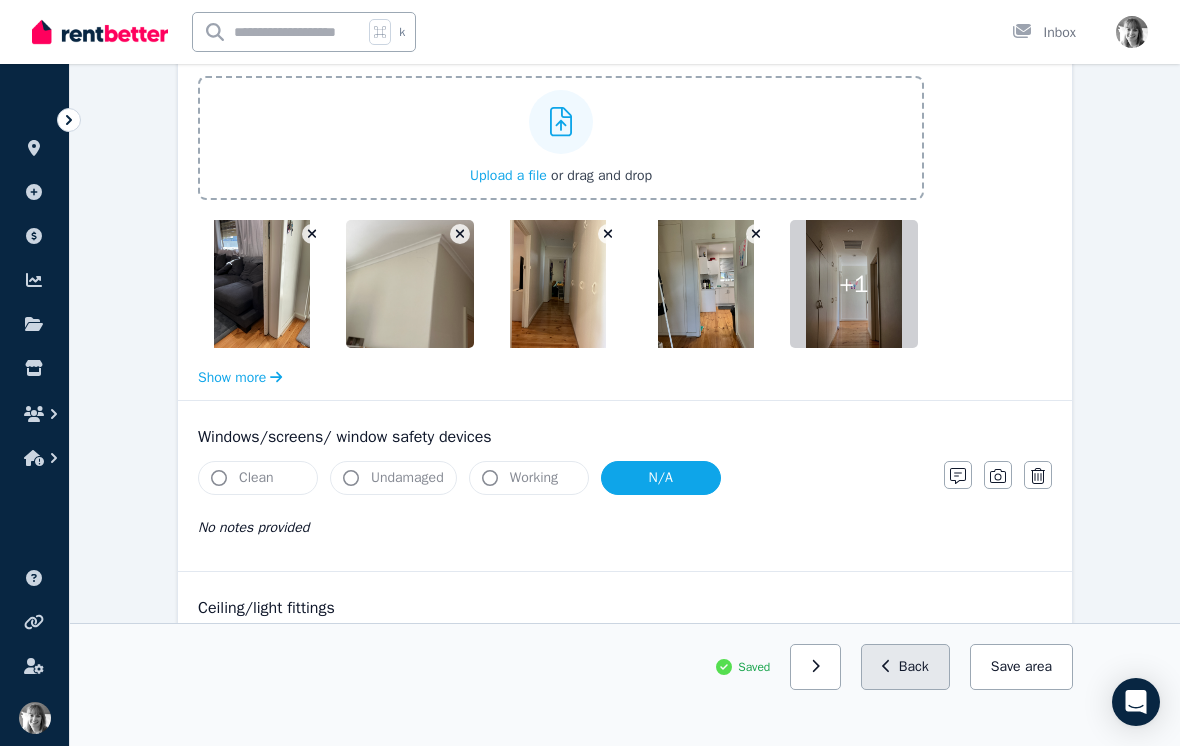 click on "Back" at bounding box center [905, 667] 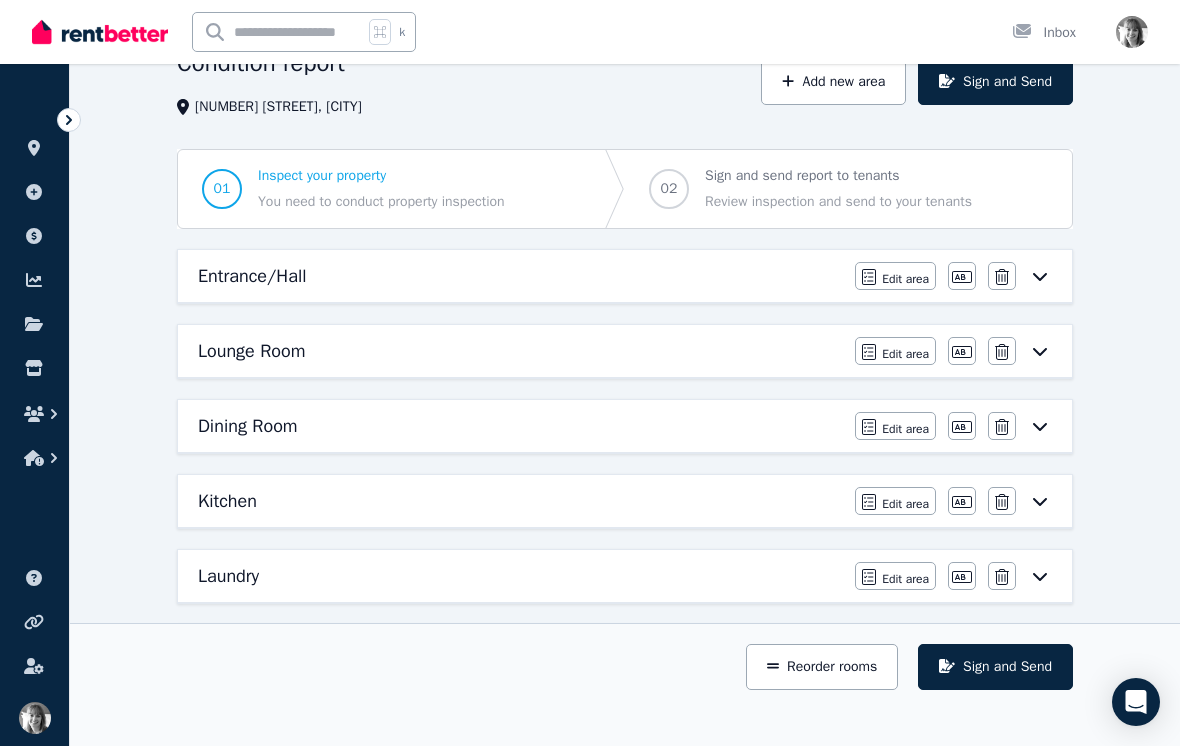 scroll, scrollTop: 103, scrollLeft: 0, axis: vertical 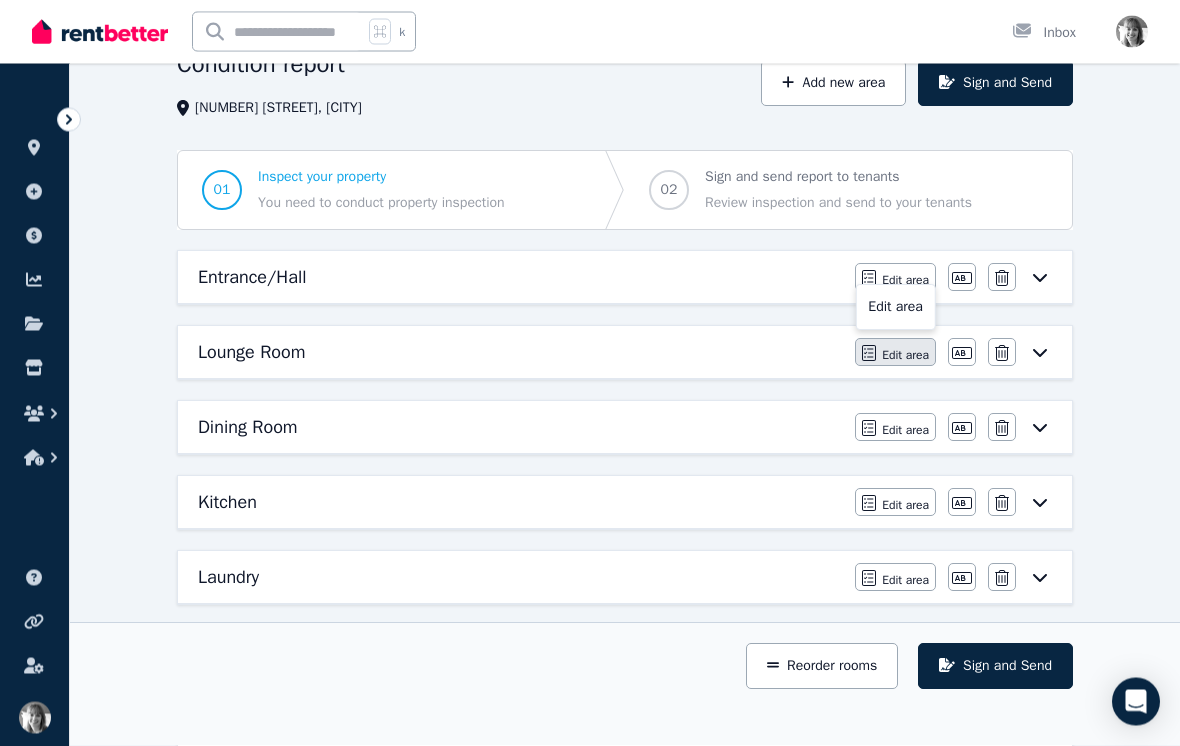 click on "Edit area" at bounding box center (905, 356) 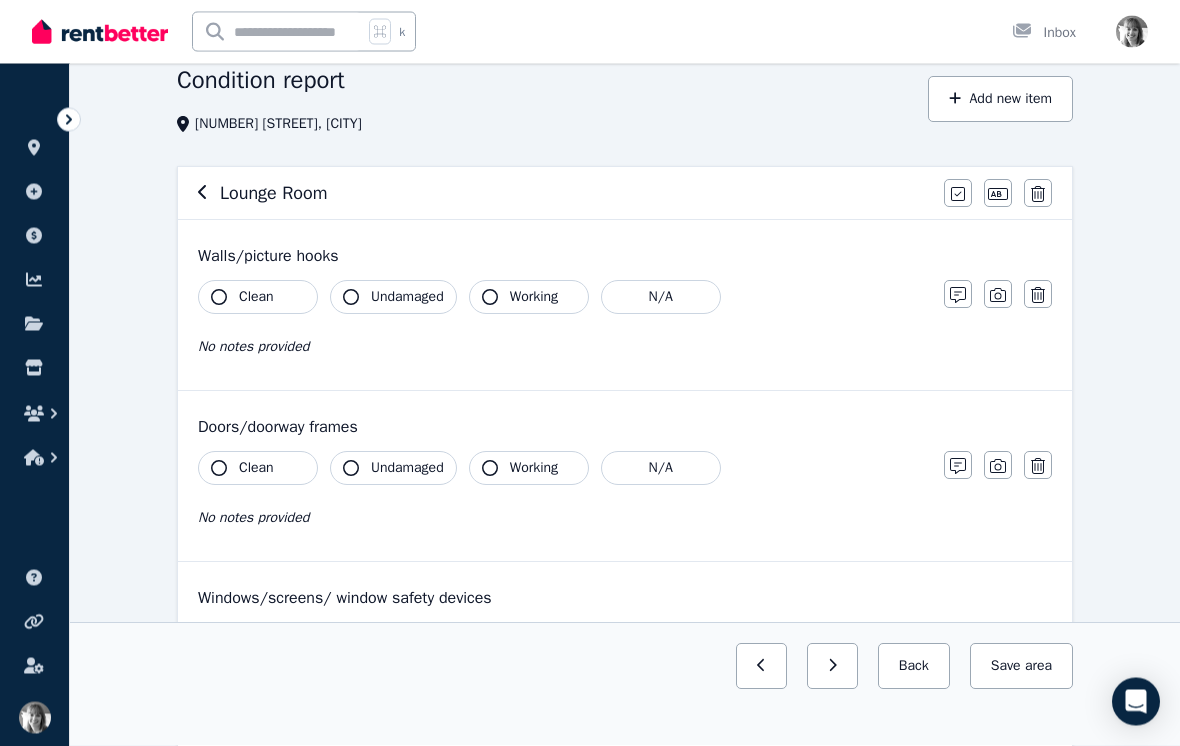 scroll, scrollTop: 88, scrollLeft: 0, axis: vertical 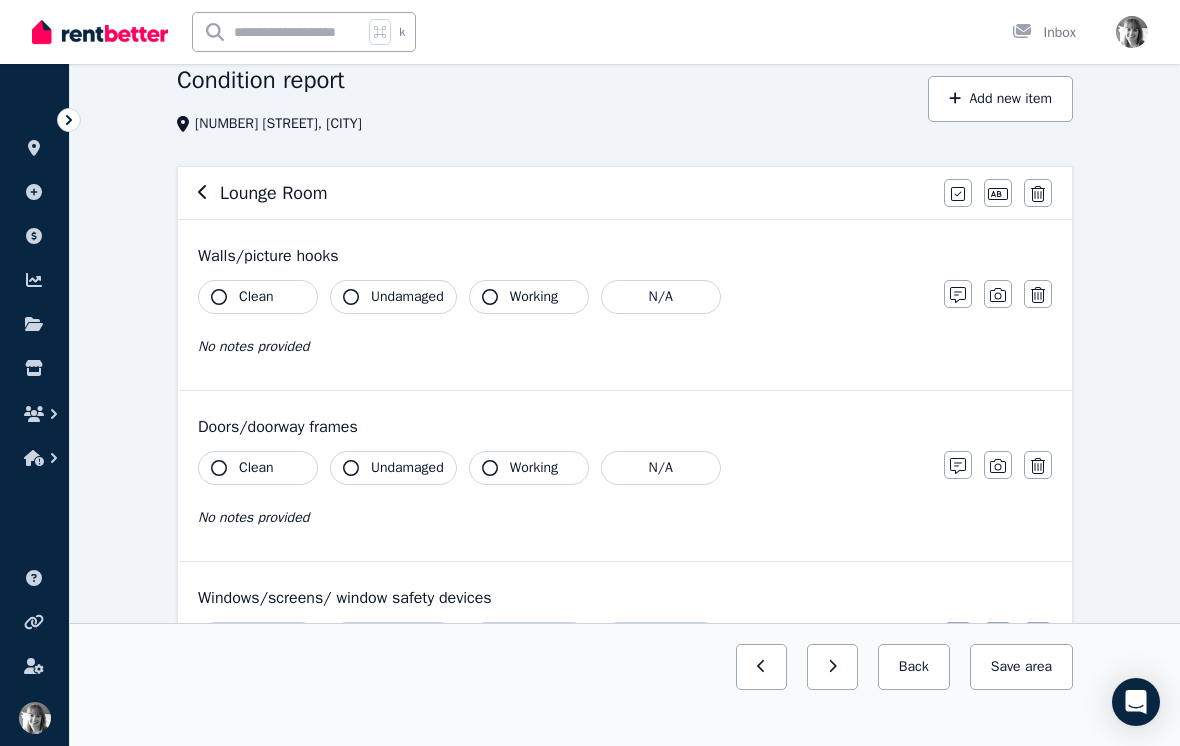 click on "Clean" at bounding box center (258, 297) 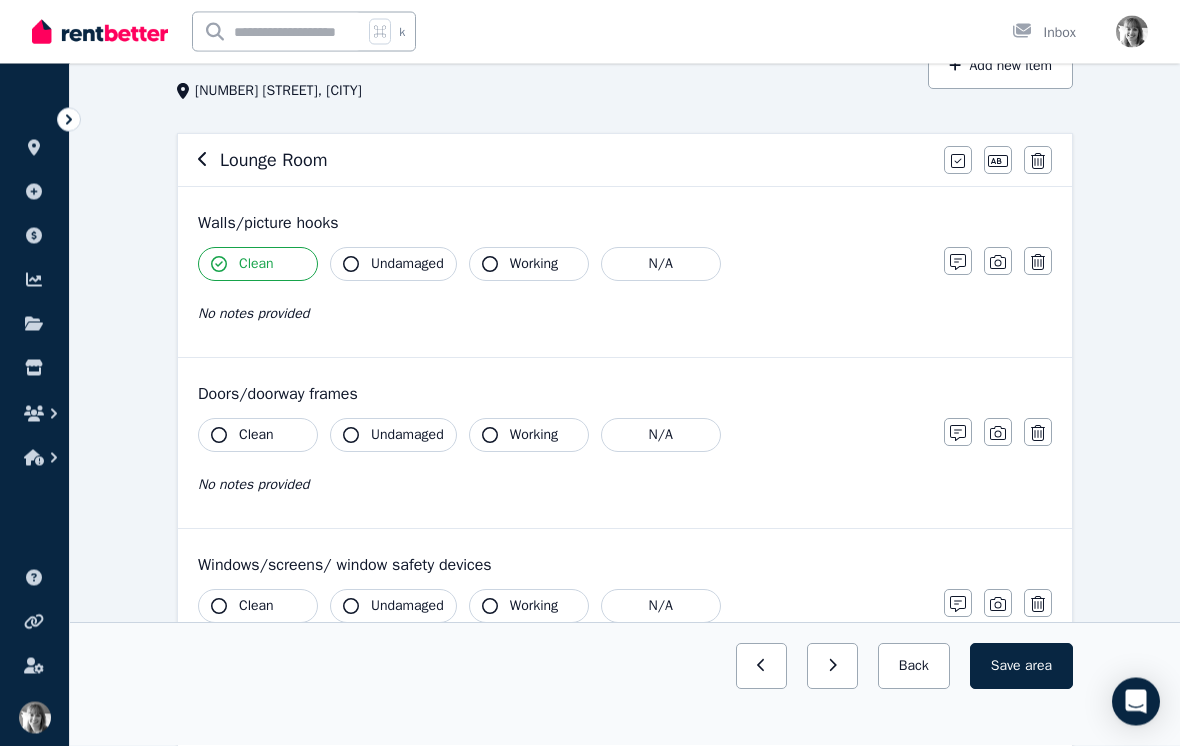 scroll, scrollTop: 121, scrollLeft: 0, axis: vertical 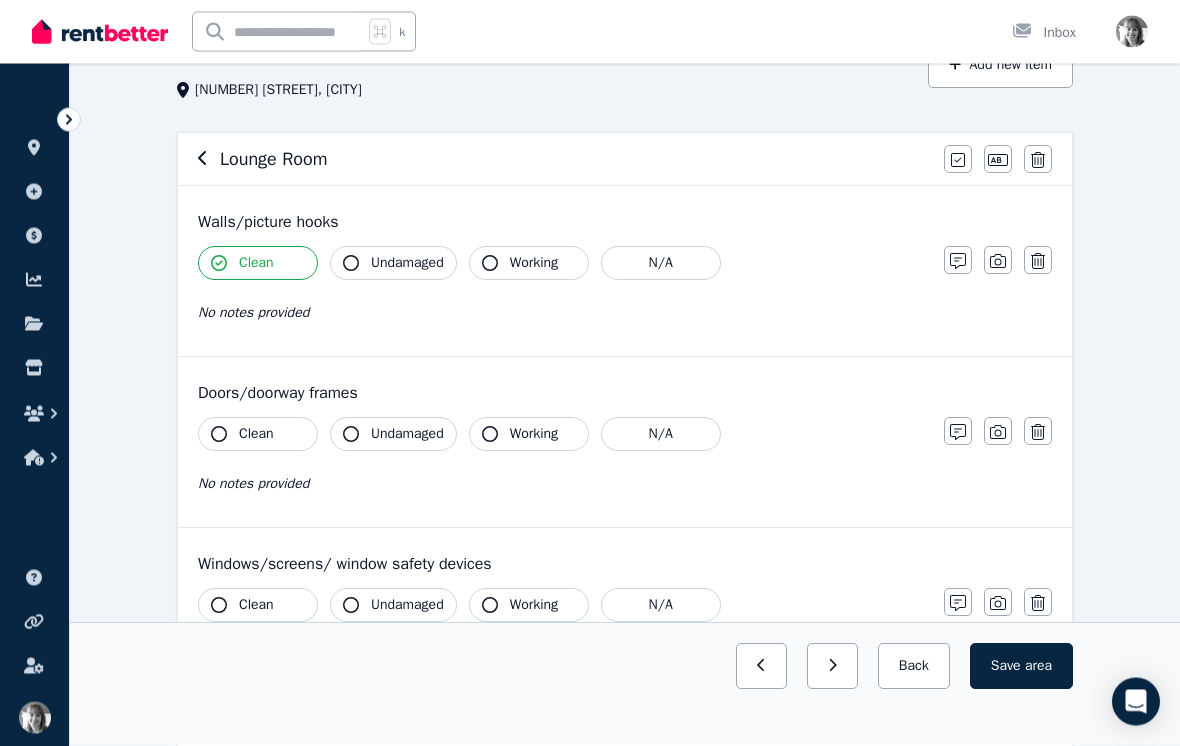 click on "Clean" at bounding box center [258, 435] 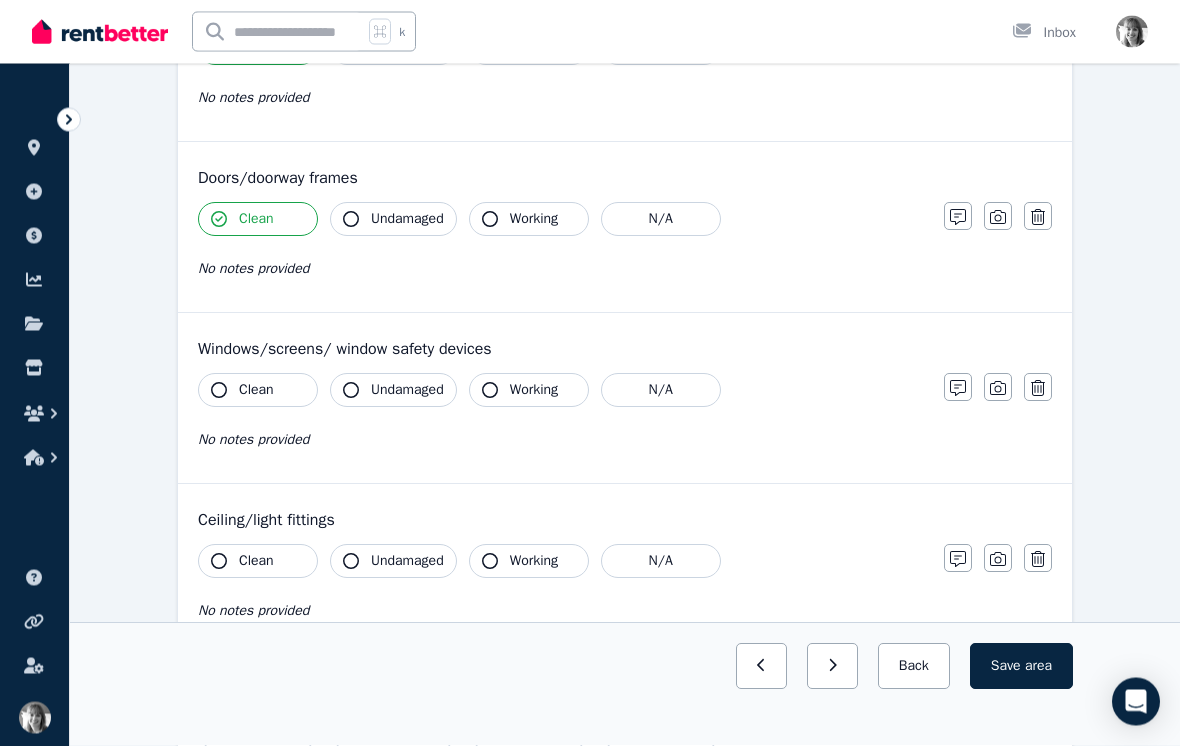 scroll, scrollTop: 348, scrollLeft: 0, axis: vertical 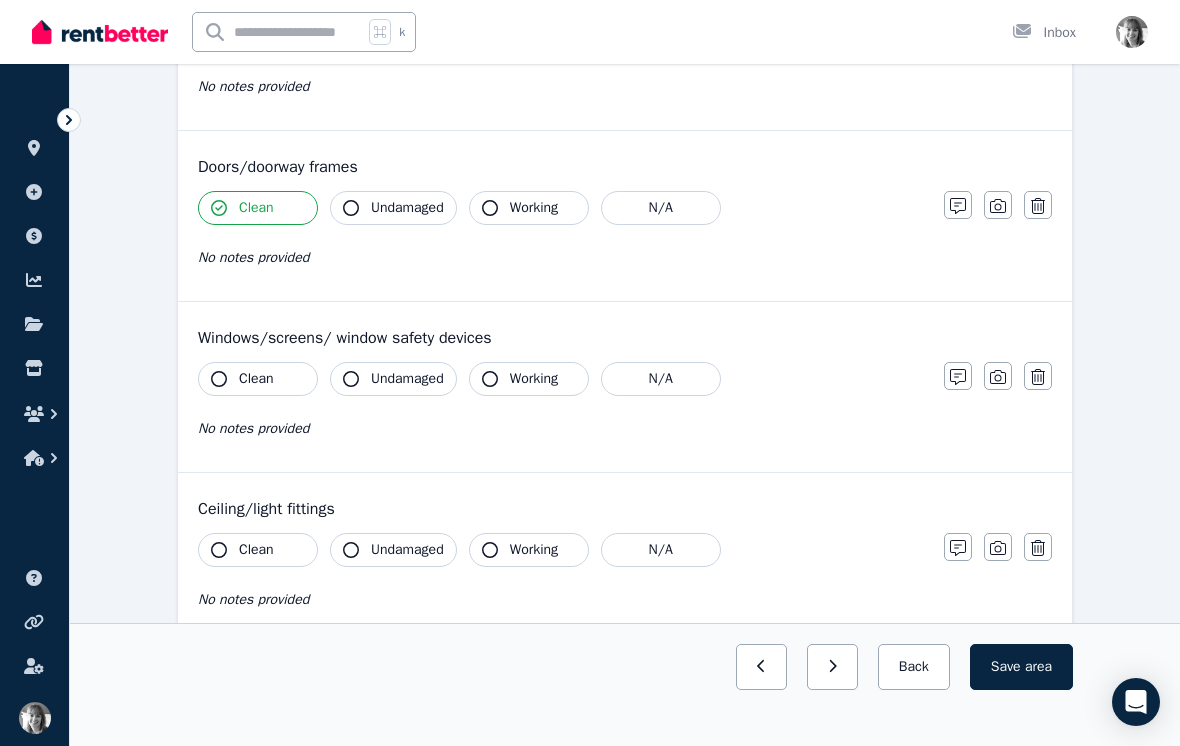 click on "Working" at bounding box center [534, 379] 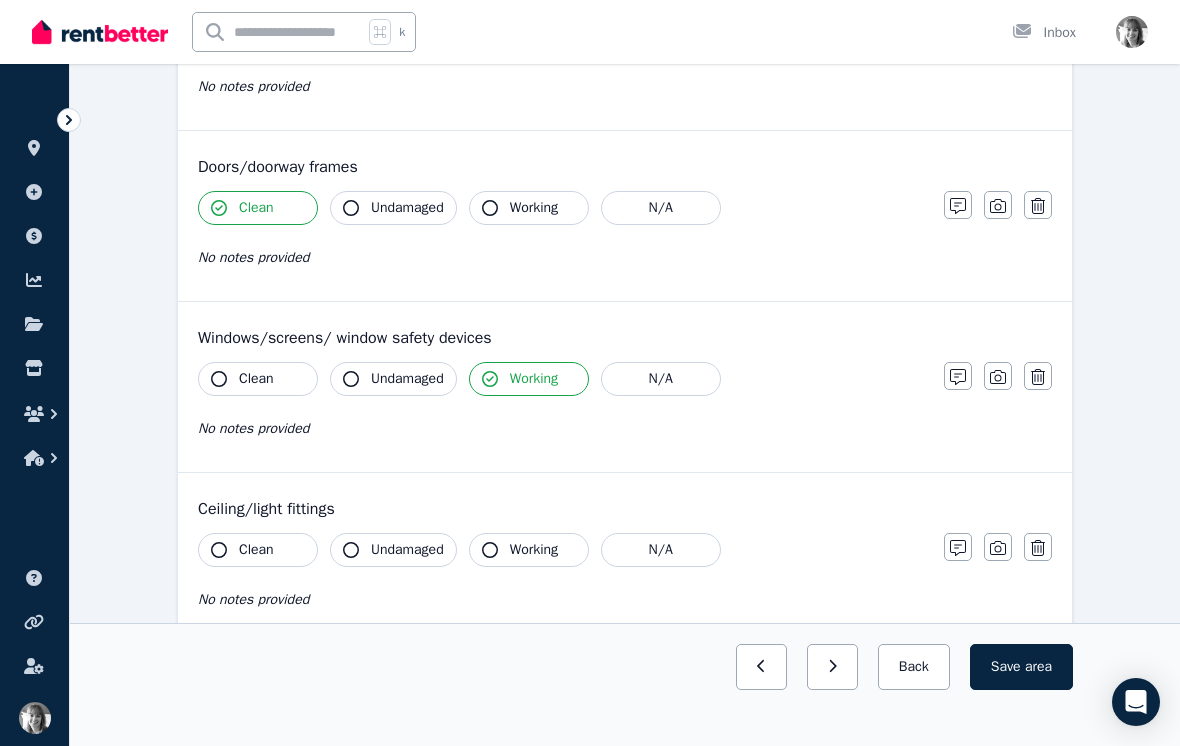 click on "Clean Undamaged Working N/A No notes provided" at bounding box center [561, 411] 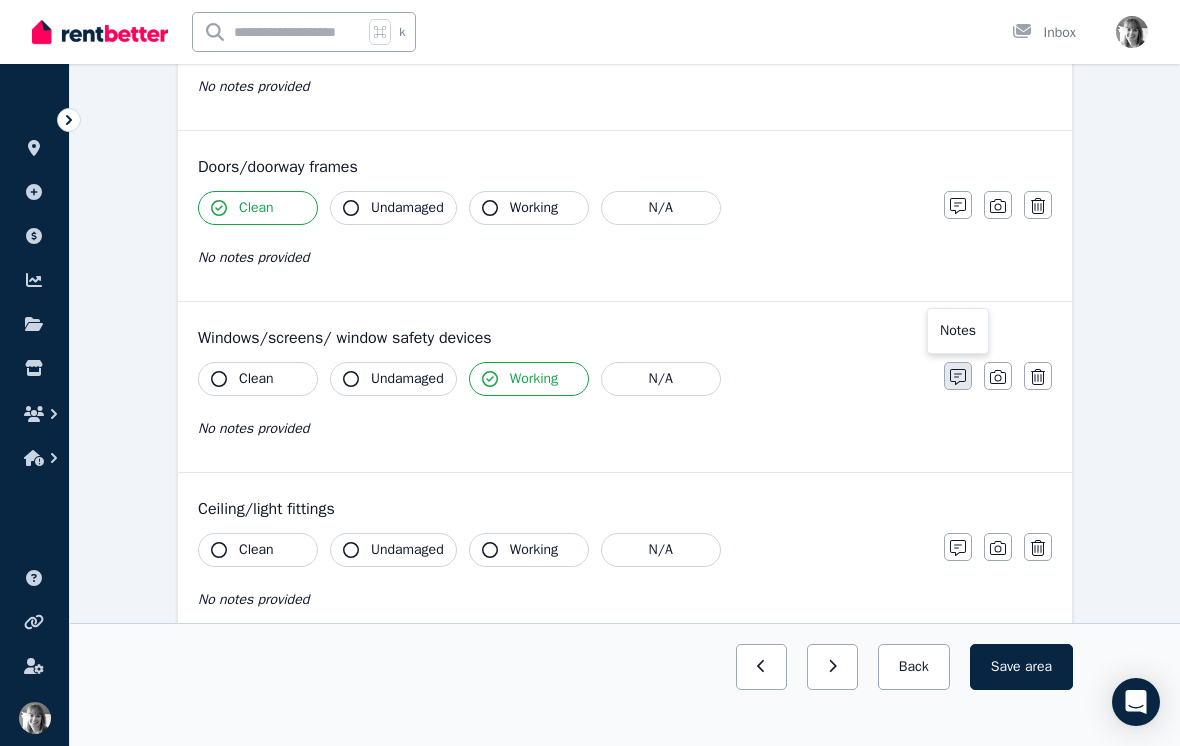 click at bounding box center [958, 376] 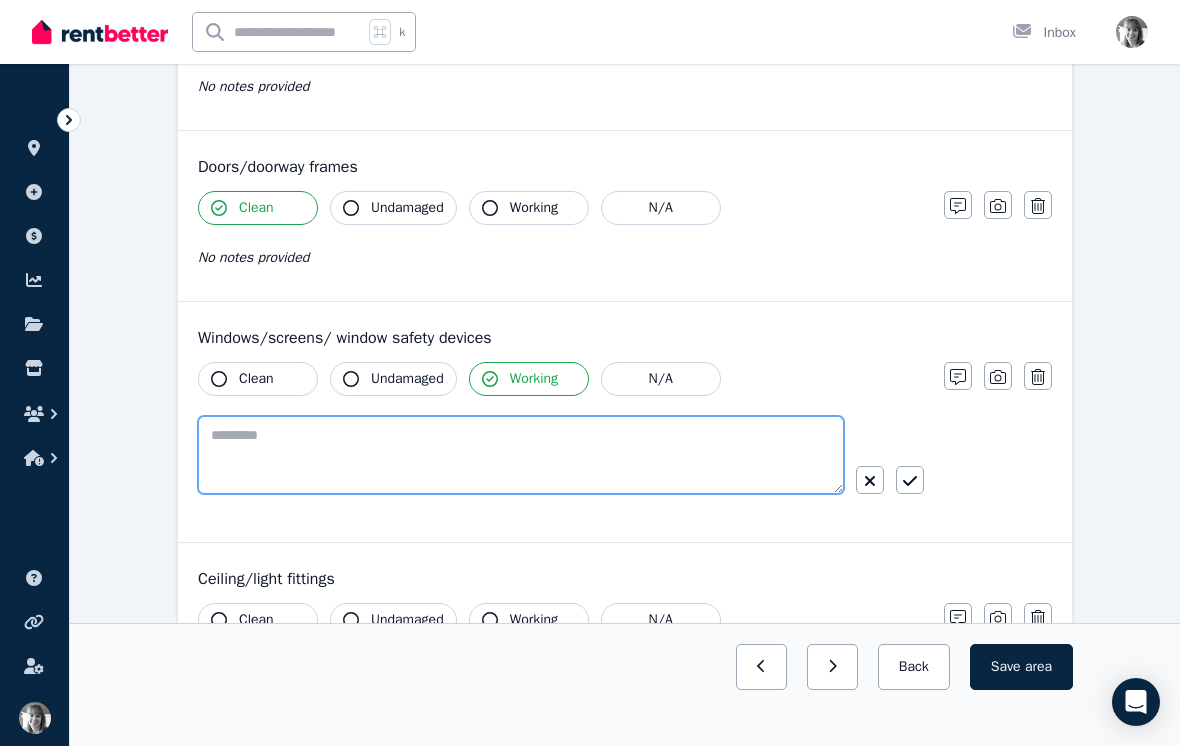click at bounding box center (521, 455) 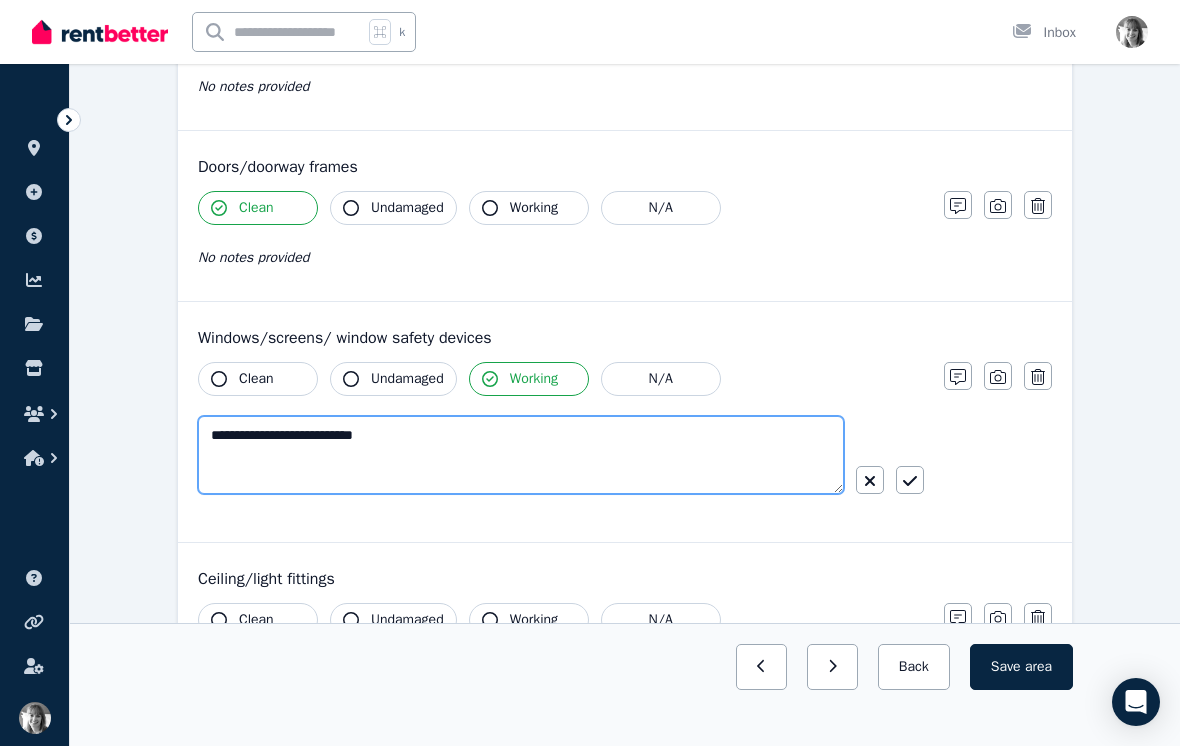 type on "**********" 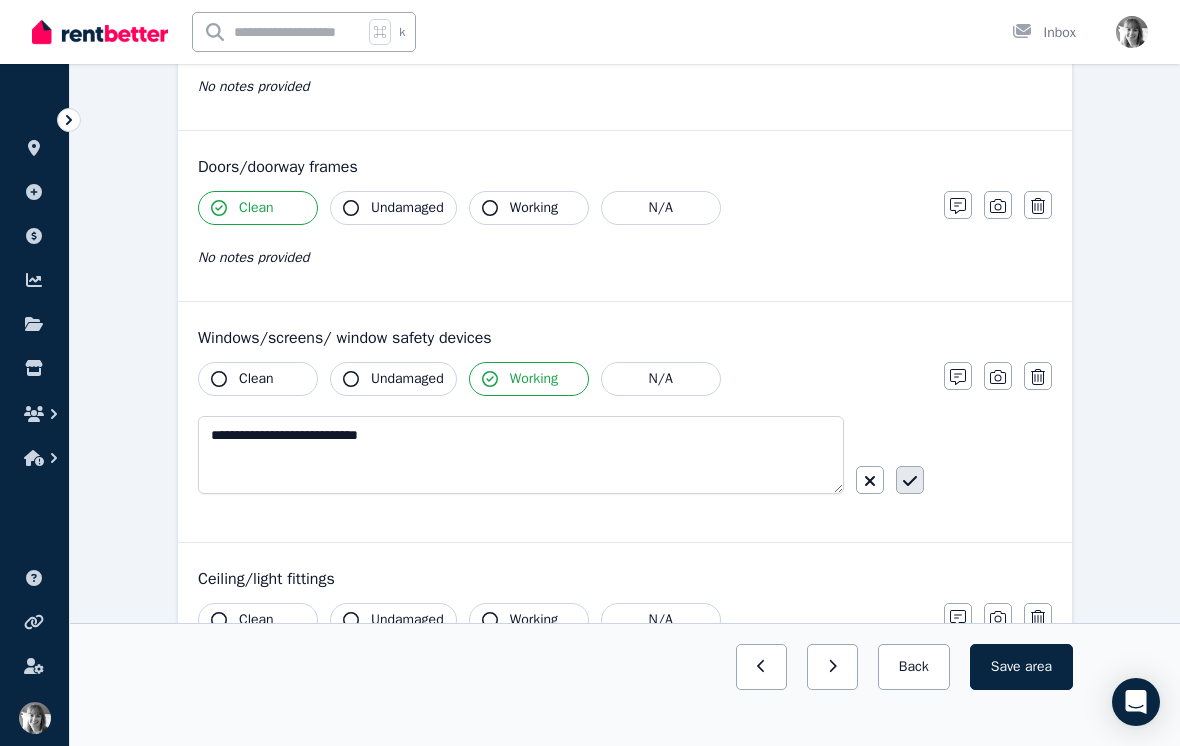 click 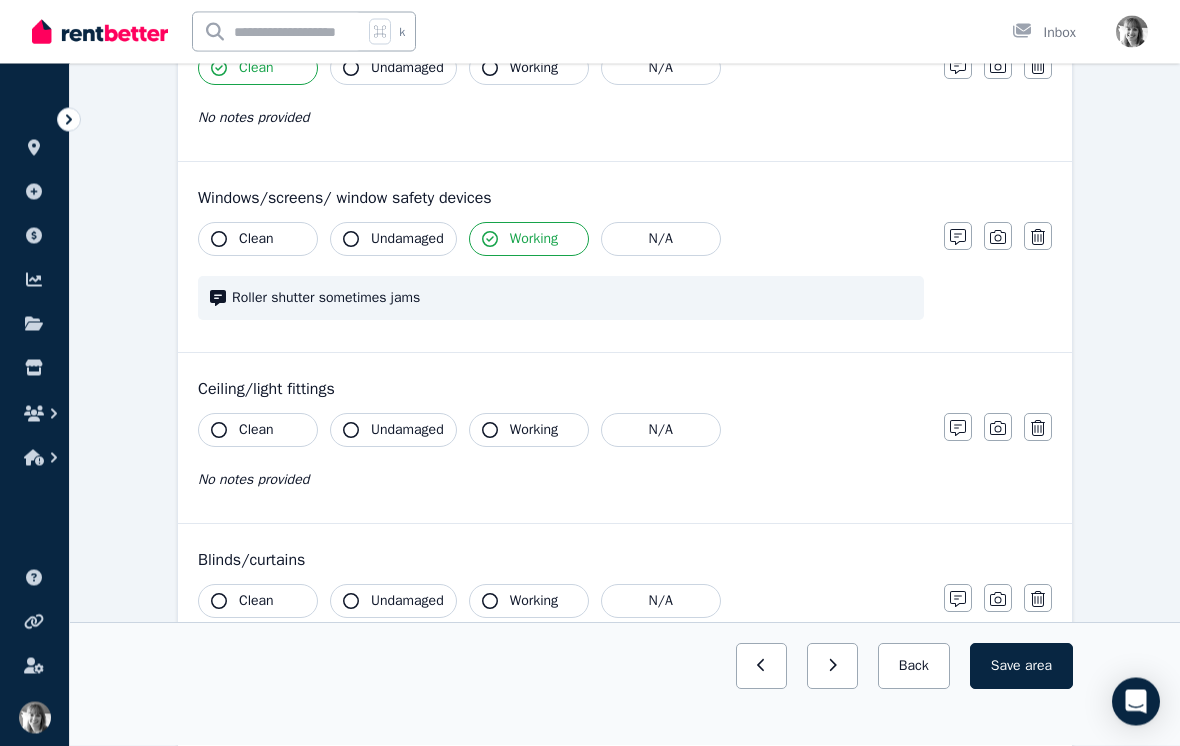 scroll, scrollTop: 488, scrollLeft: 0, axis: vertical 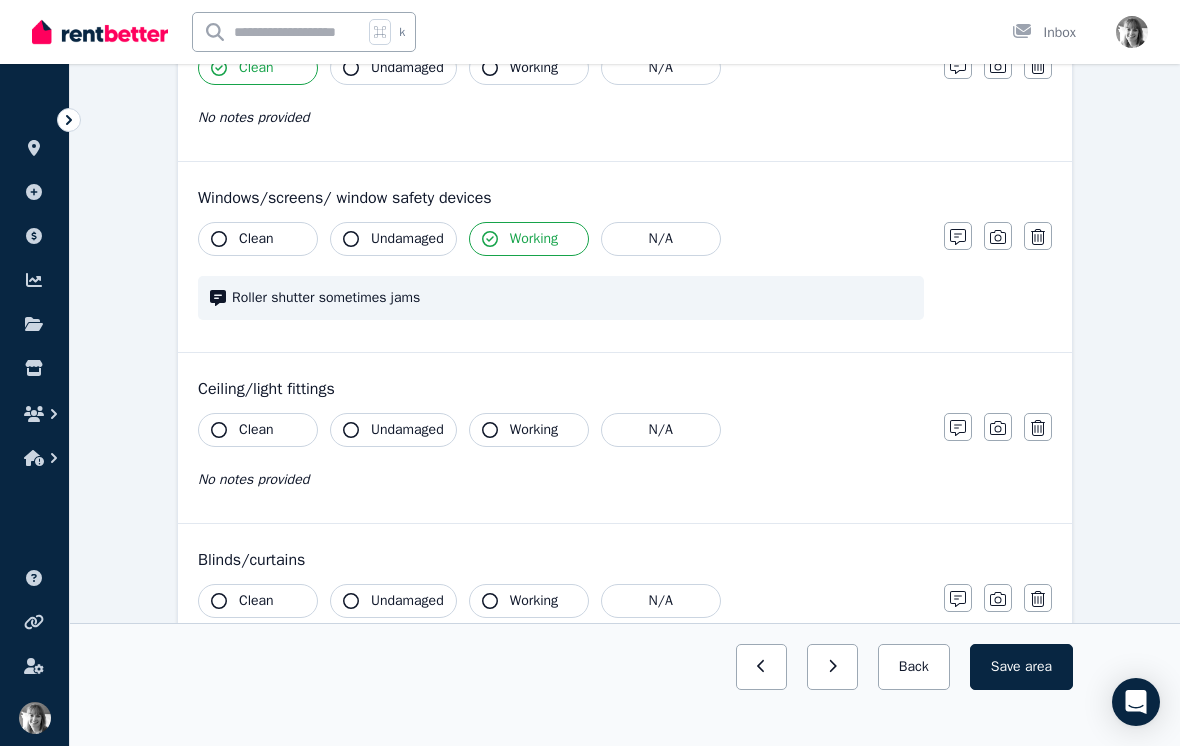 click on "No notes provided" at bounding box center [253, 479] 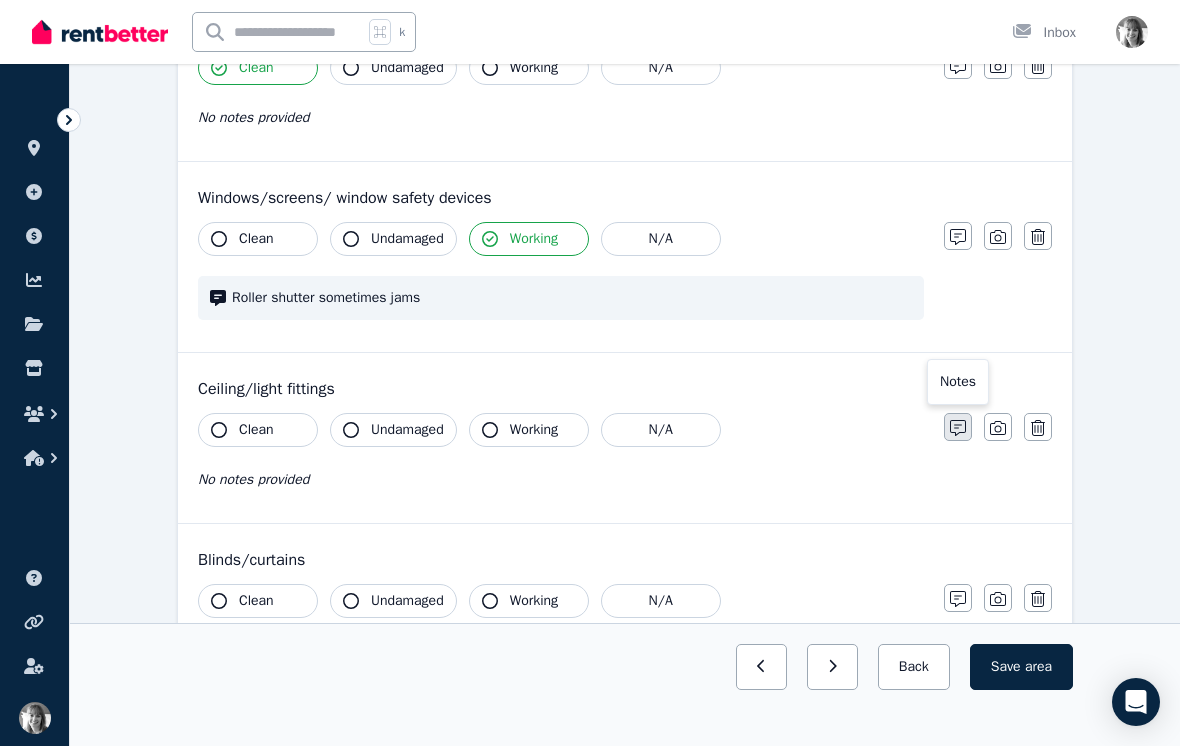click 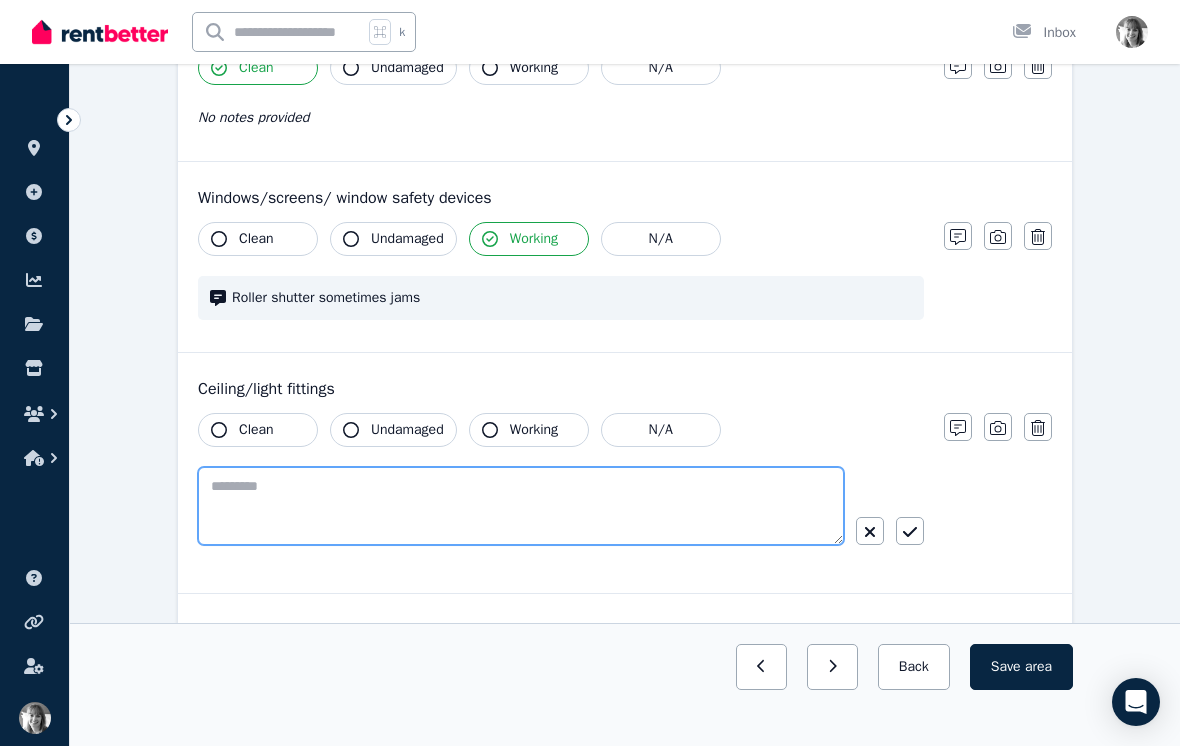 click at bounding box center [521, 506] 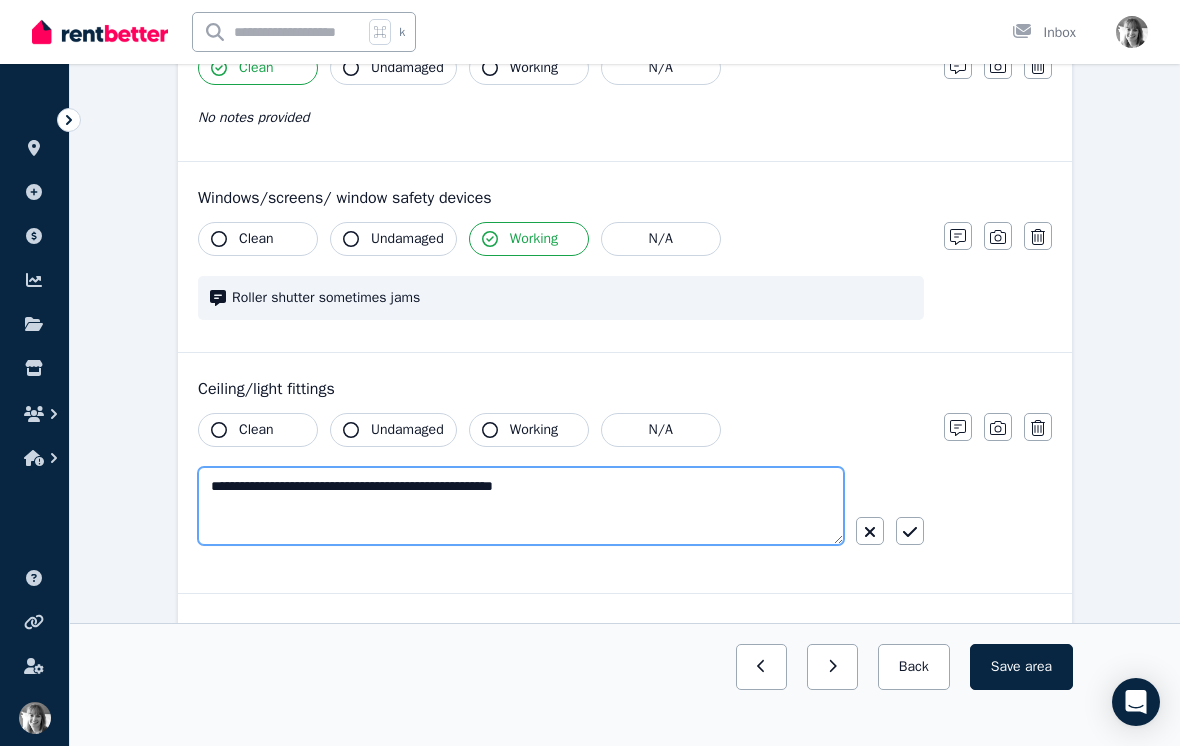 type on "**********" 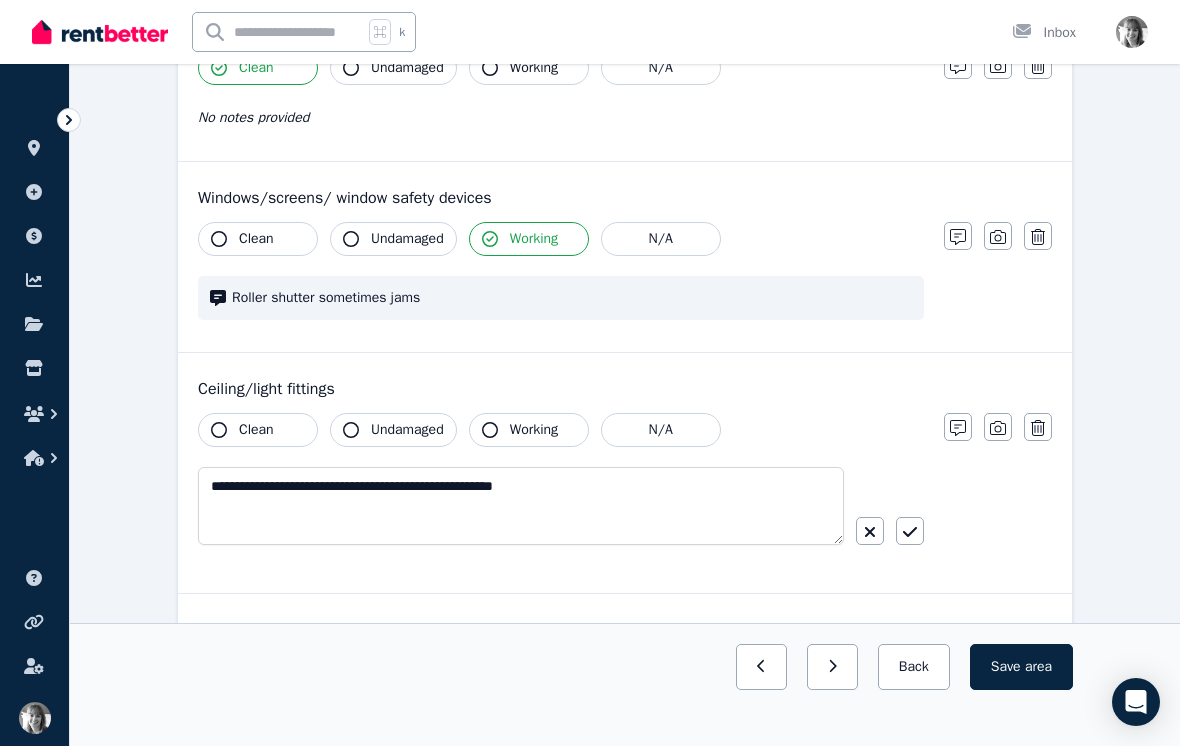 click on "**********" at bounding box center (561, 514) 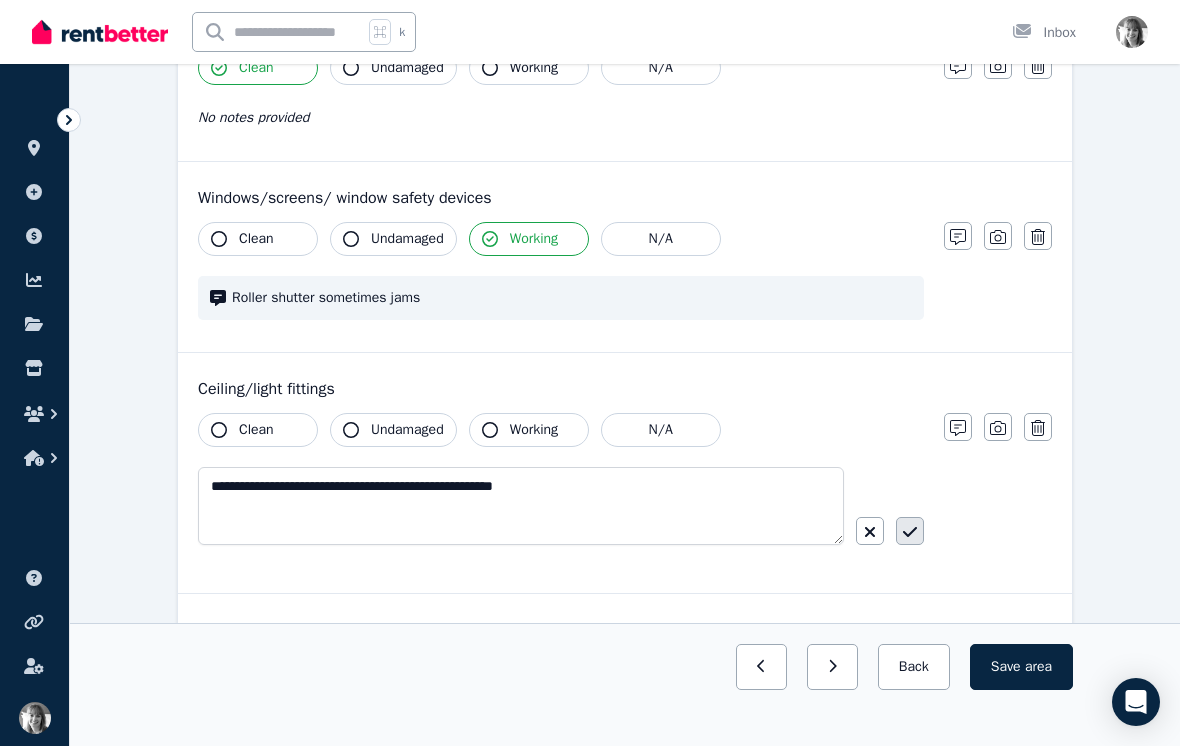 click 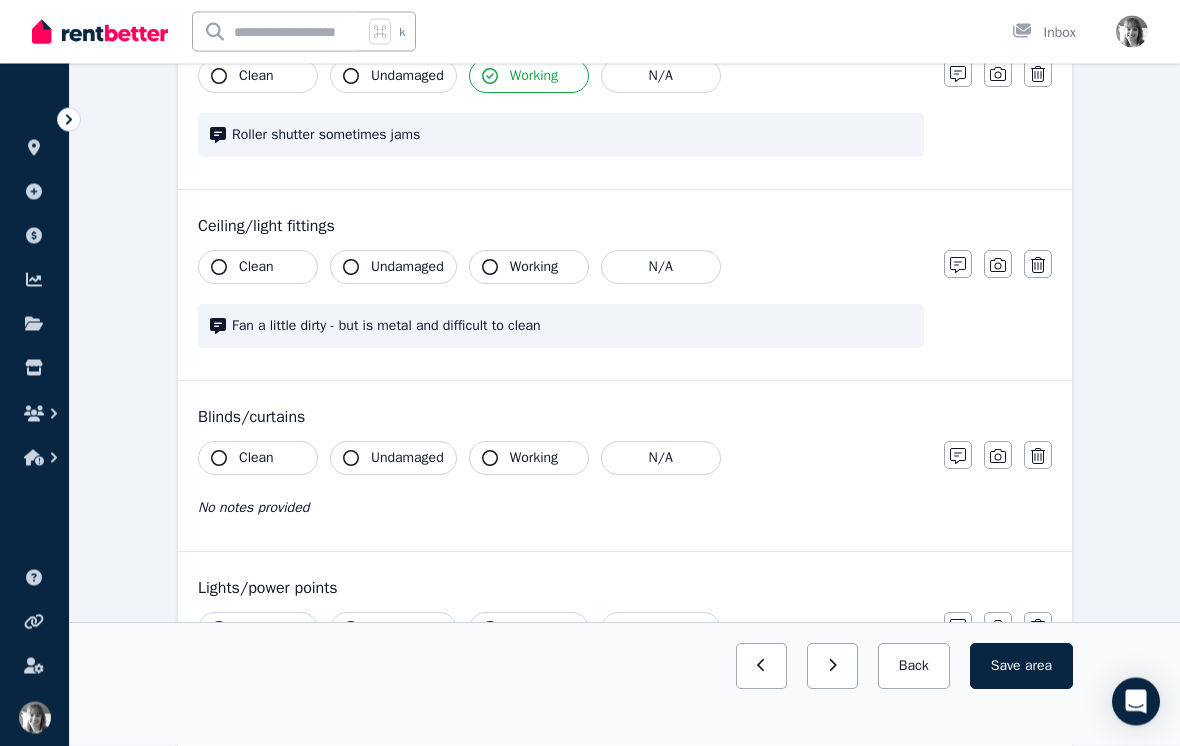 scroll, scrollTop: 679, scrollLeft: 0, axis: vertical 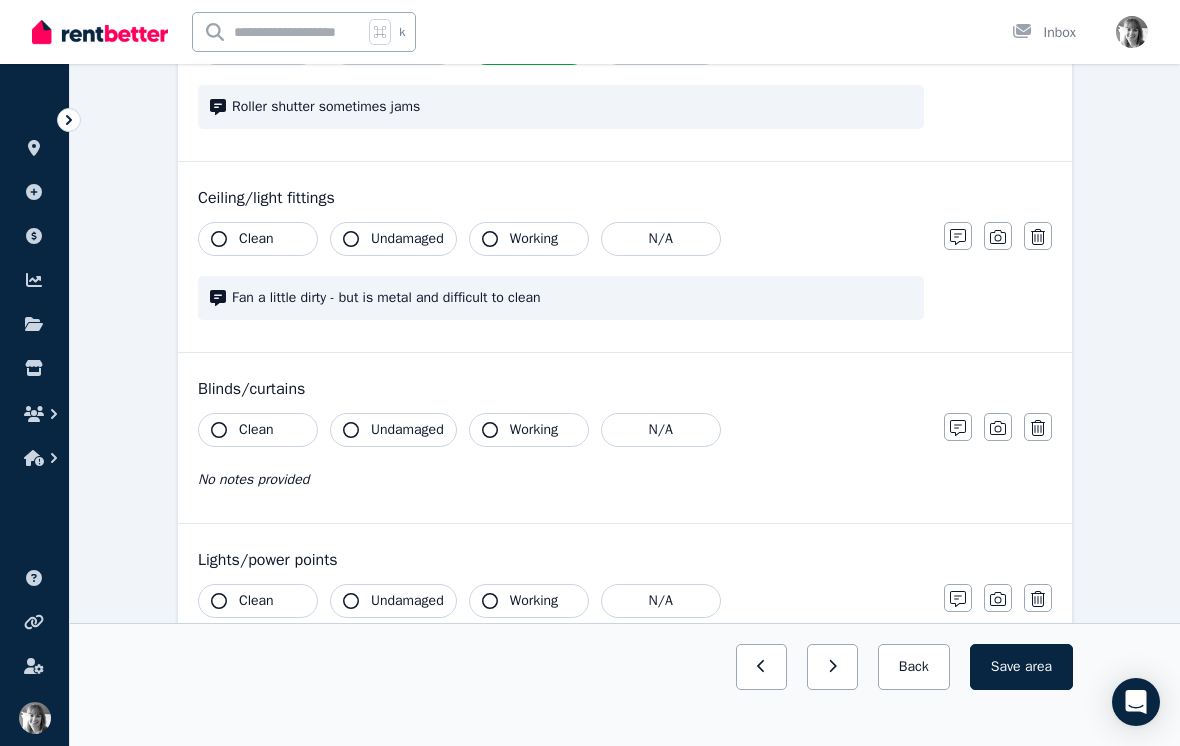 click on "Clean" at bounding box center [256, 430] 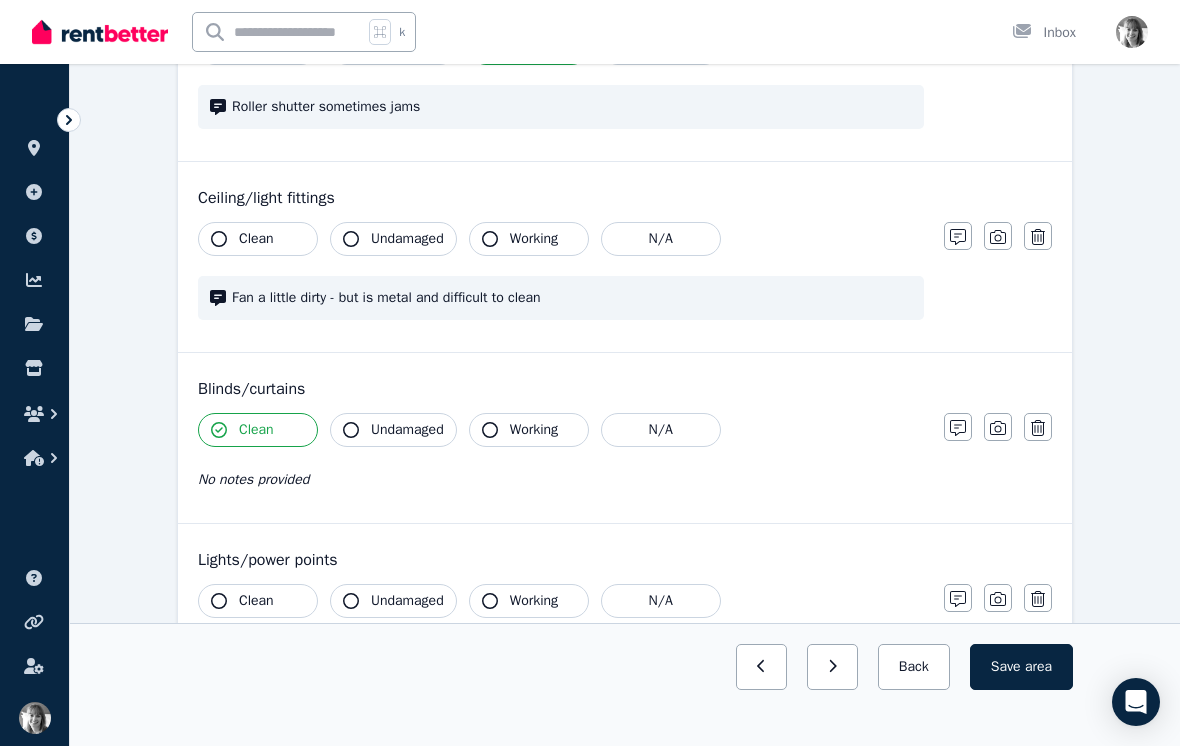 click on "Clean" at bounding box center [256, 430] 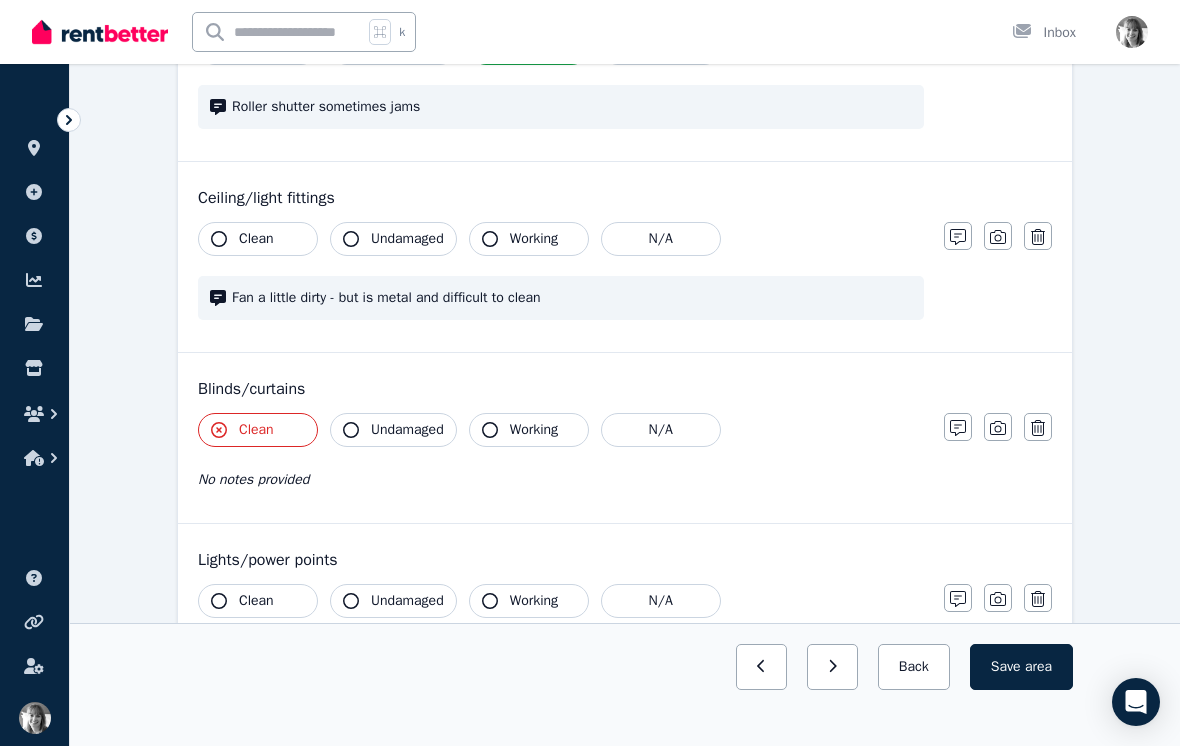 click on "Working" at bounding box center [529, 430] 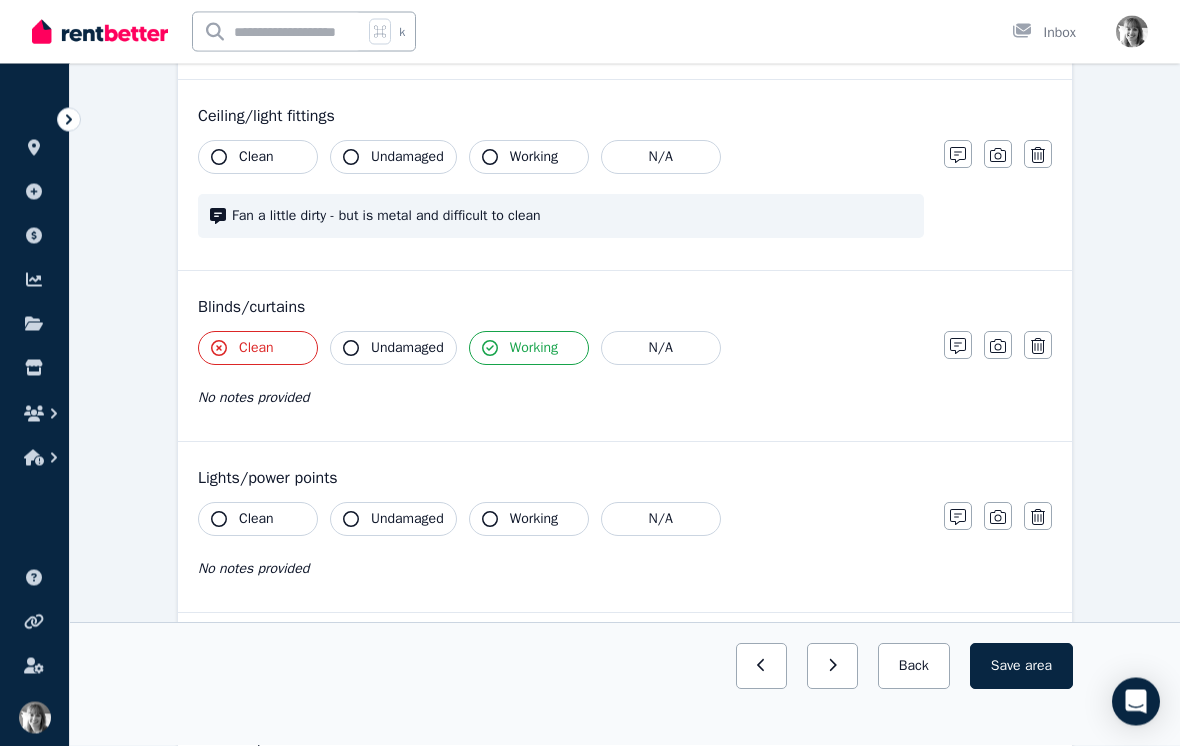 scroll, scrollTop: 801, scrollLeft: 0, axis: vertical 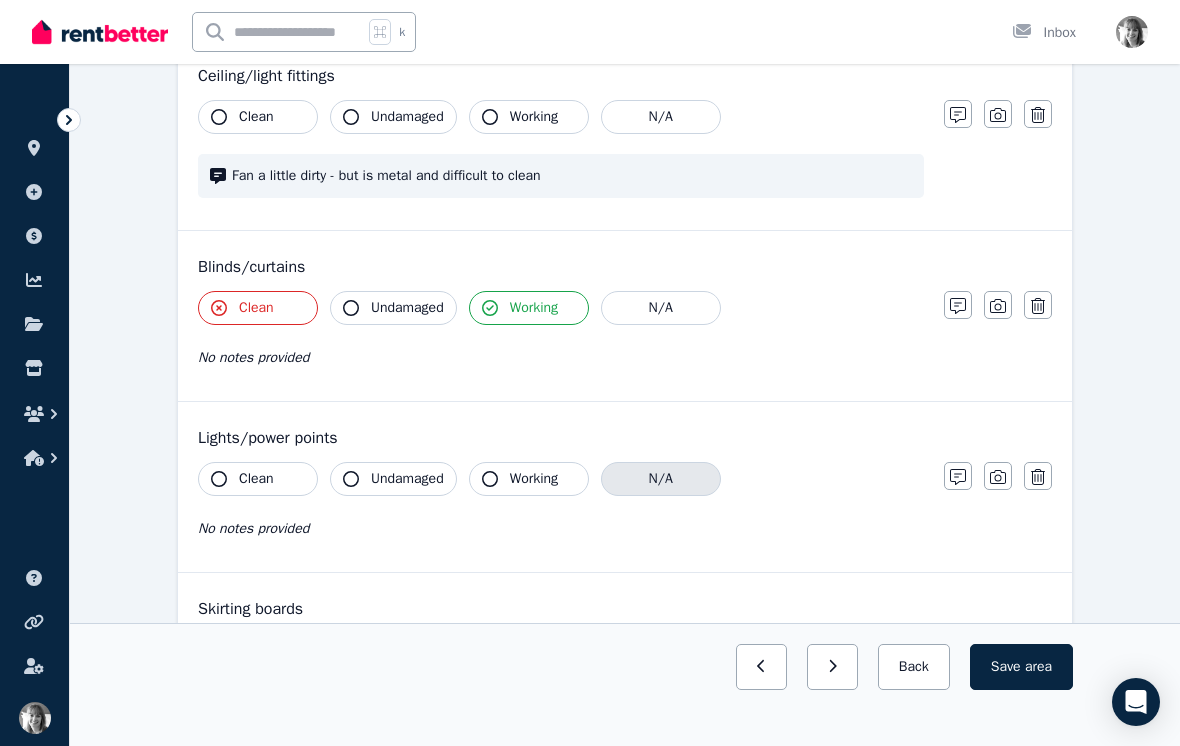 click on "N/A" at bounding box center (661, 479) 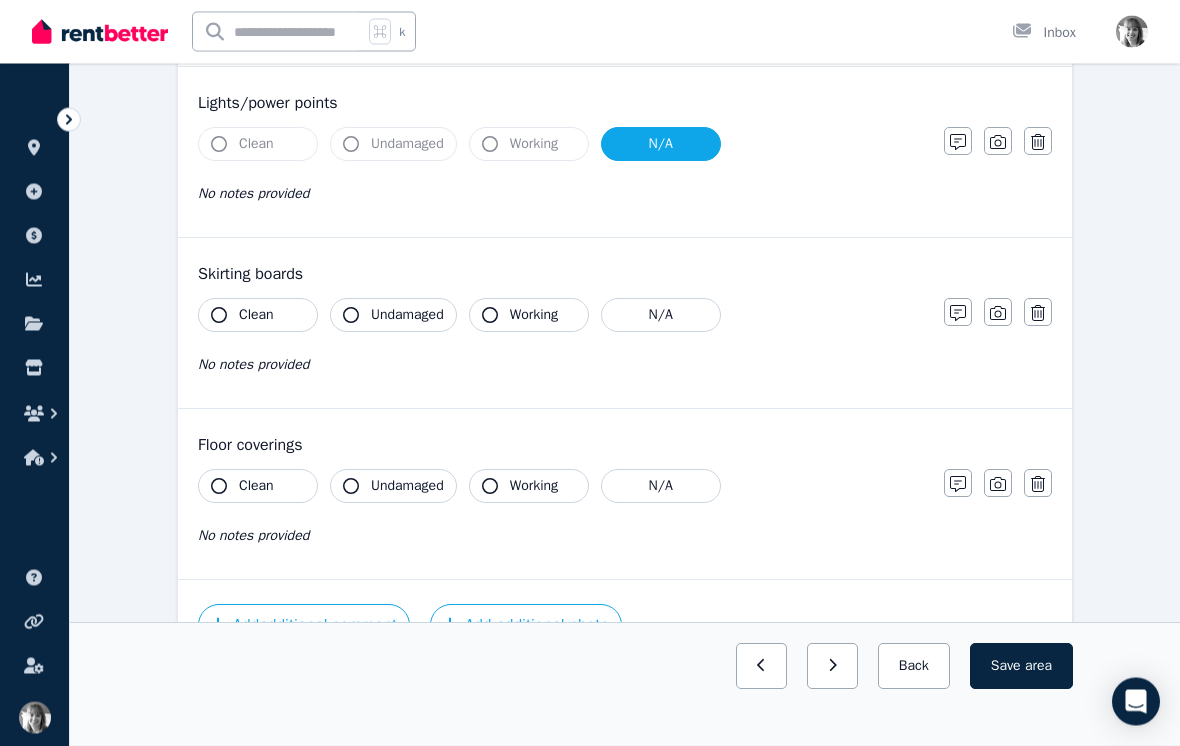 scroll, scrollTop: 1159, scrollLeft: 0, axis: vertical 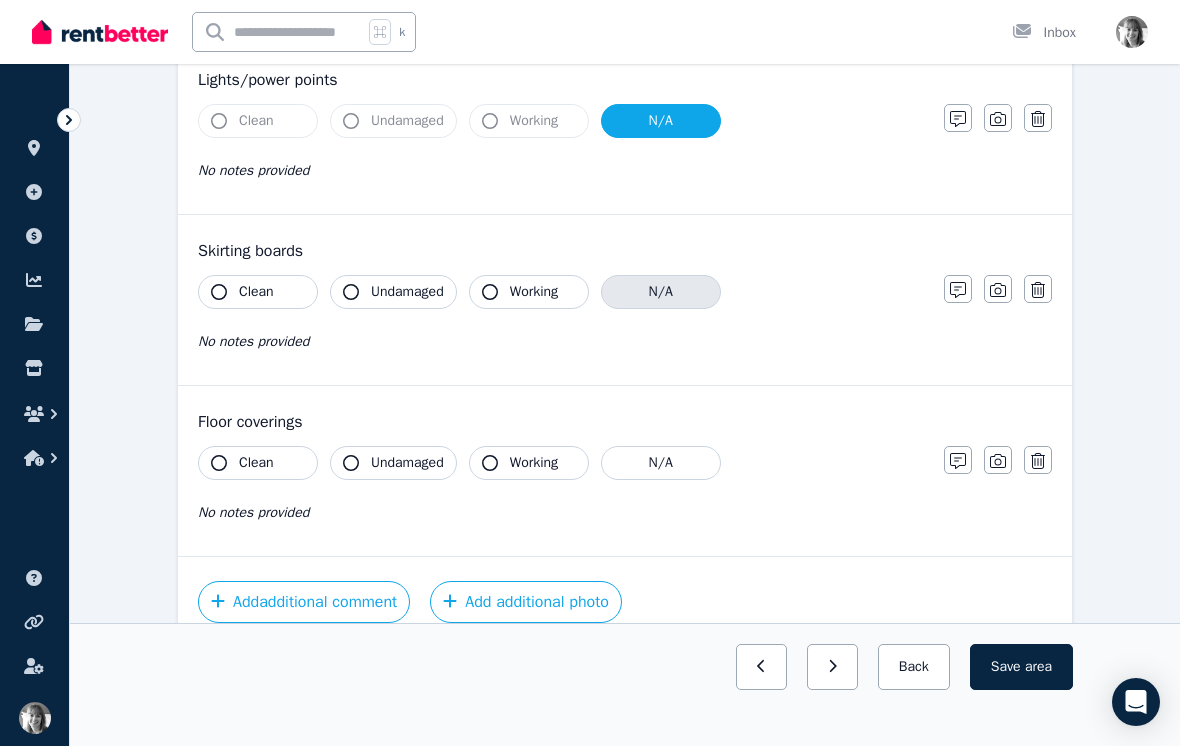 click on "N/A" at bounding box center (661, 292) 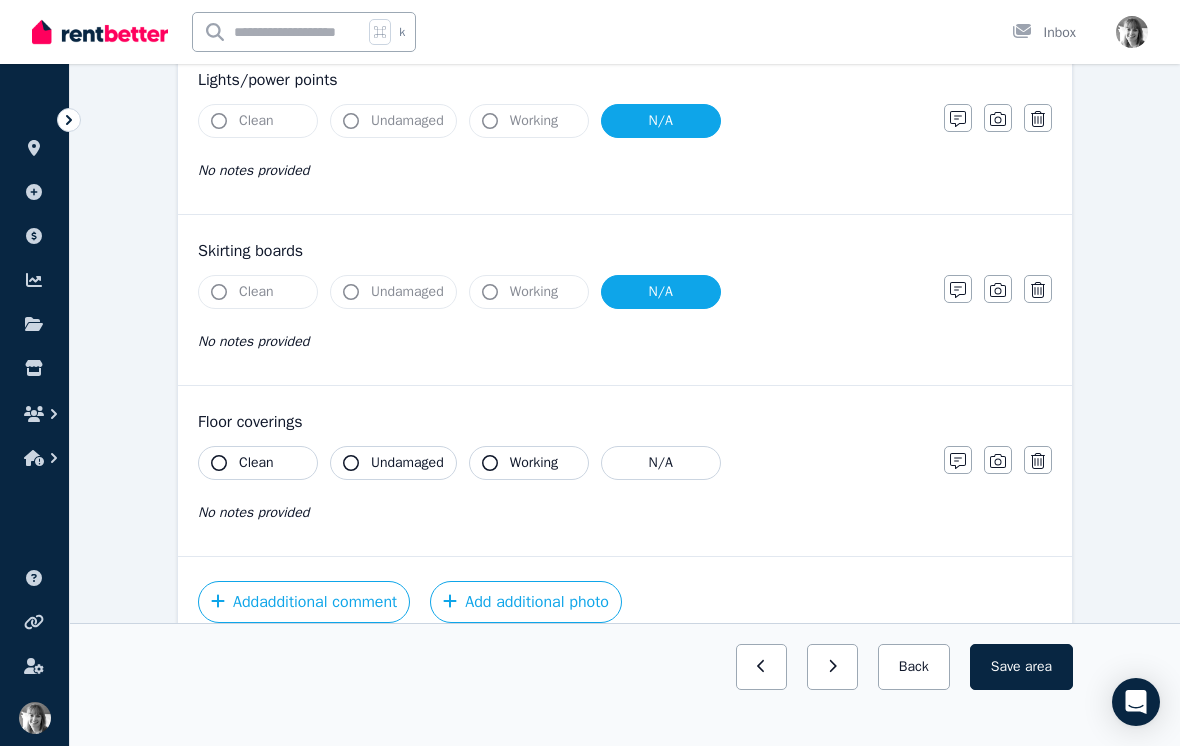 click on "Working" at bounding box center [534, 292] 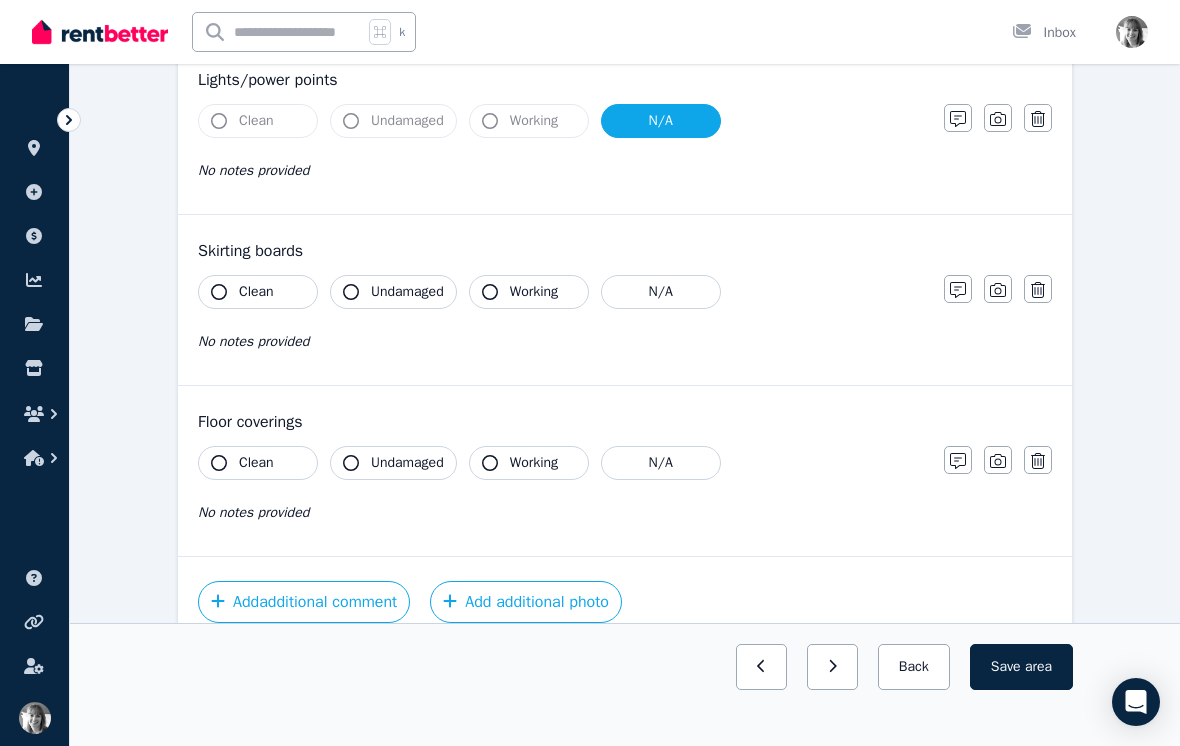 click on "Working" at bounding box center [534, 292] 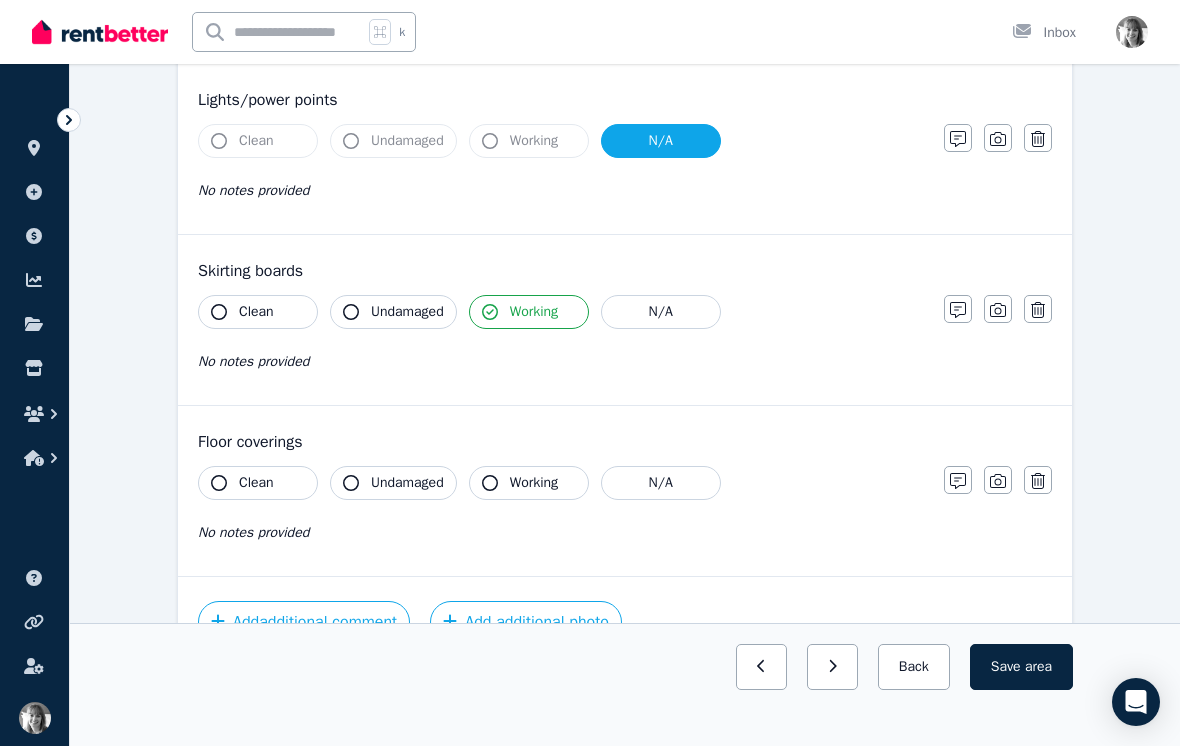 scroll, scrollTop: 1134, scrollLeft: 0, axis: vertical 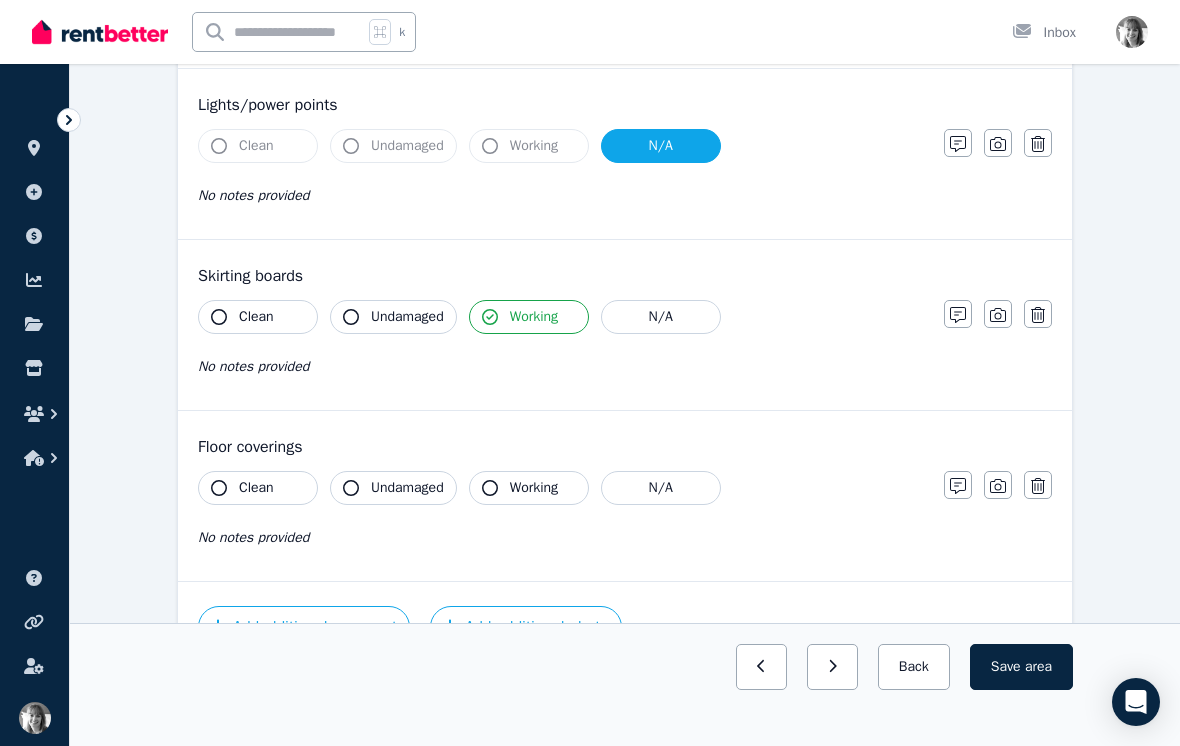 click on "Working" at bounding box center [529, 146] 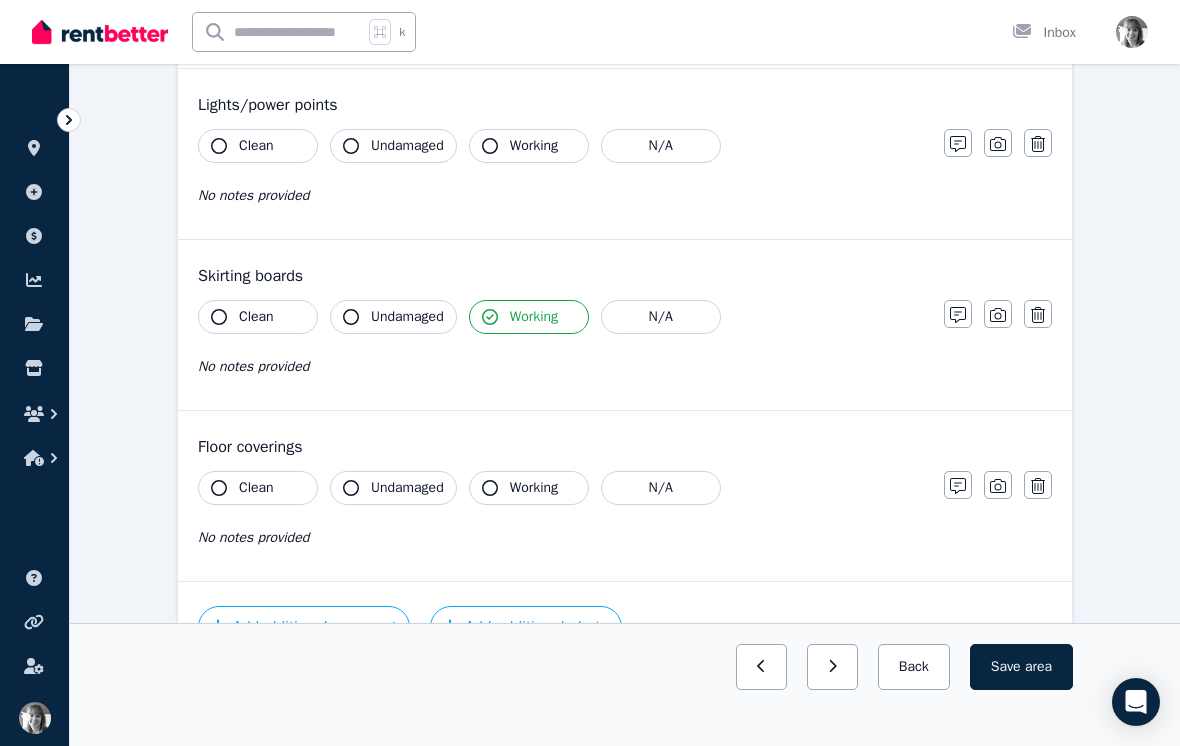 click on "Working" at bounding box center (529, 146) 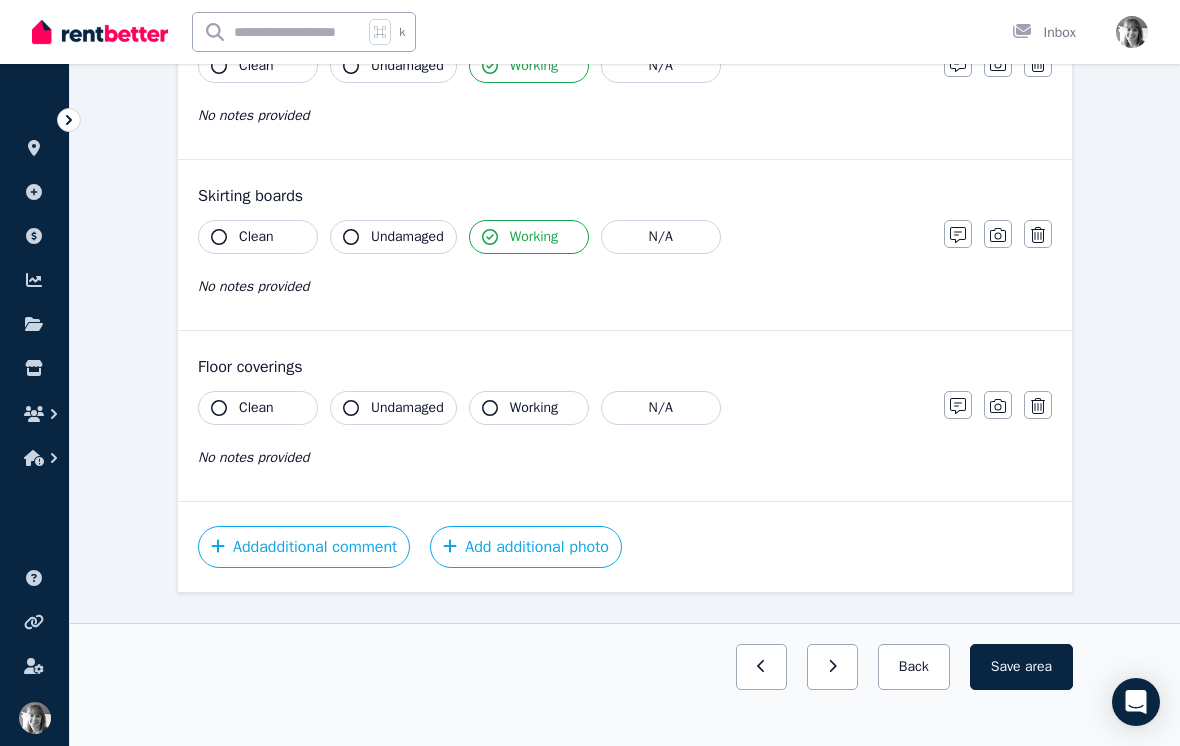 scroll, scrollTop: 1225, scrollLeft: 0, axis: vertical 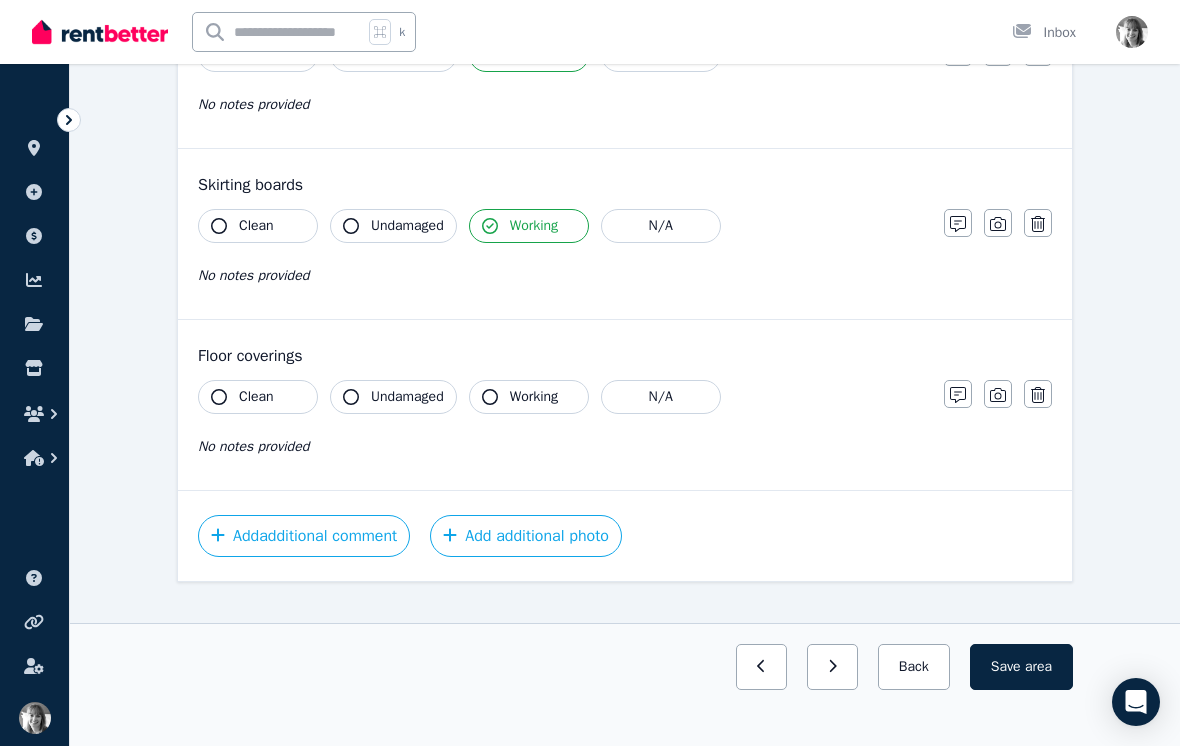 click on "Clean" at bounding box center (258, 397) 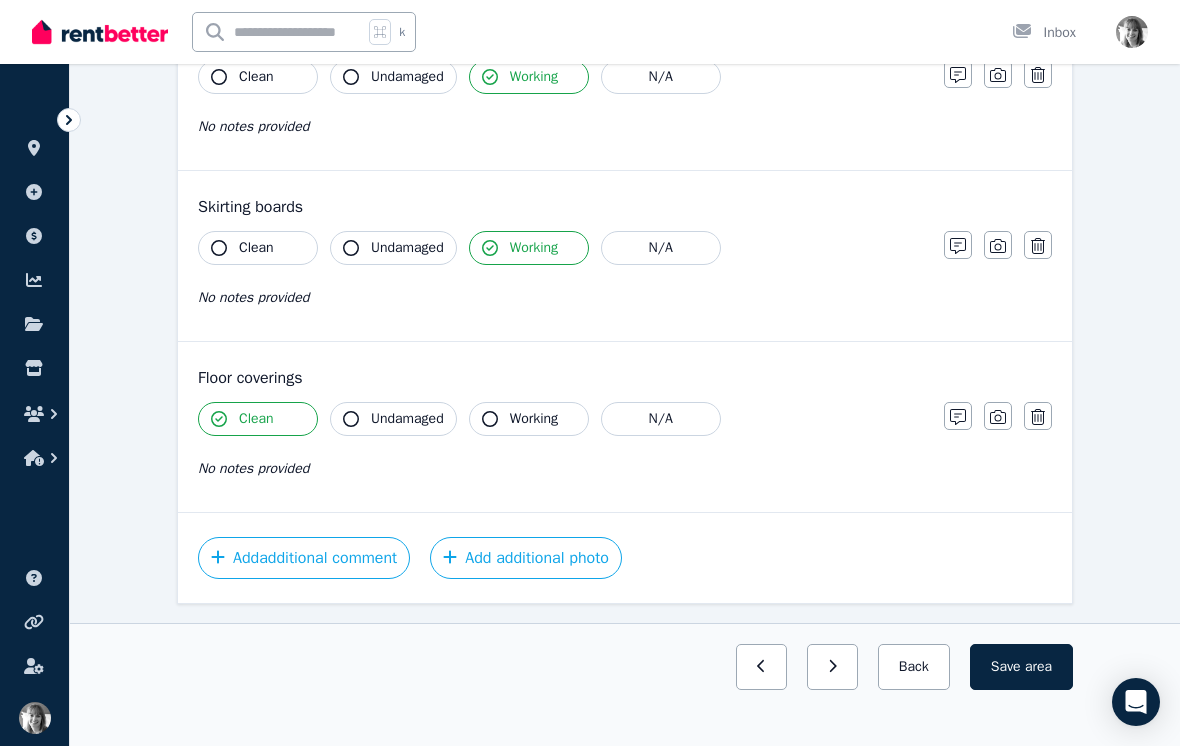 scroll, scrollTop: 1225, scrollLeft: 0, axis: vertical 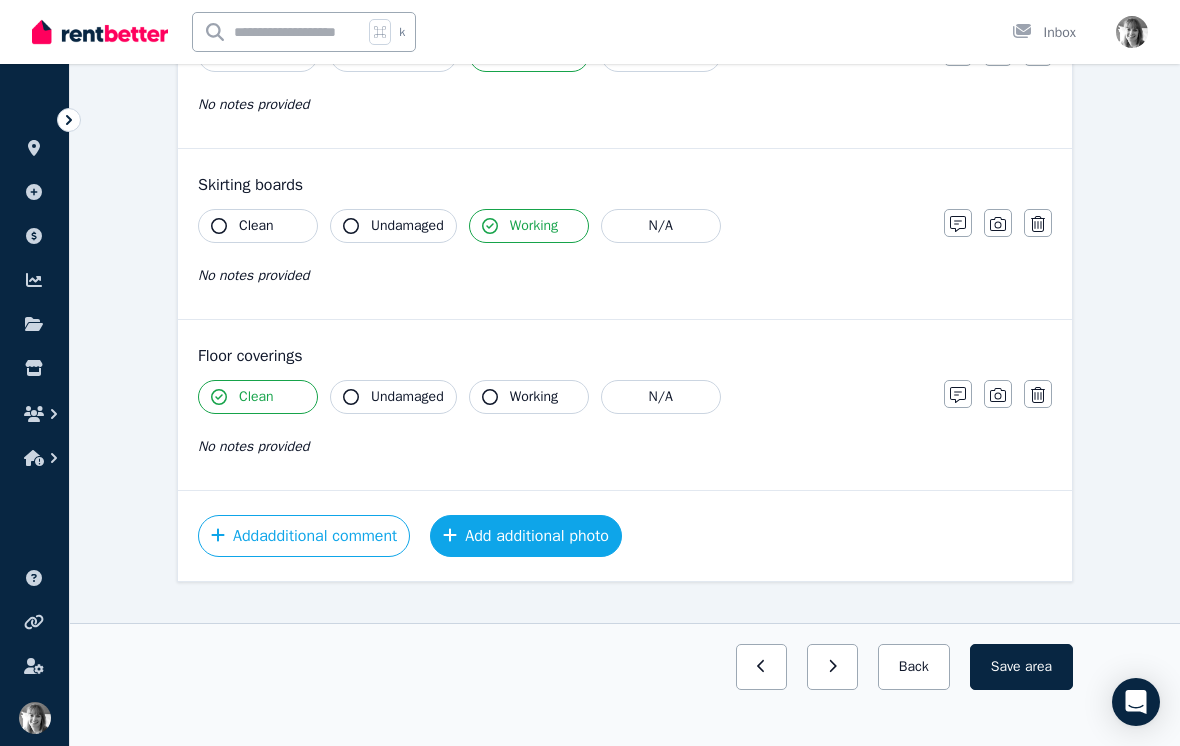 click on "Add additional photo" at bounding box center (526, 536) 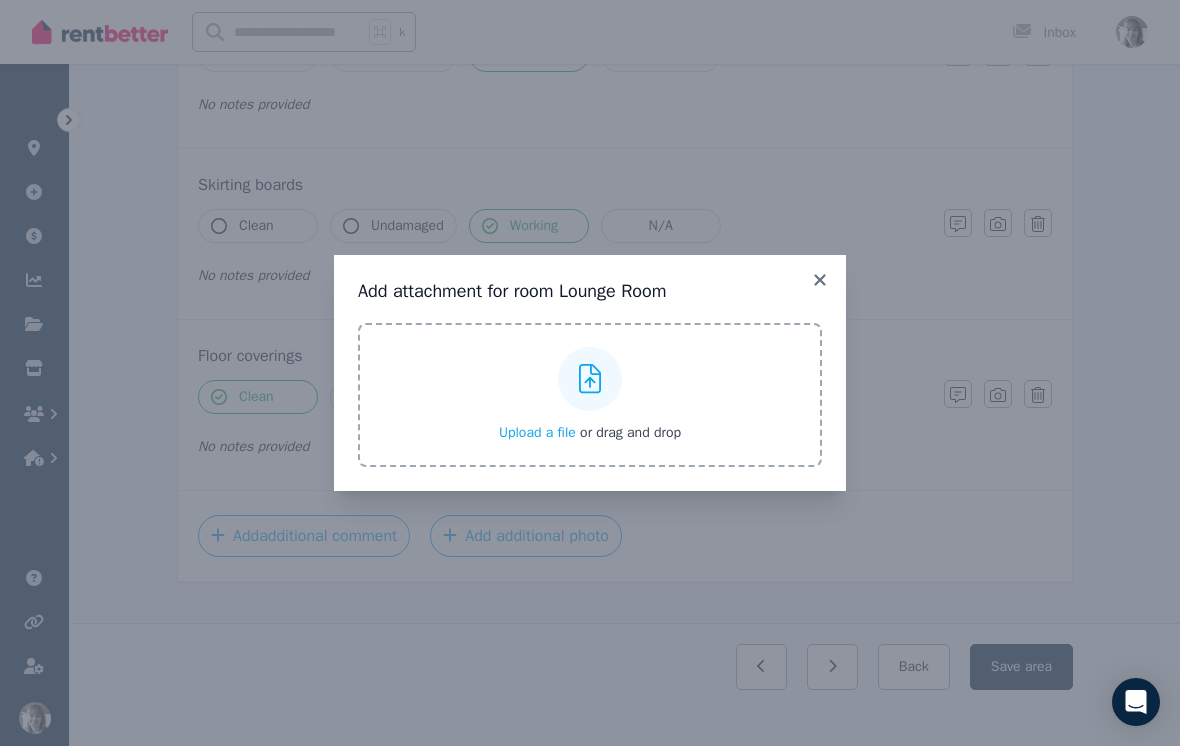 click 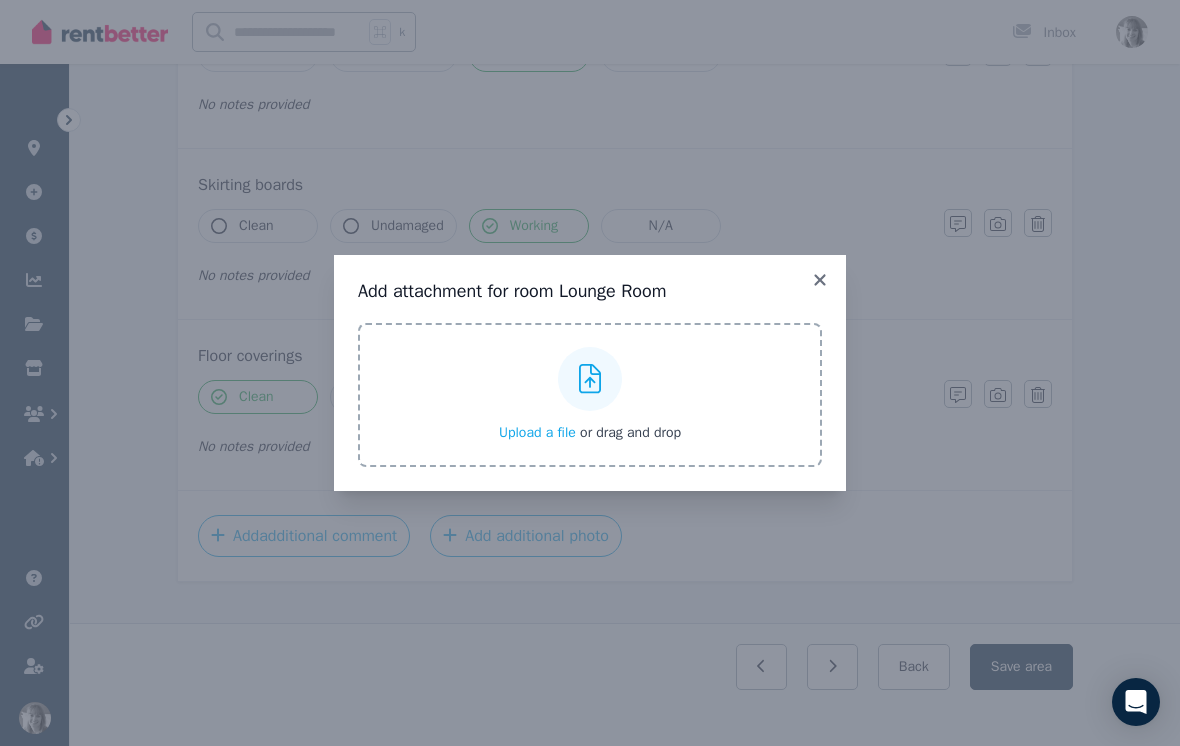 click on "Upload a file   or drag and drop" at bounding box center (0, 0) 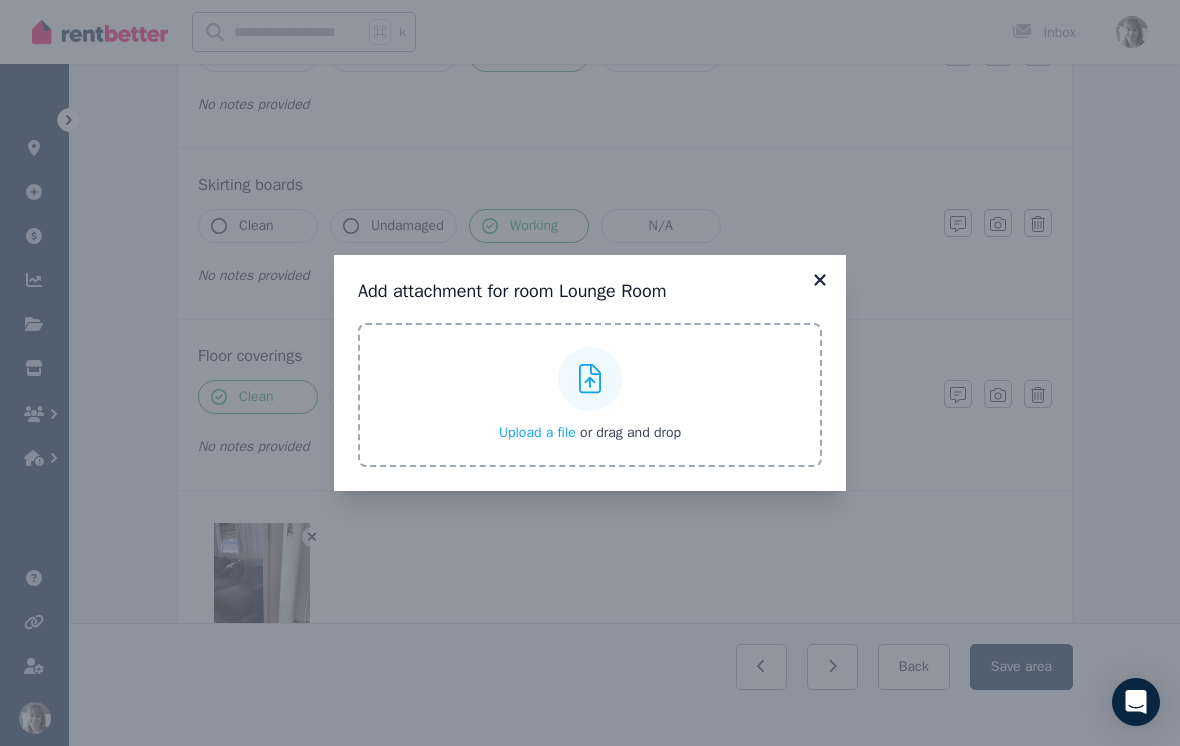 click 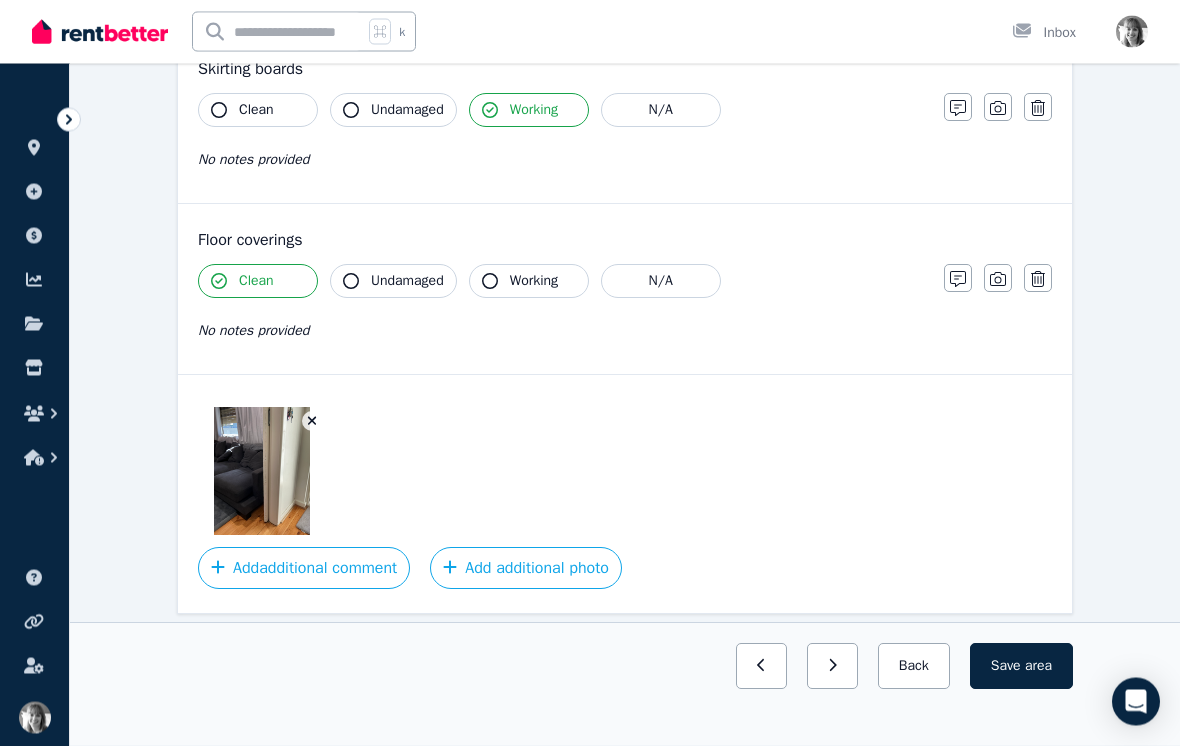 scroll, scrollTop: 1373, scrollLeft: 0, axis: vertical 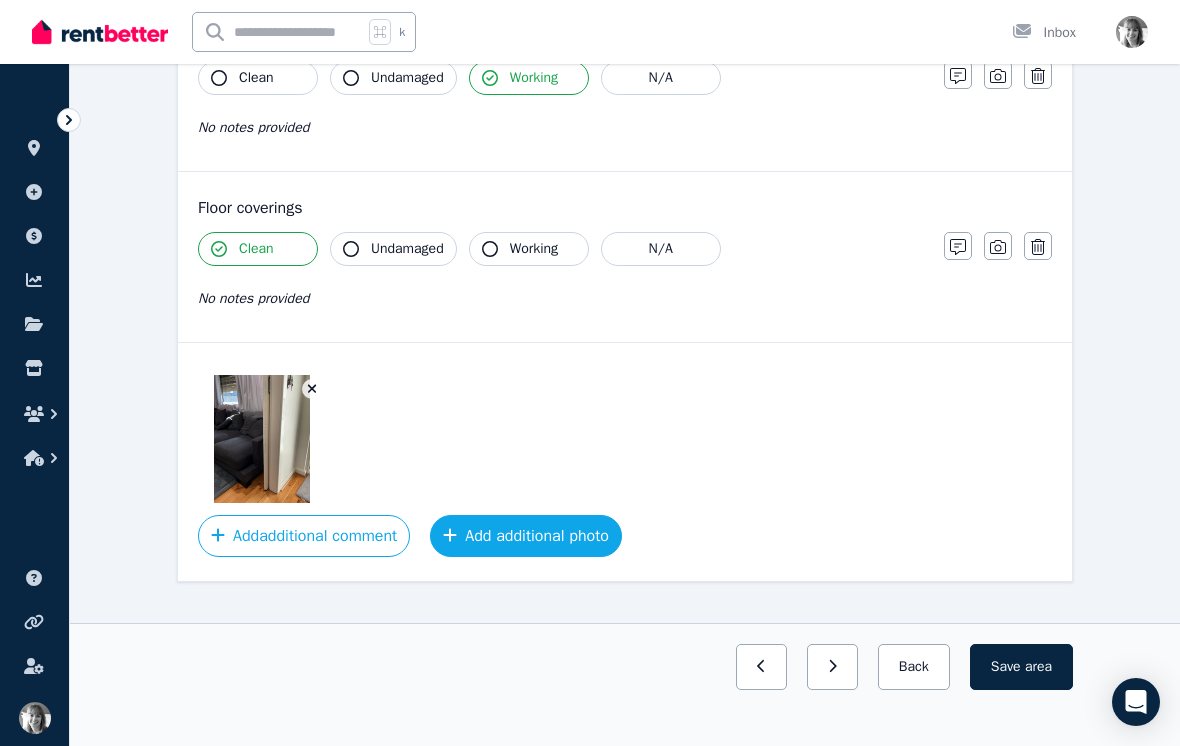 click on "Add additional photo" at bounding box center [526, 536] 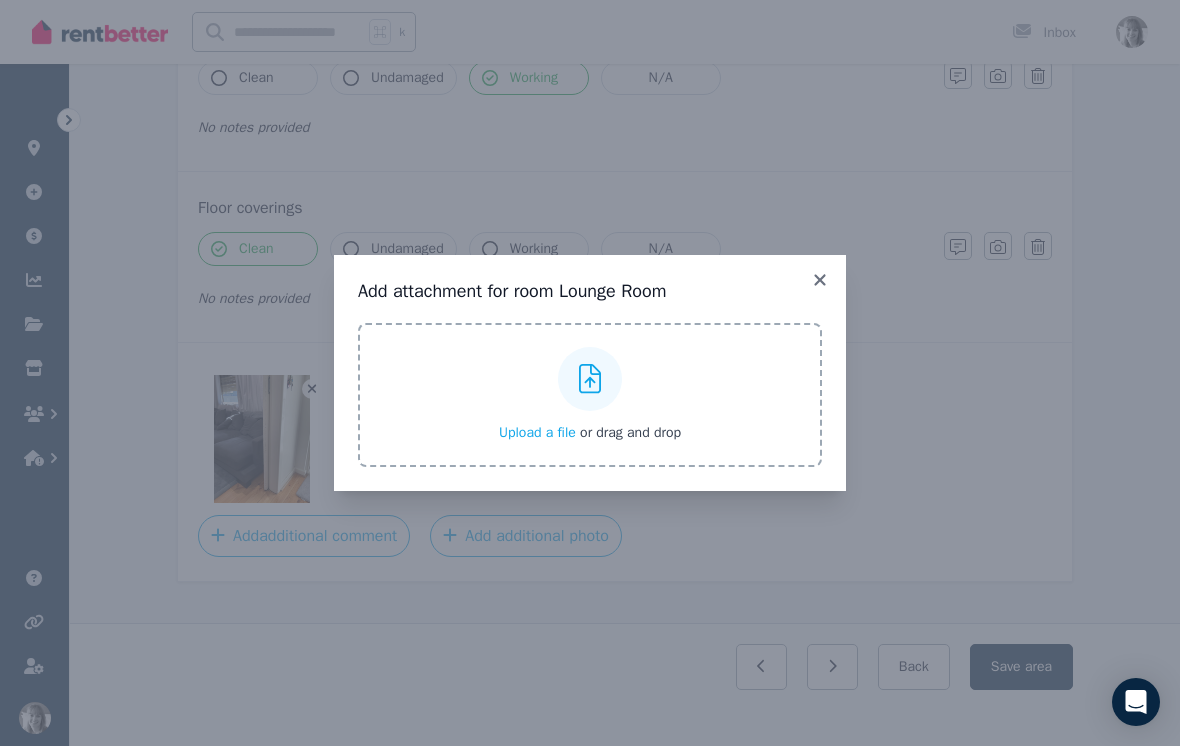 click on "Upload a file" at bounding box center [537, 432] 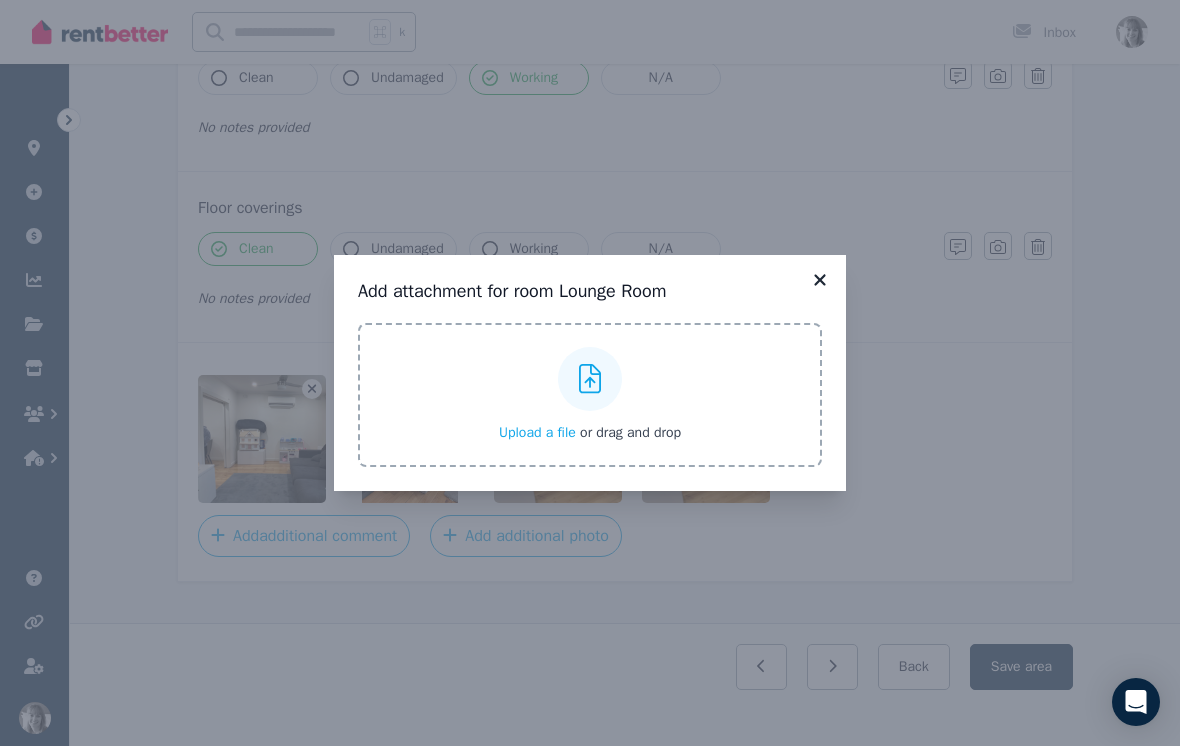 click 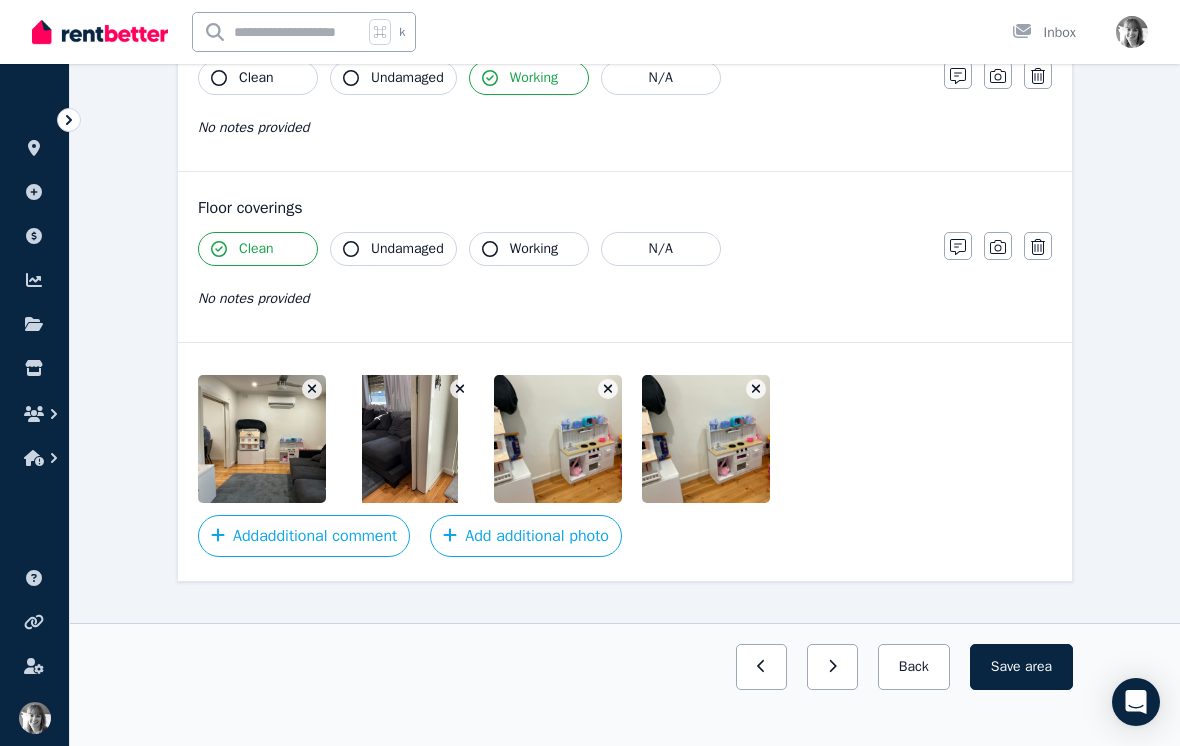 click 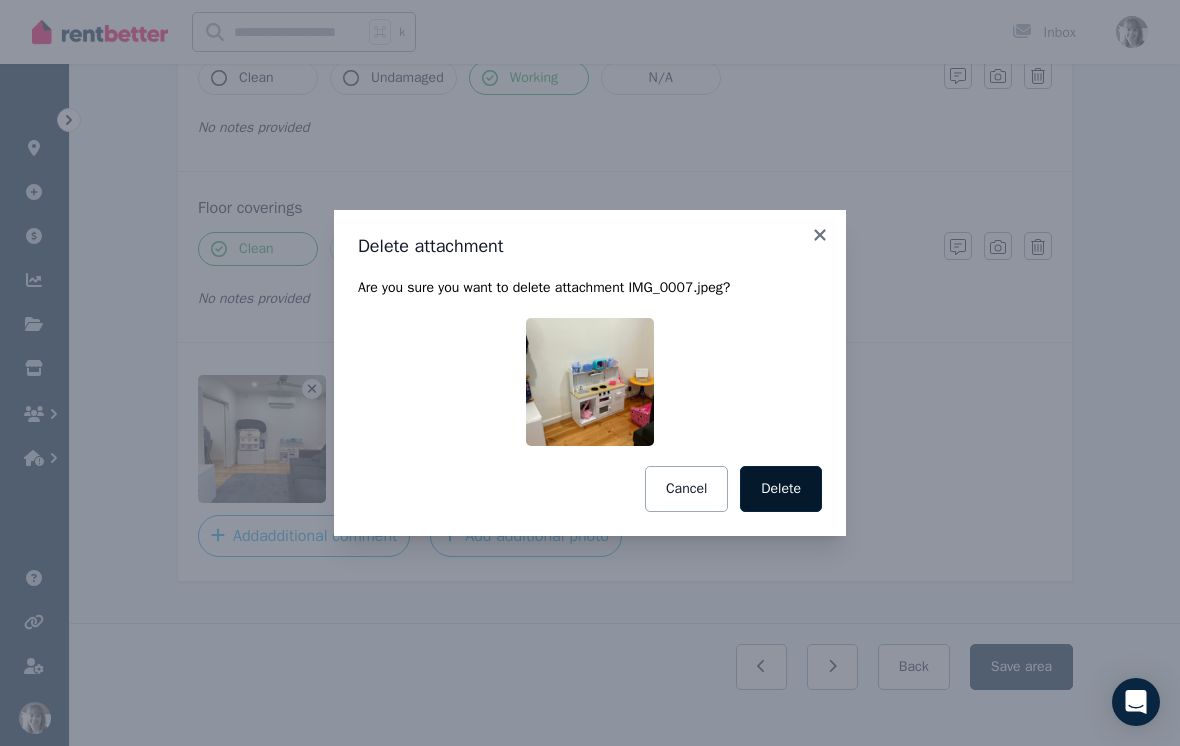 click on "Delete" at bounding box center (781, 489) 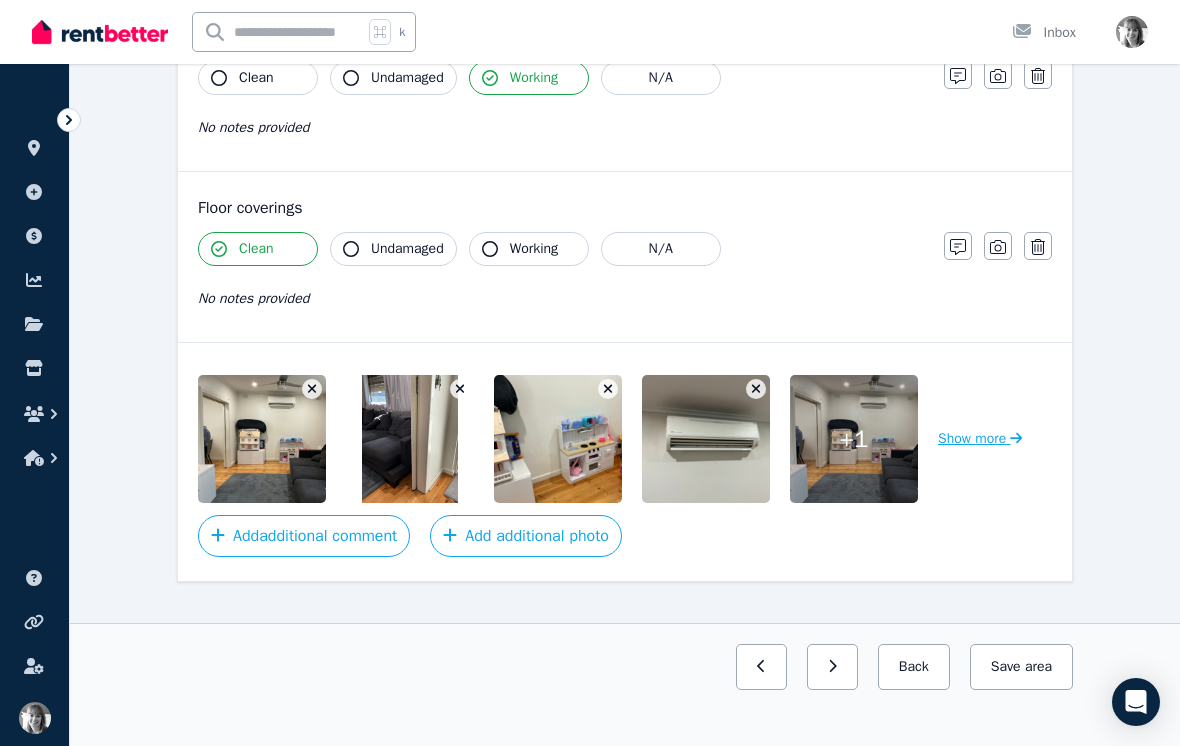 click on "Show more" at bounding box center [980, 439] 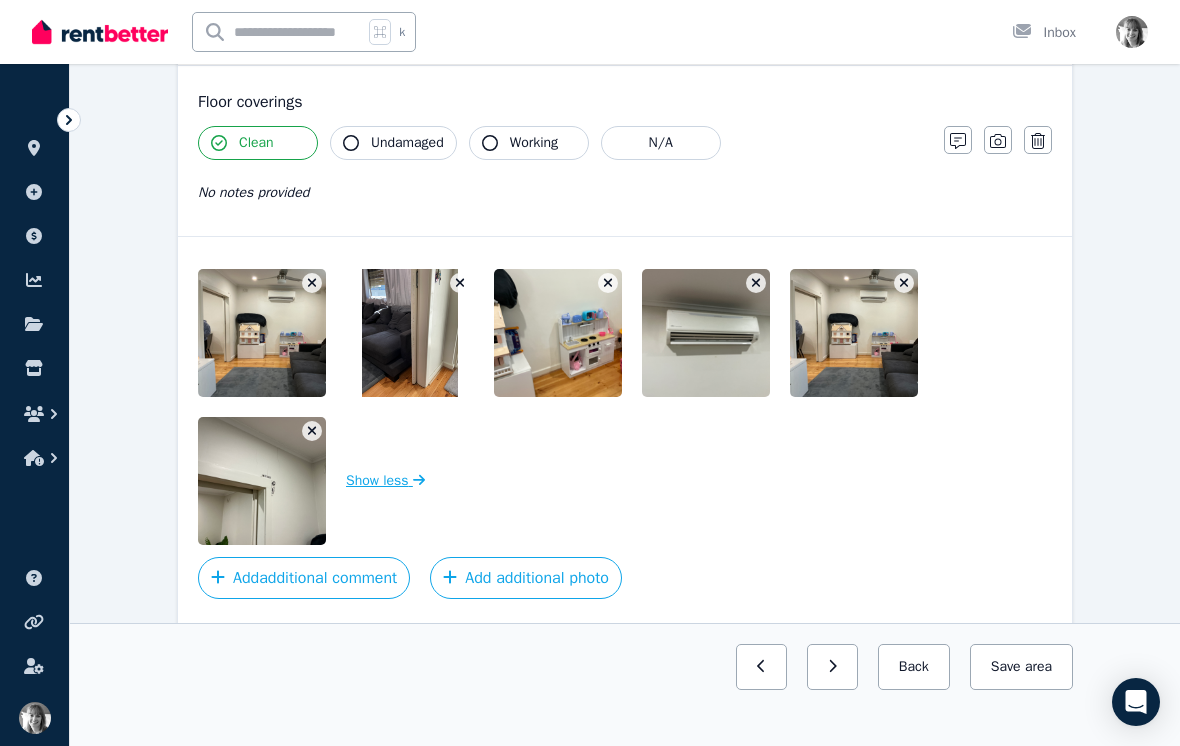 scroll, scrollTop: 1504, scrollLeft: 0, axis: vertical 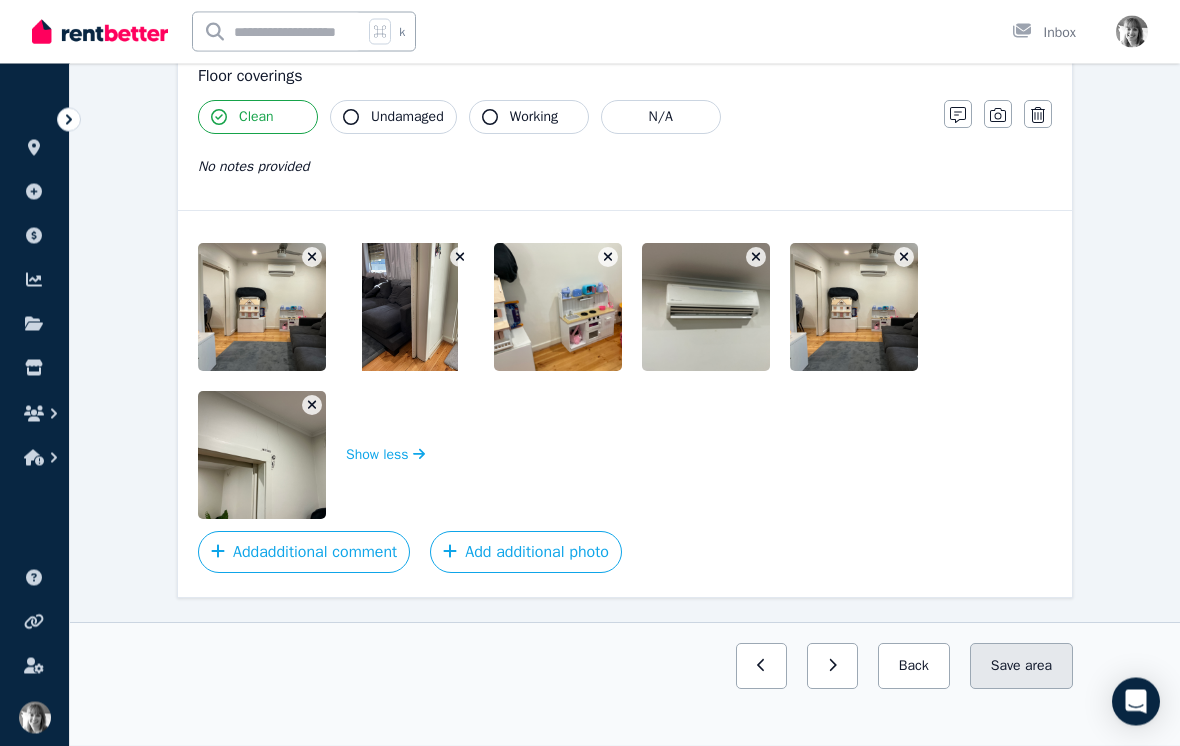 click on "Save   area" at bounding box center (1021, 667) 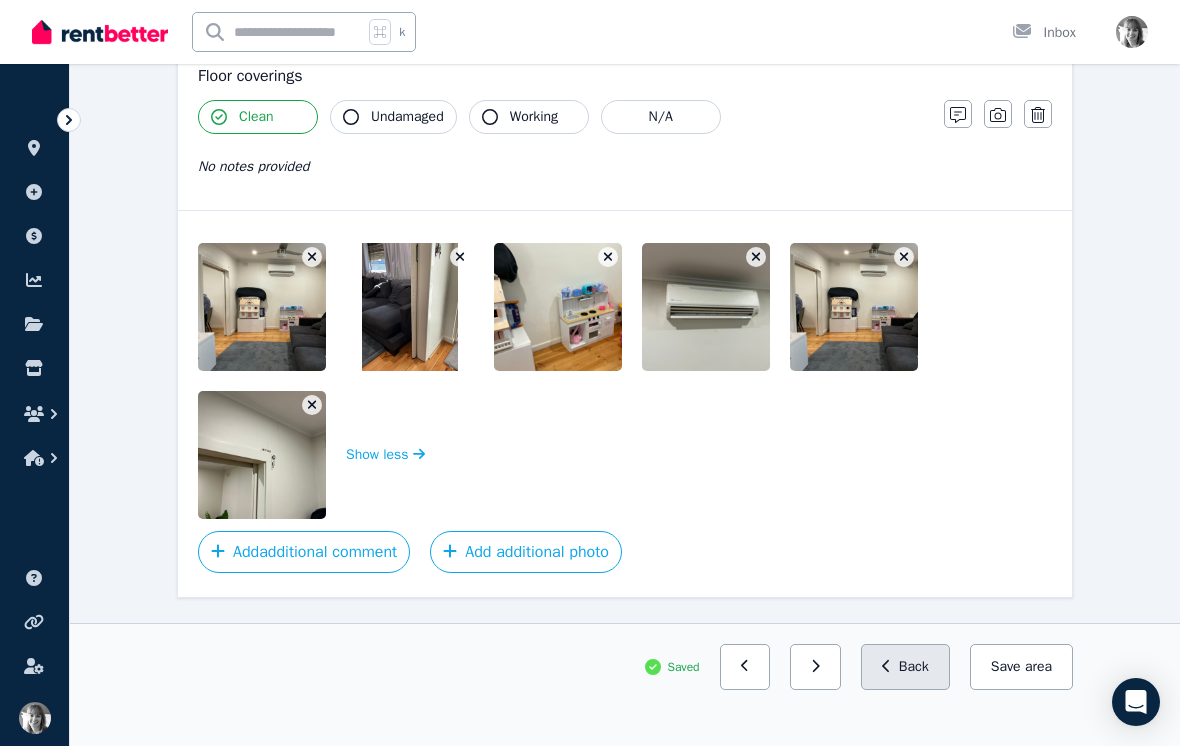 click on "Back" at bounding box center [905, 667] 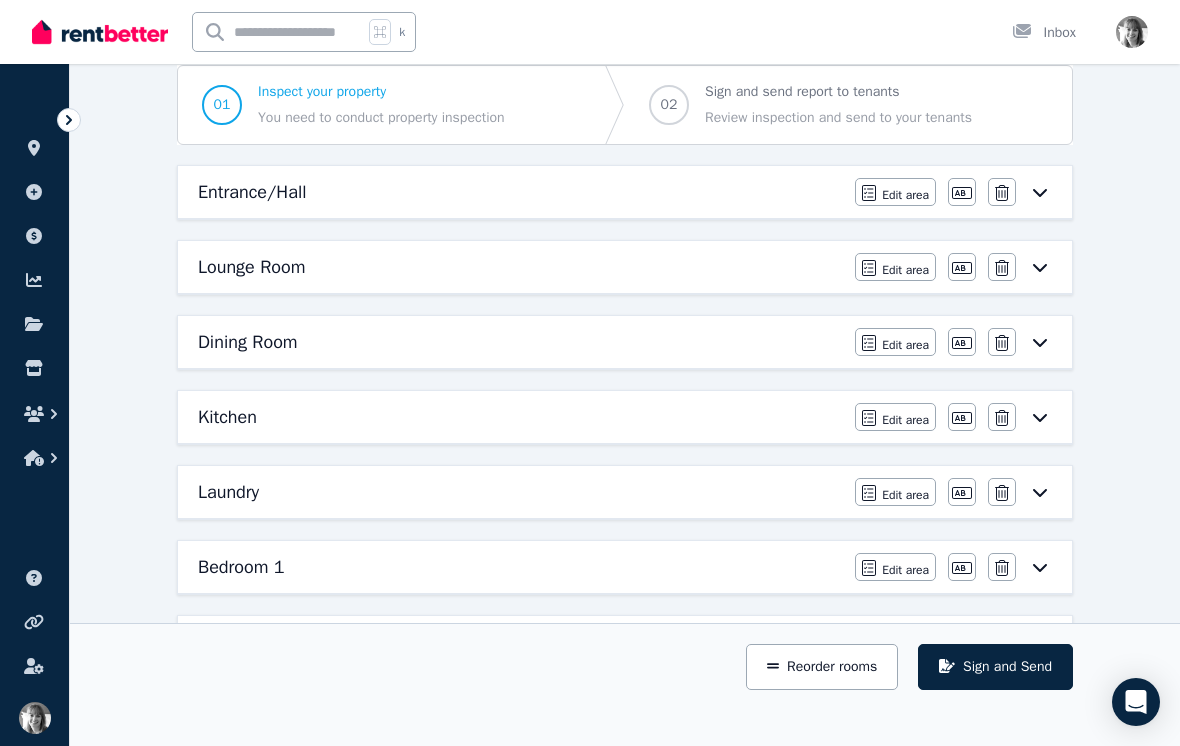 scroll, scrollTop: 214, scrollLeft: 0, axis: vertical 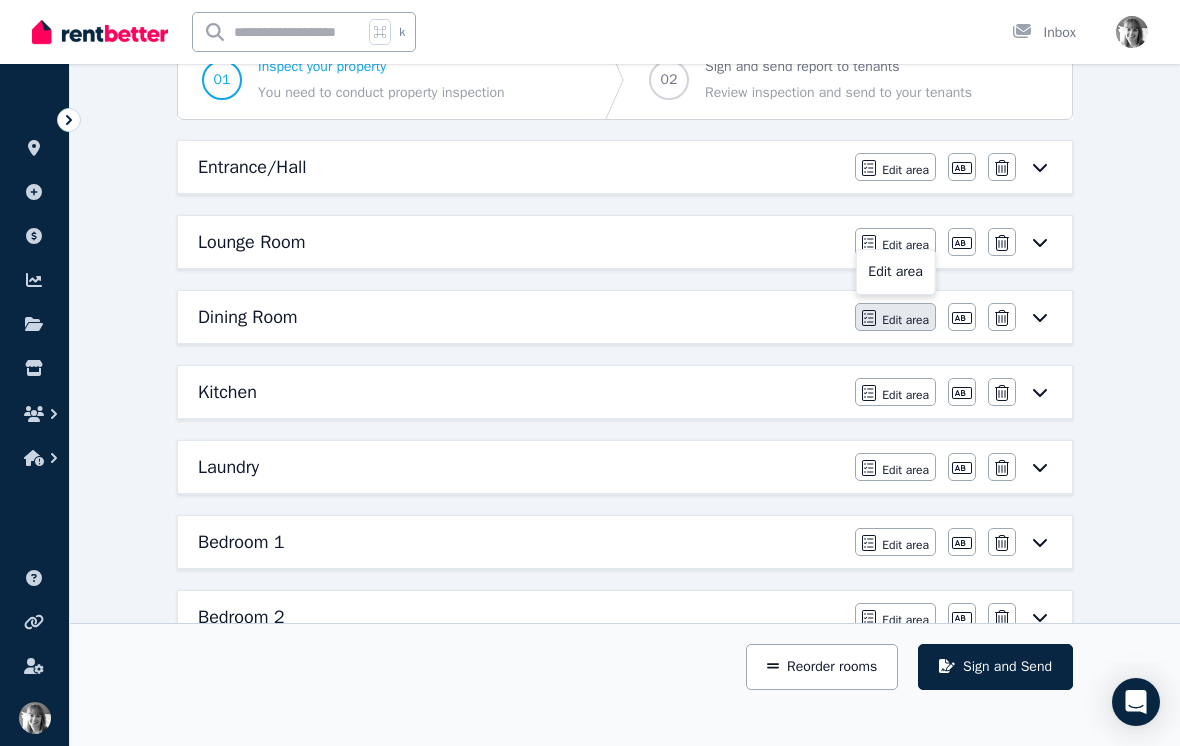 click on "Edit area" at bounding box center [905, 320] 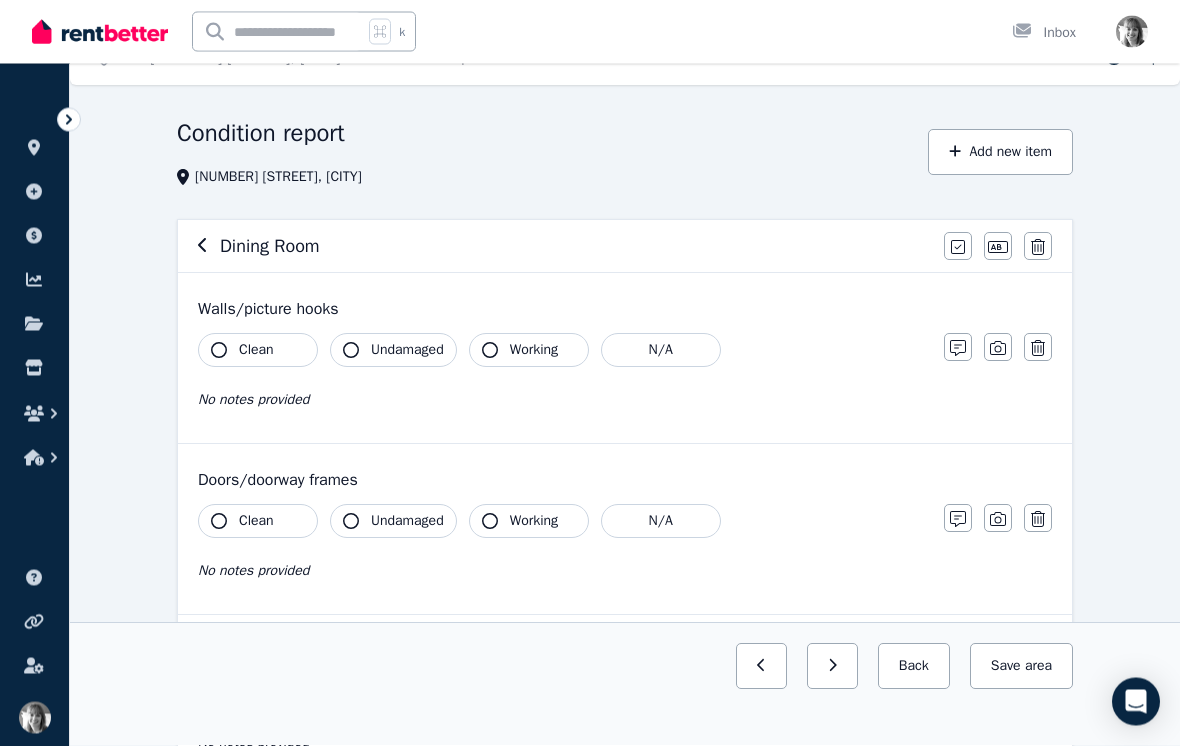 scroll, scrollTop: 36, scrollLeft: 0, axis: vertical 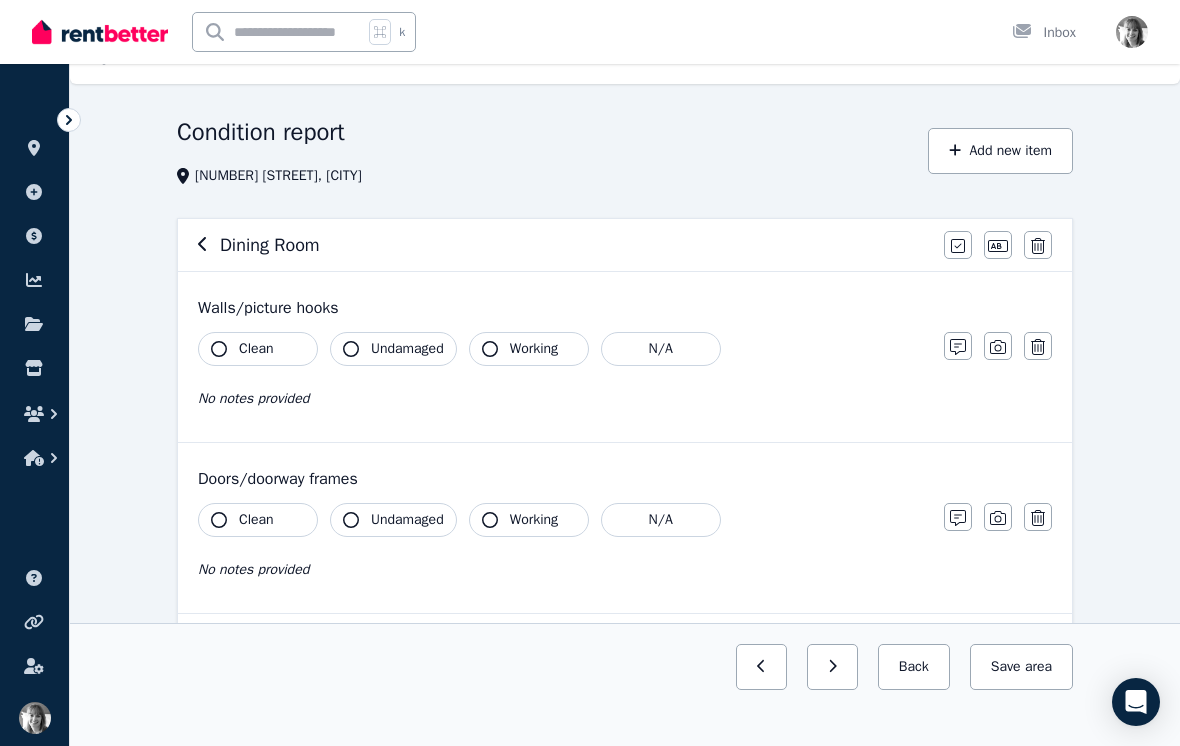 click on "Clean" at bounding box center [258, 349] 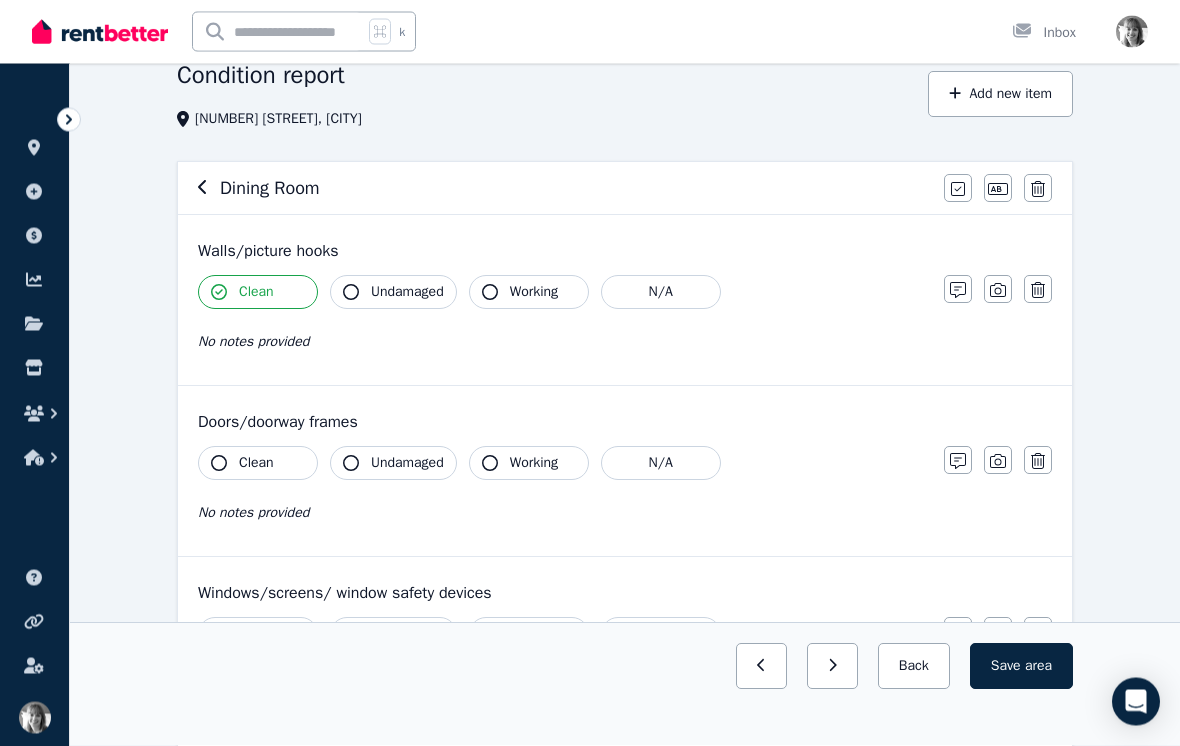 scroll, scrollTop: 96, scrollLeft: 0, axis: vertical 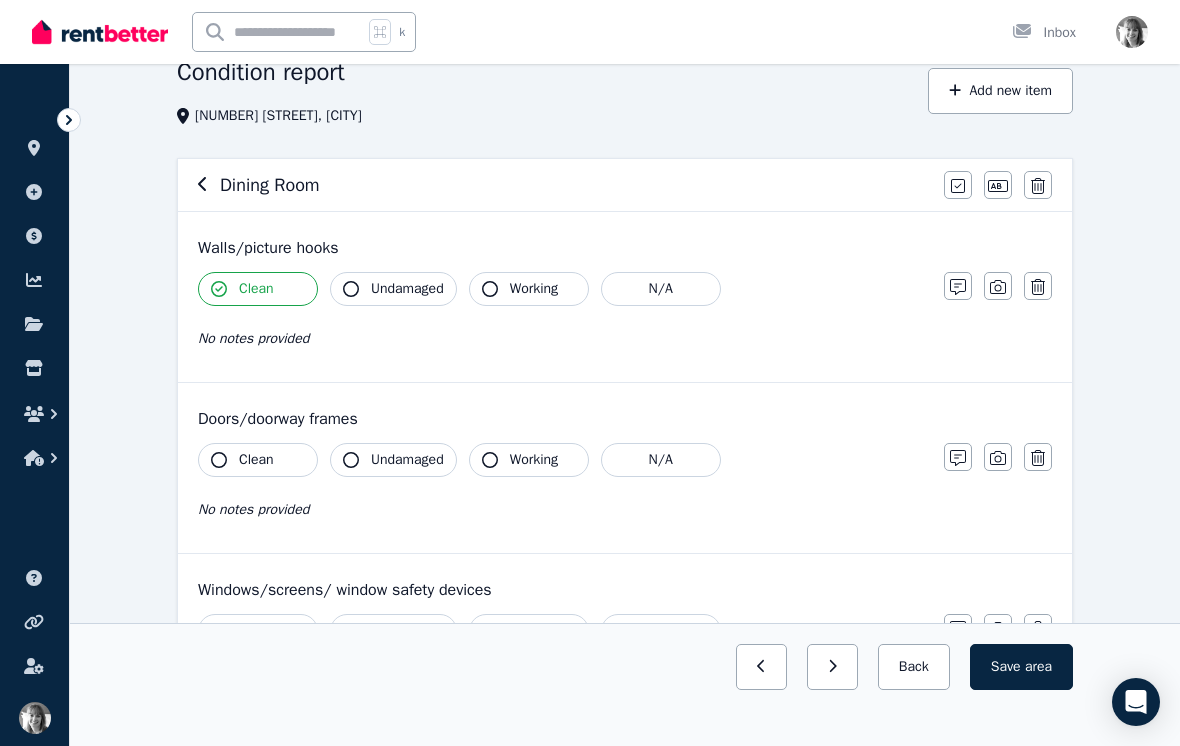 click on "Clean" at bounding box center (256, 460) 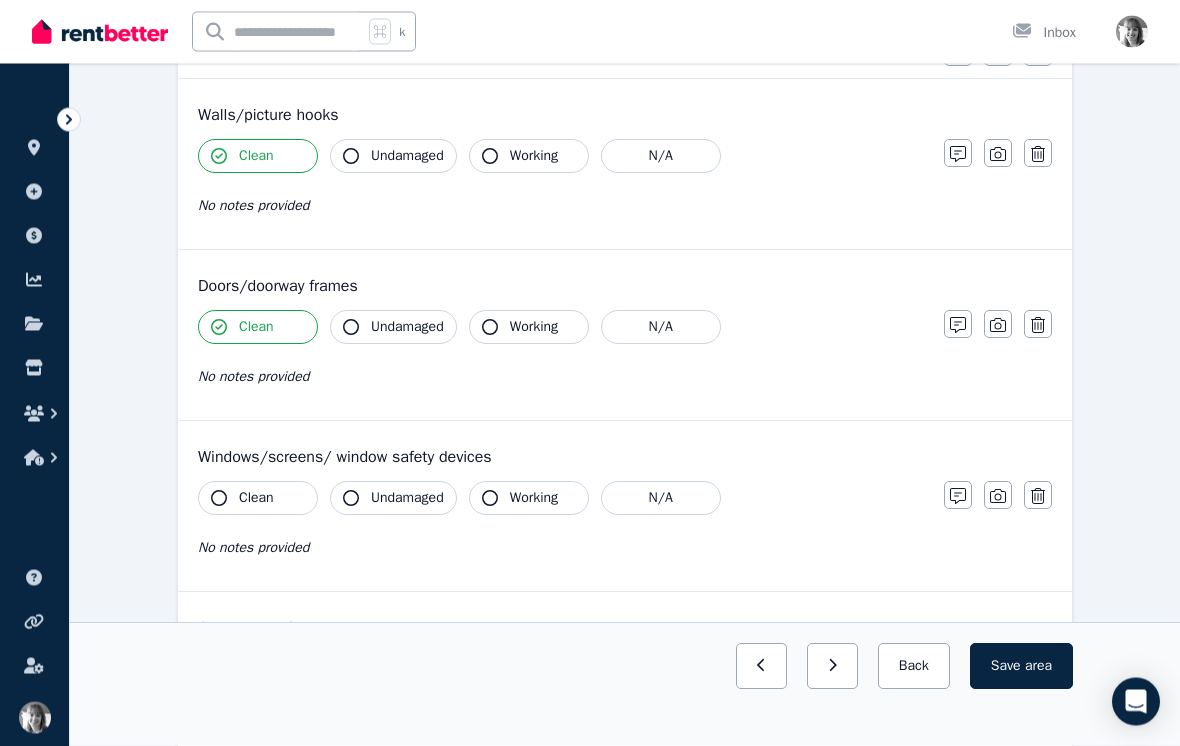 scroll, scrollTop: 234, scrollLeft: 0, axis: vertical 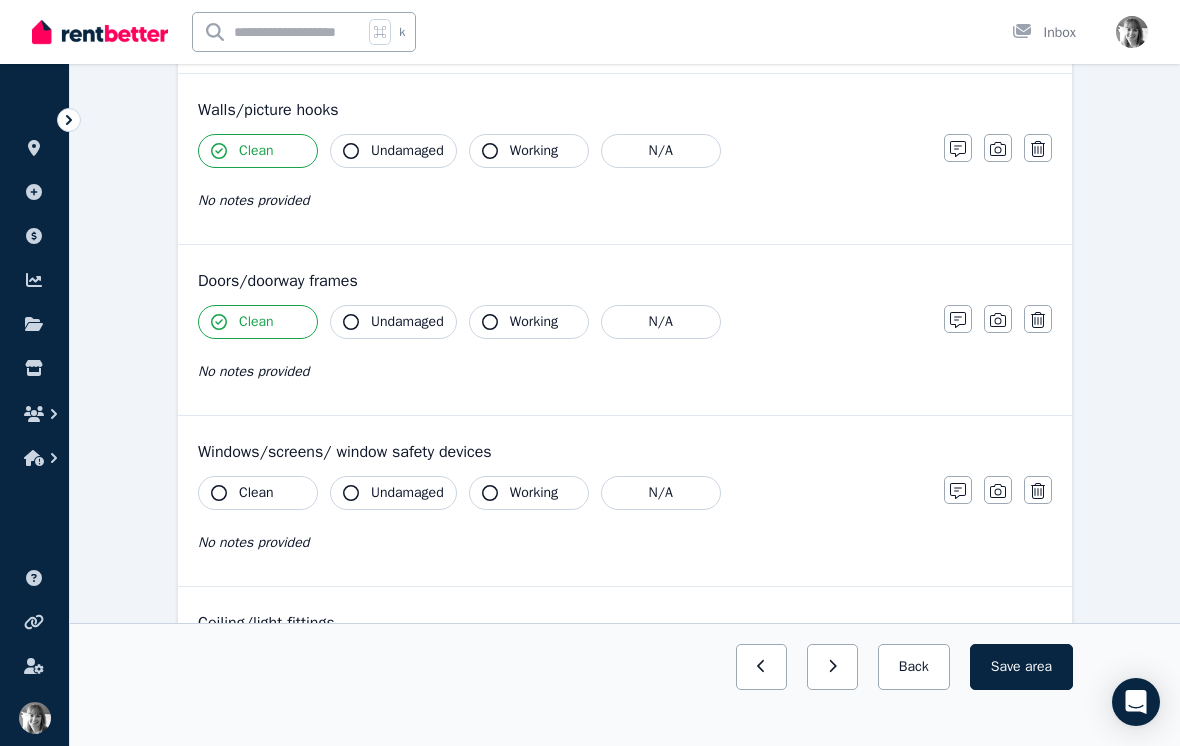 click on "Clean" at bounding box center (256, 493) 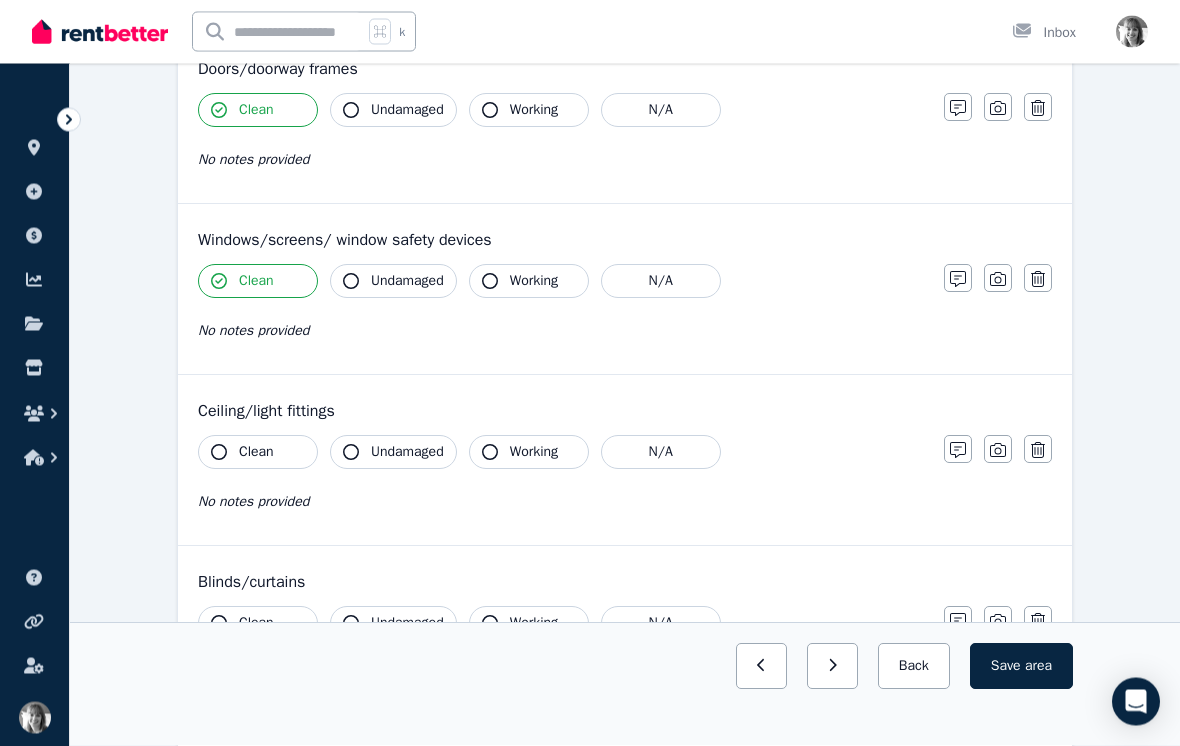 scroll, scrollTop: 447, scrollLeft: 0, axis: vertical 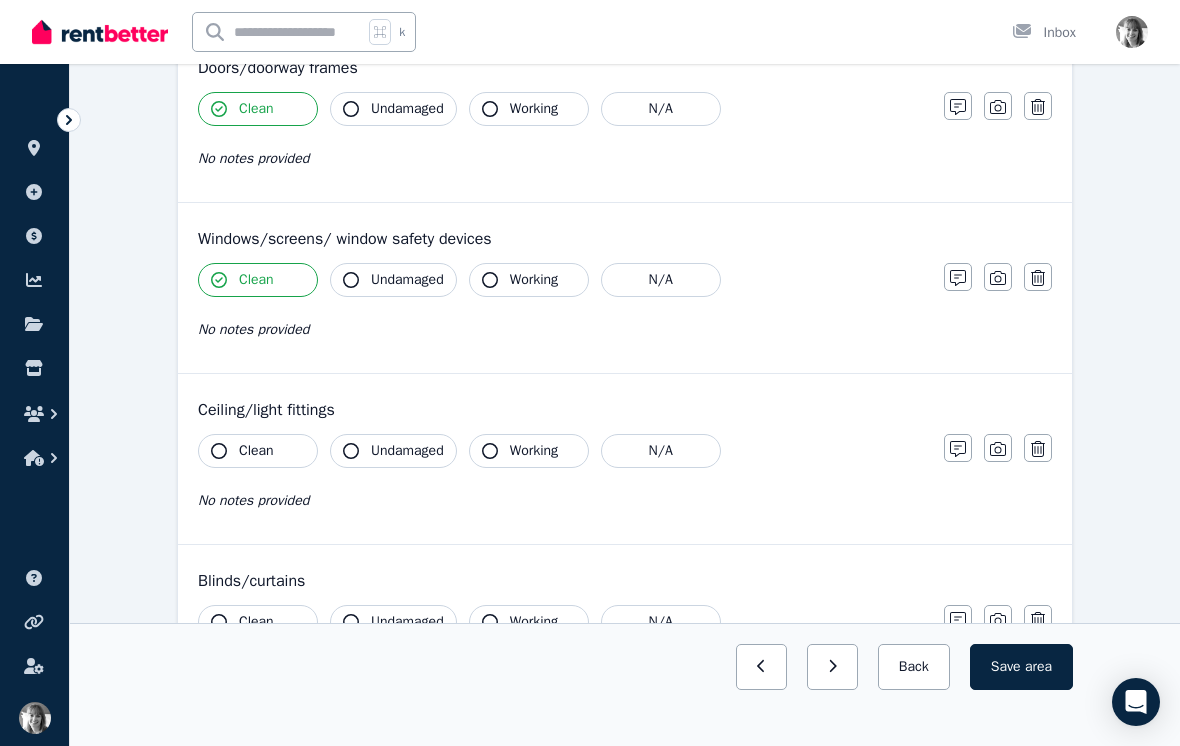 click on "Clean" at bounding box center [258, 451] 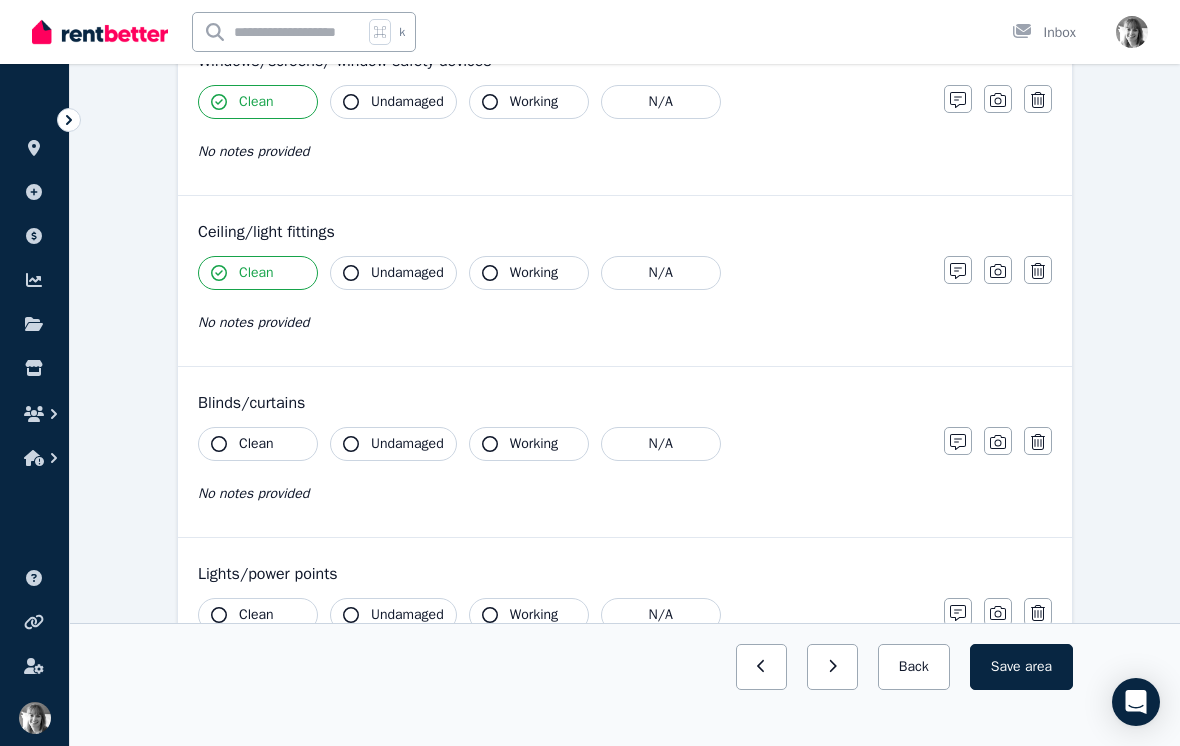 scroll, scrollTop: 625, scrollLeft: 0, axis: vertical 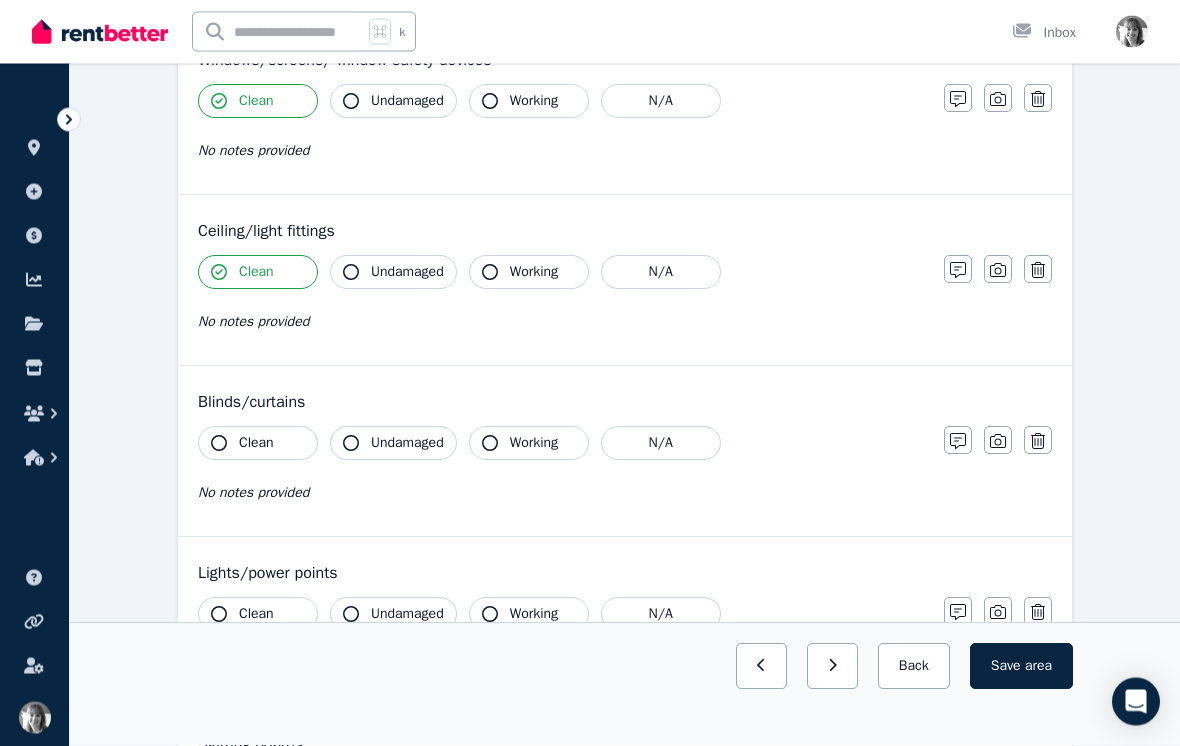click on "Clean" at bounding box center [258, 444] 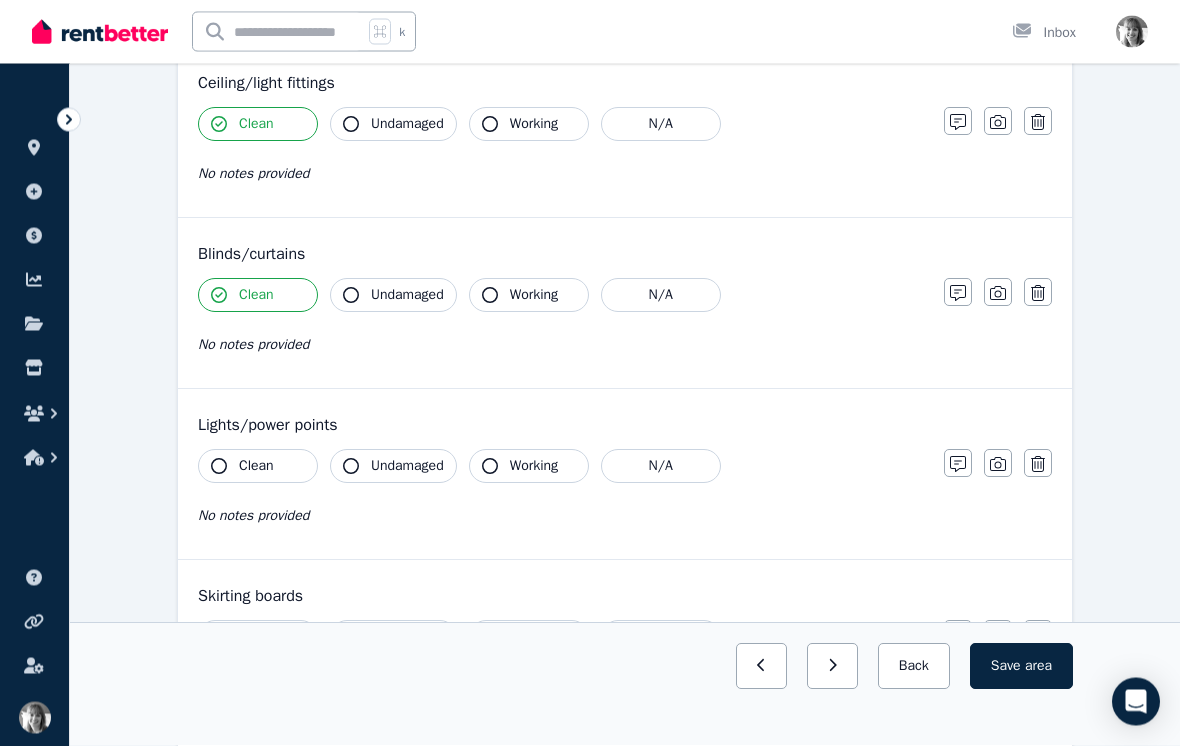 scroll, scrollTop: 774, scrollLeft: 0, axis: vertical 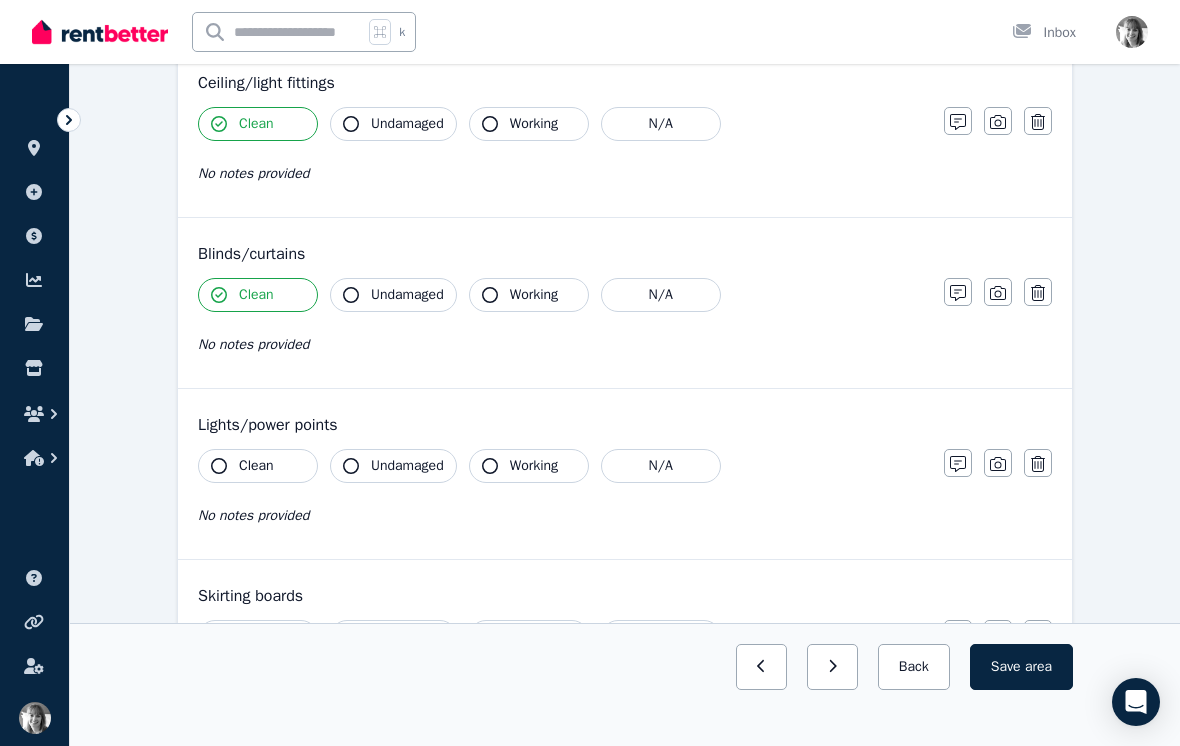 click on "Clean" at bounding box center [258, 466] 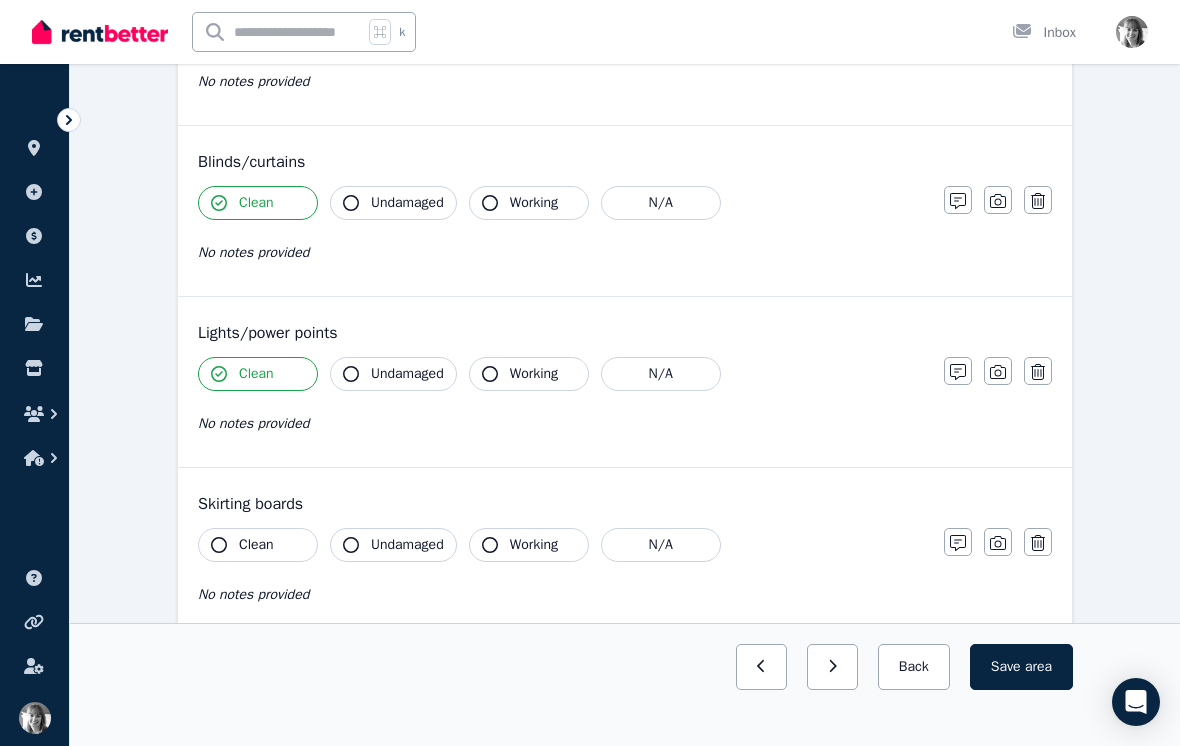 click on "Clean" at bounding box center (258, 545) 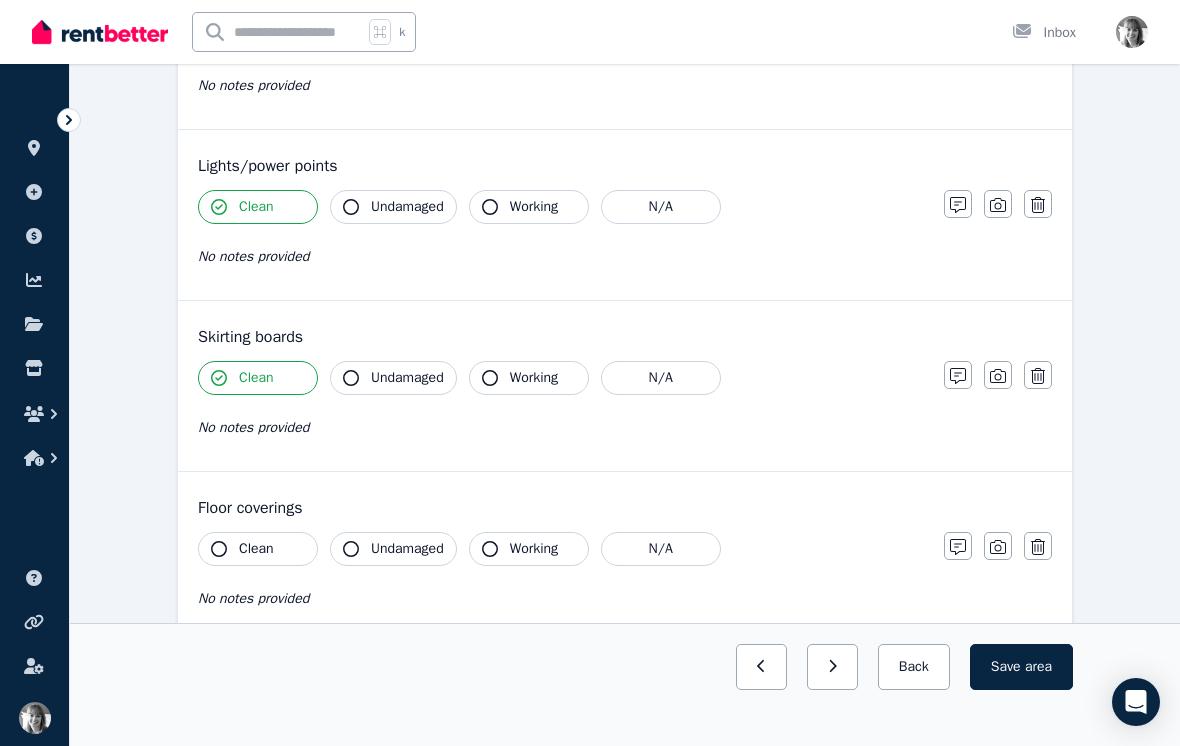 scroll, scrollTop: 1042, scrollLeft: 0, axis: vertical 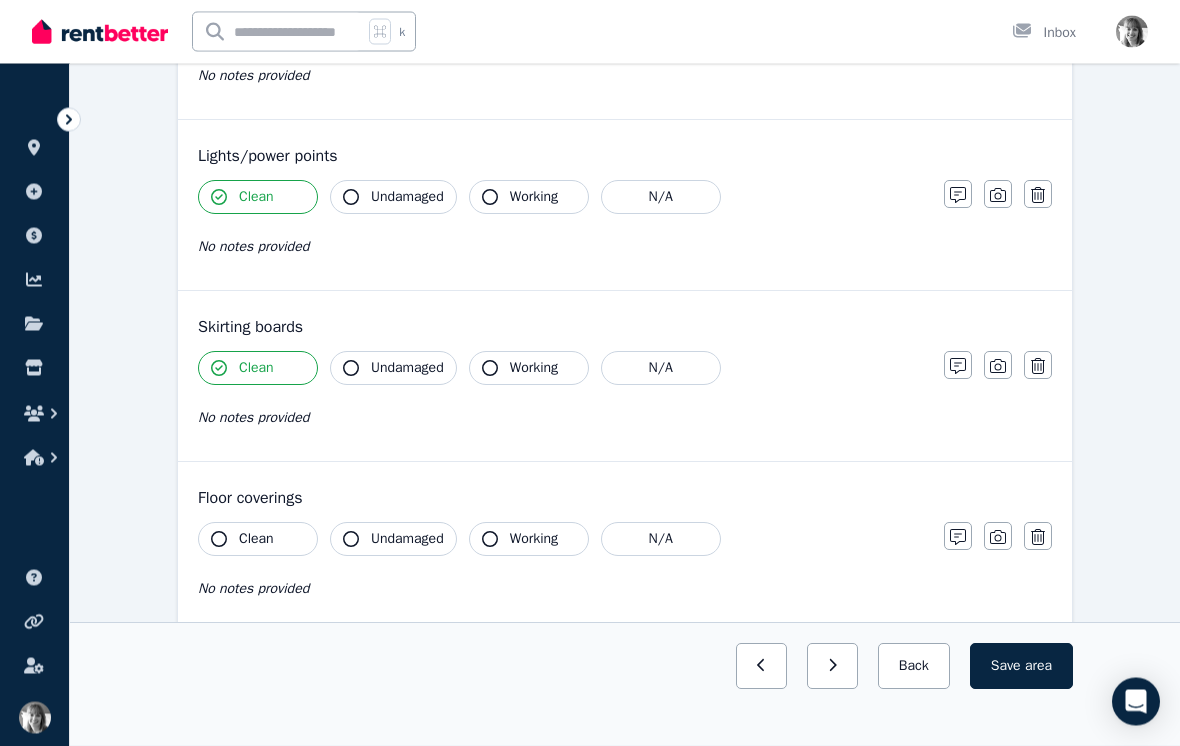 click on "Clean" at bounding box center (258, 540) 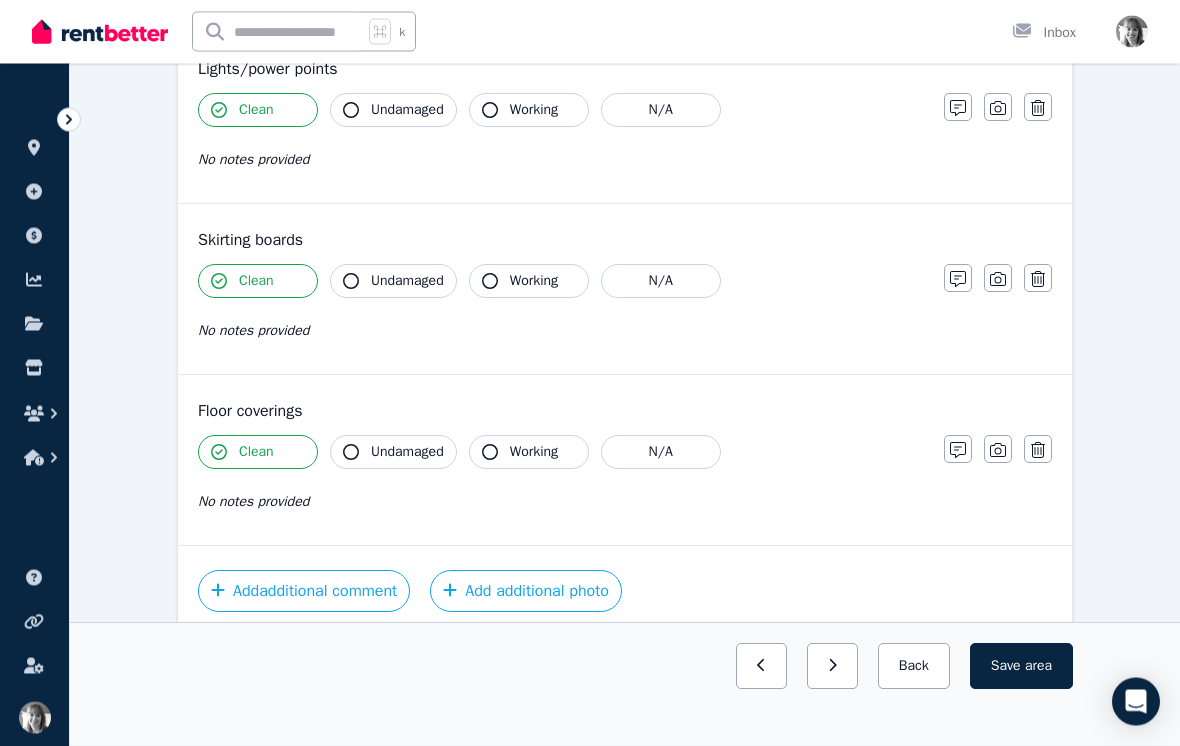 scroll, scrollTop: 1130, scrollLeft: 0, axis: vertical 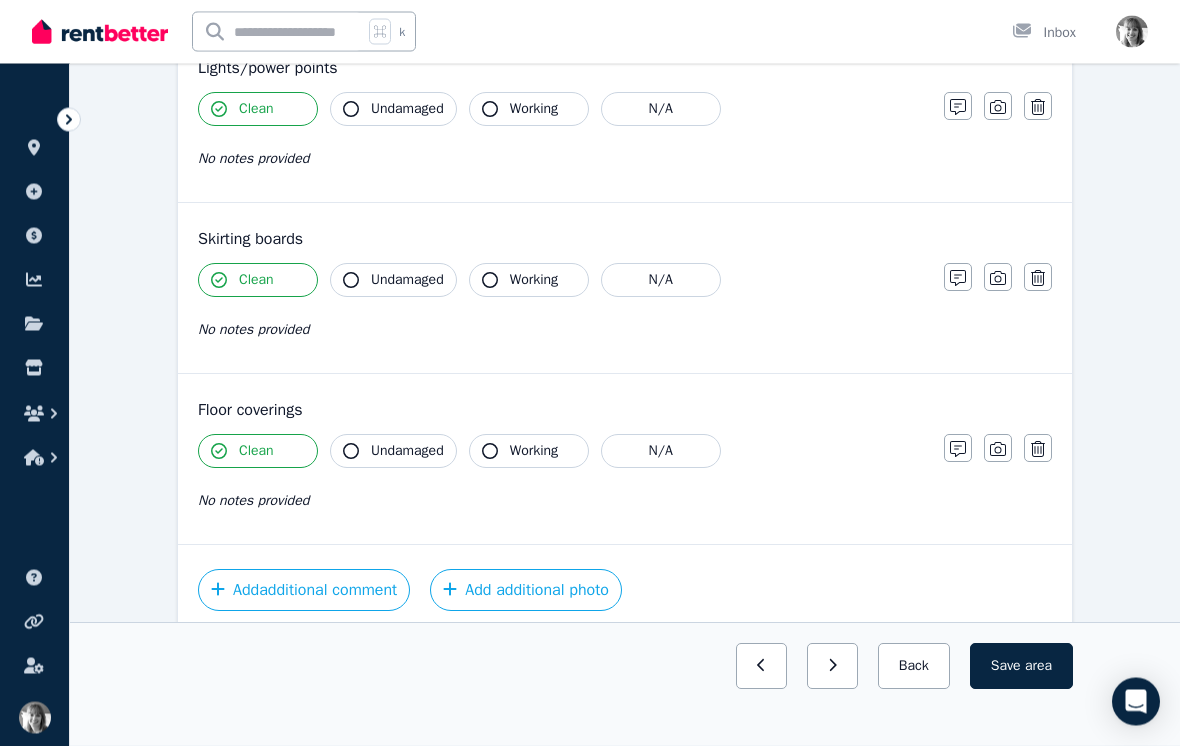 click on "Clean" at bounding box center [256, 452] 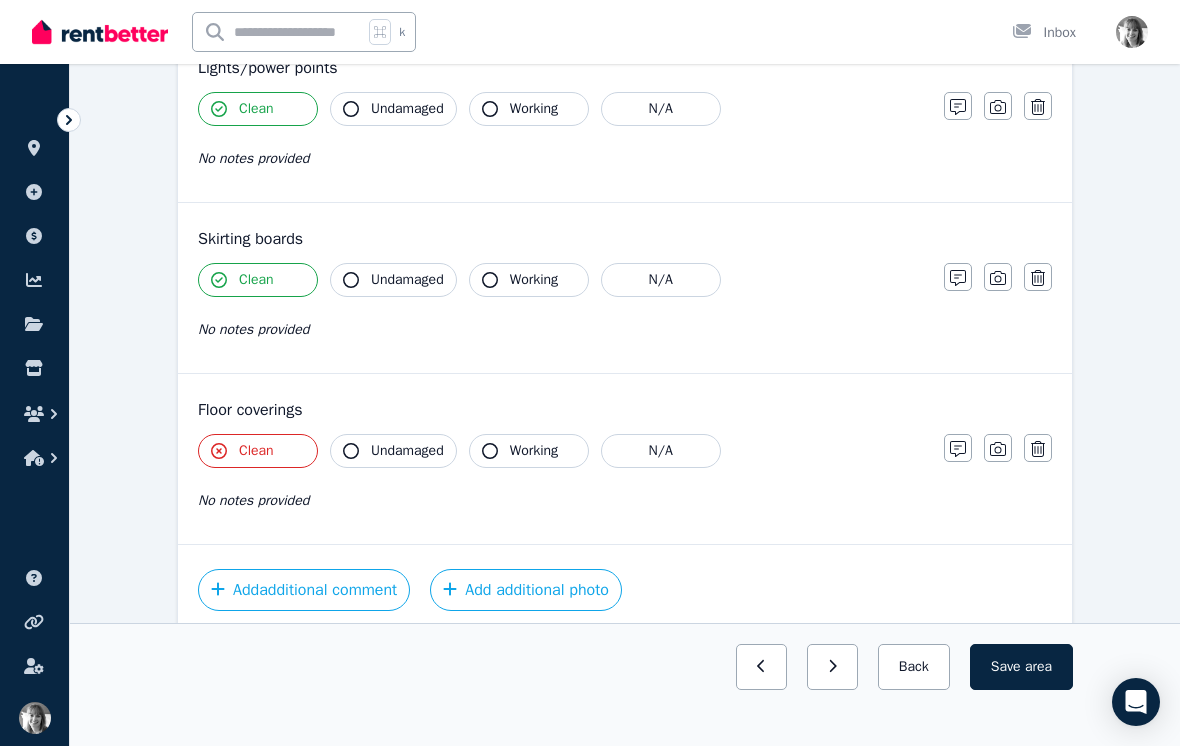 click on "Clean" at bounding box center (258, 451) 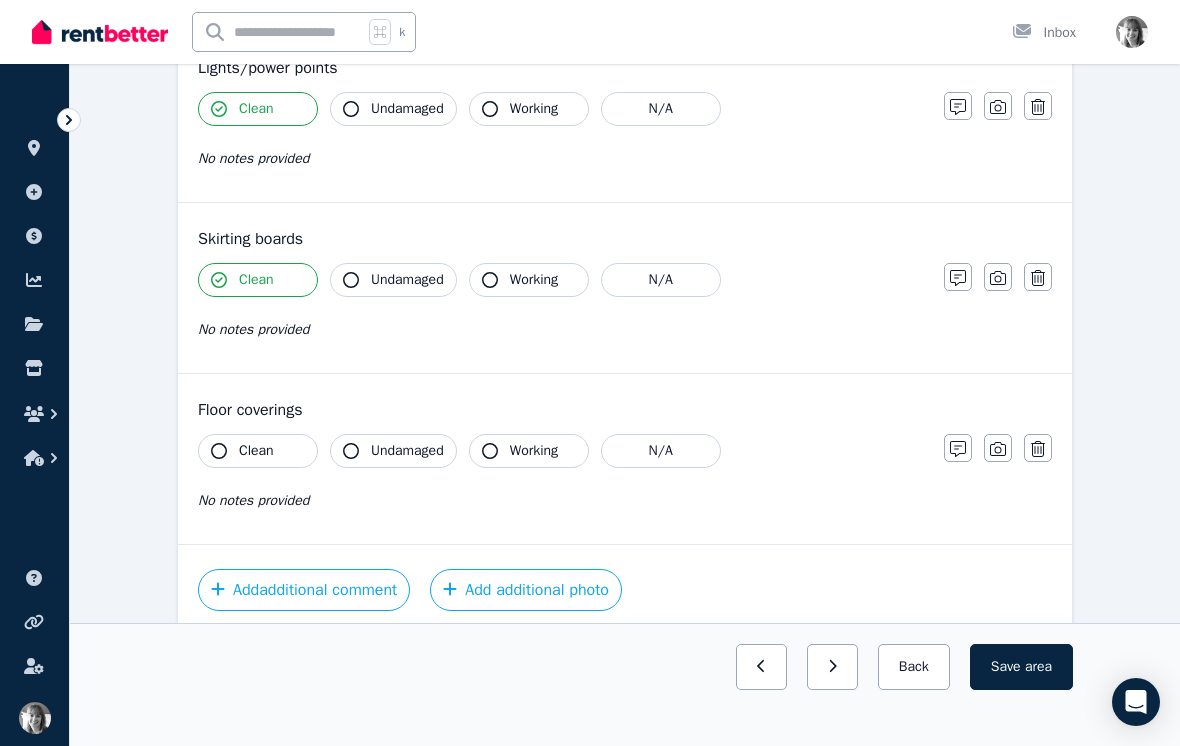 click on "Clean" at bounding box center (258, 451) 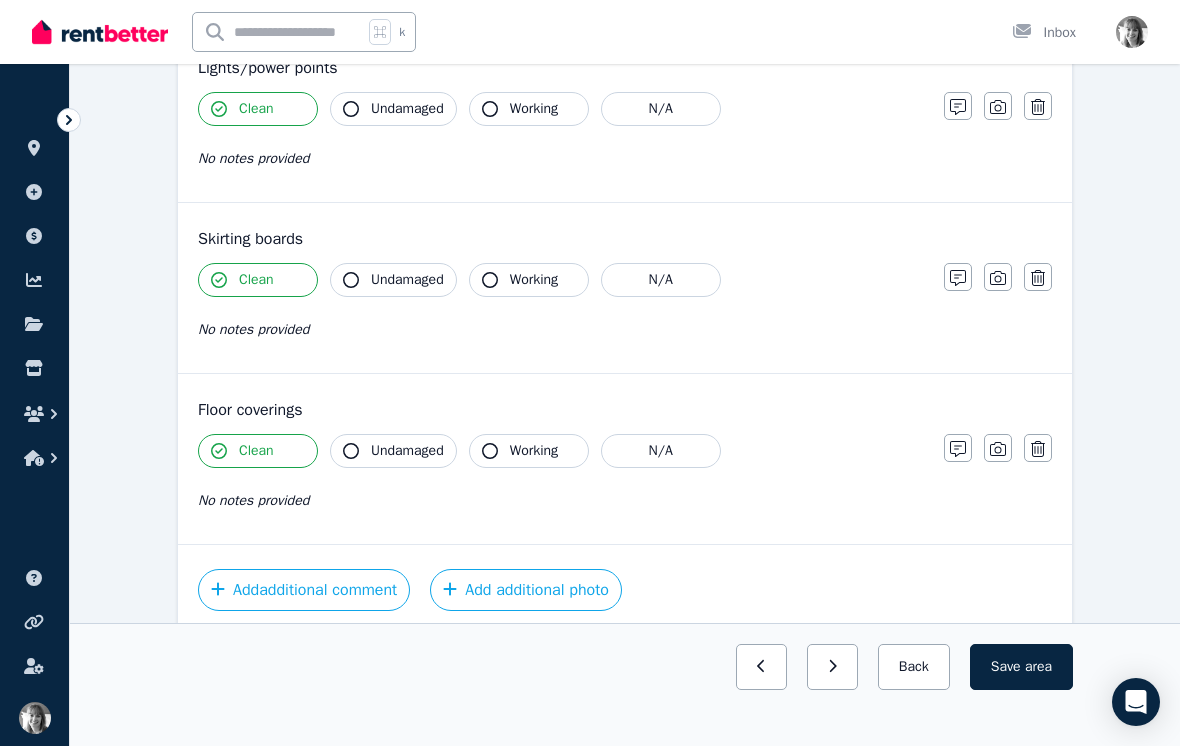 click on "No notes provided" at bounding box center (561, 500) 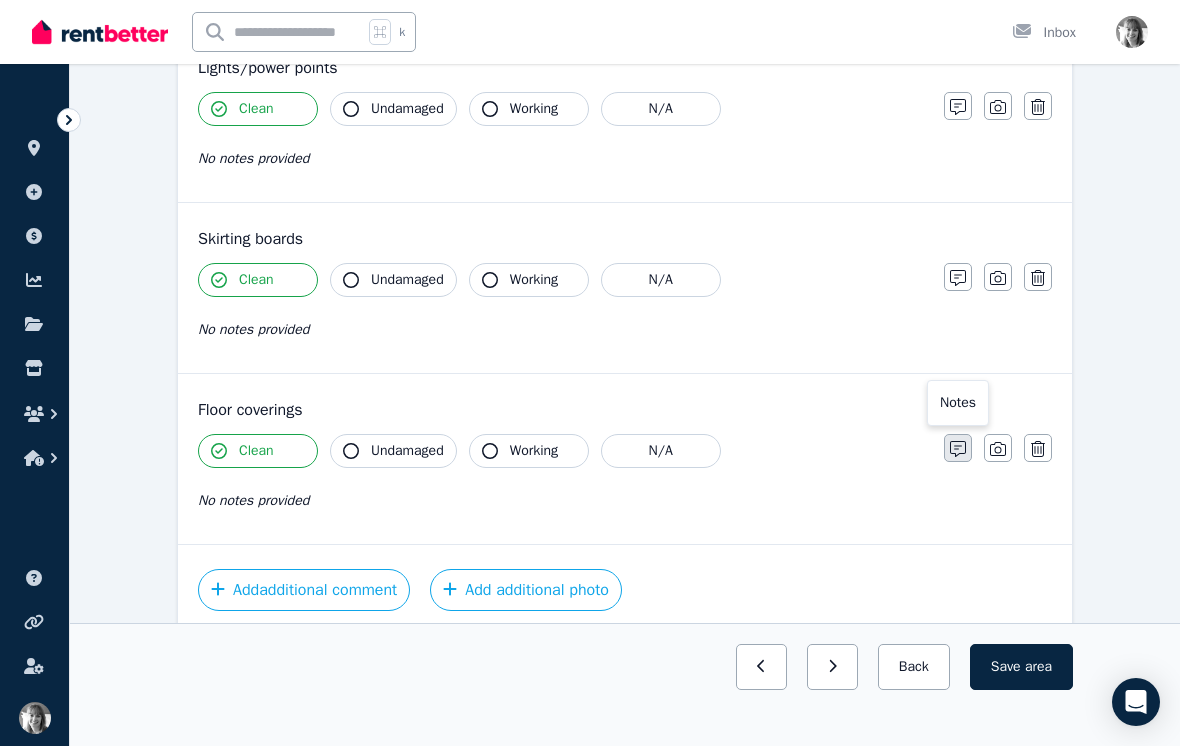 click 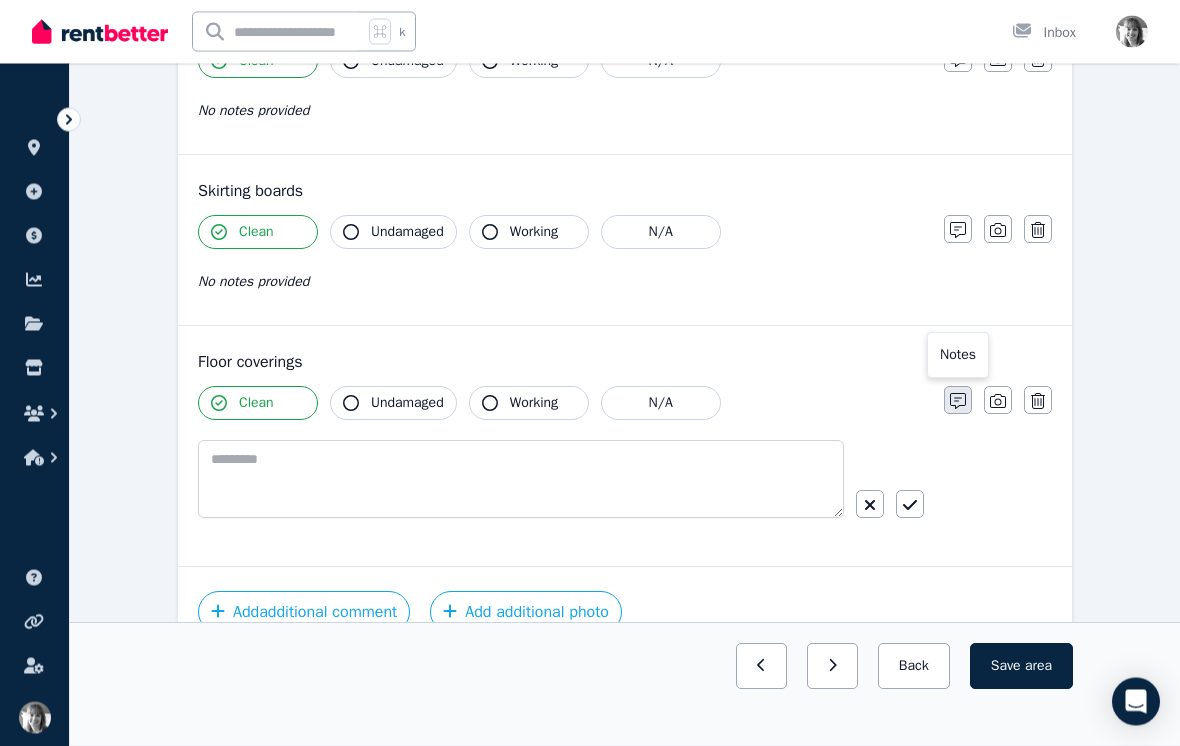 scroll, scrollTop: 1143, scrollLeft: 0, axis: vertical 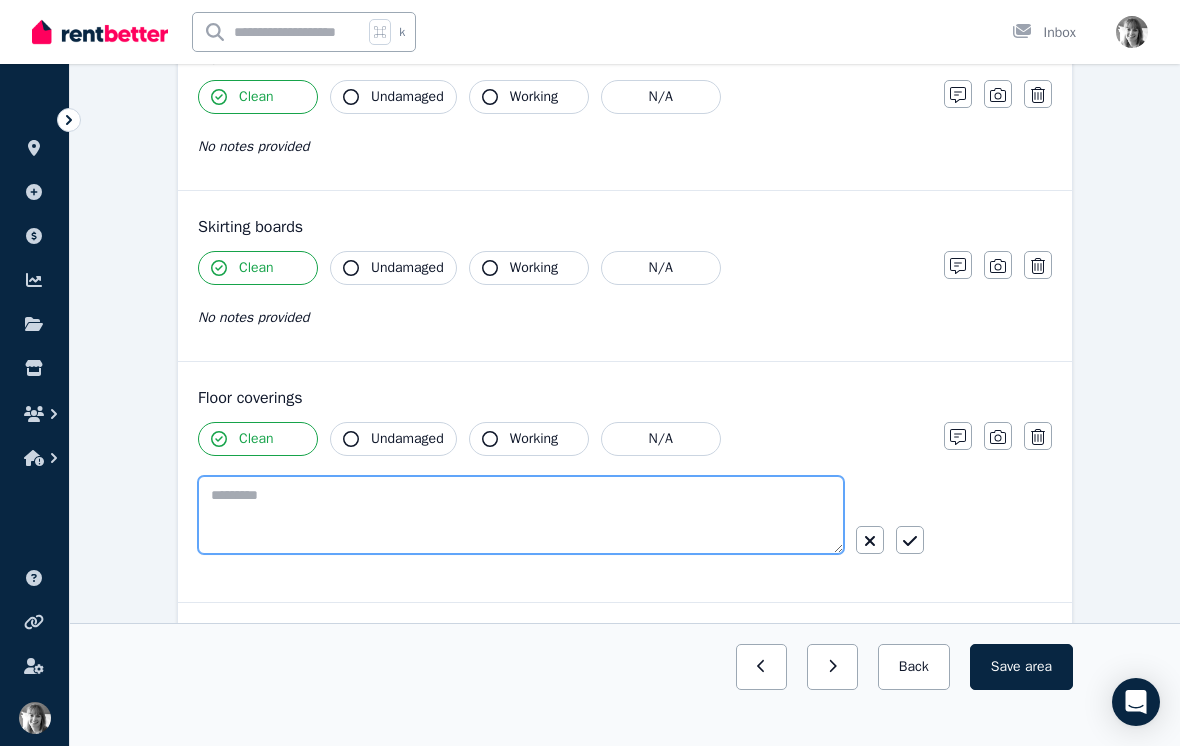 click at bounding box center [521, 515] 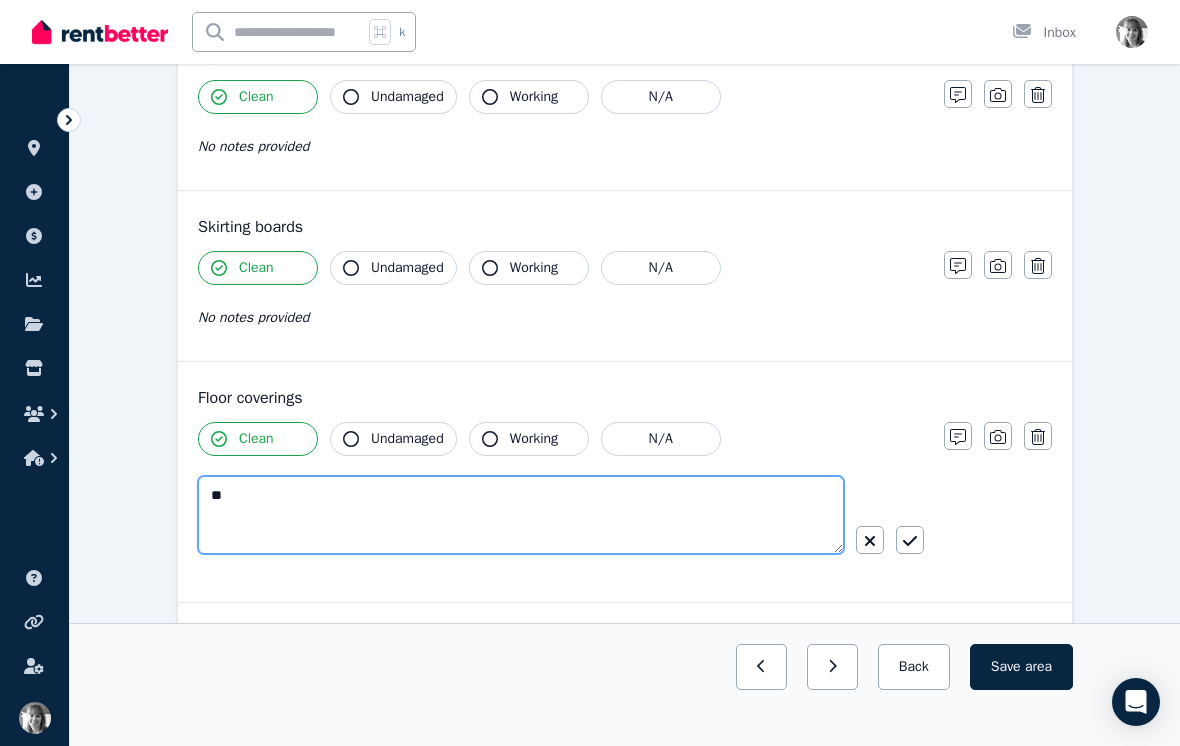 type on "*" 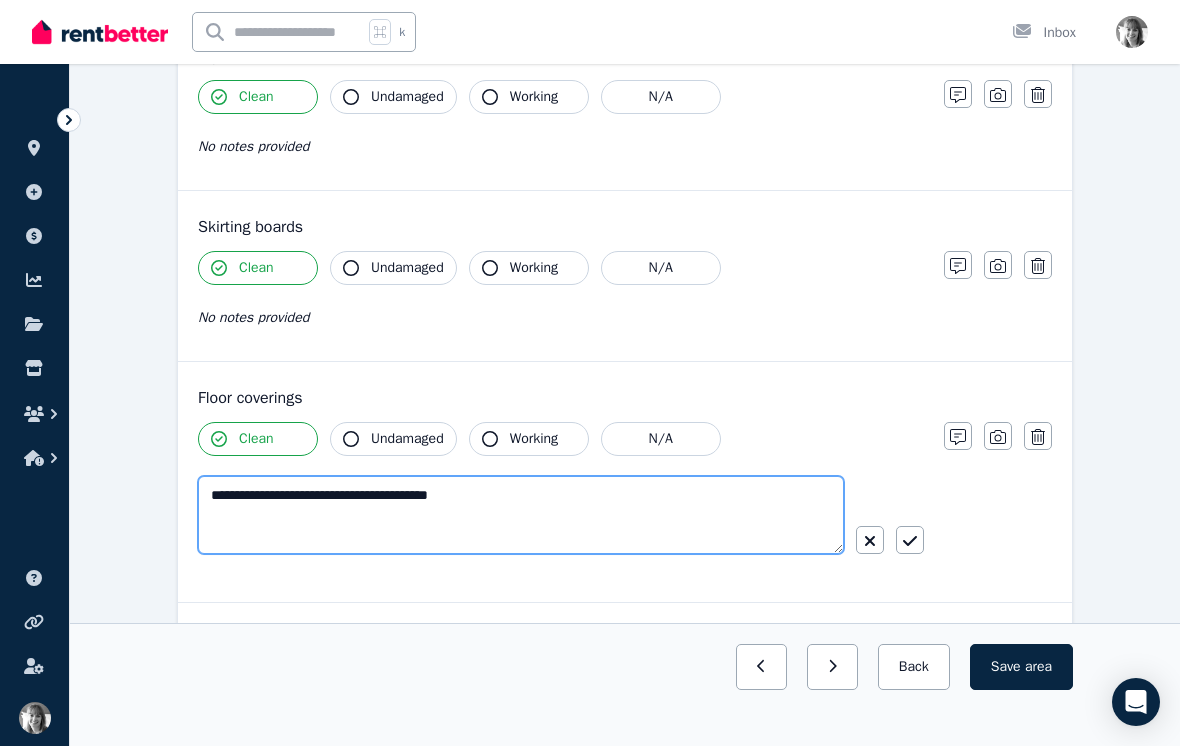 type on "**********" 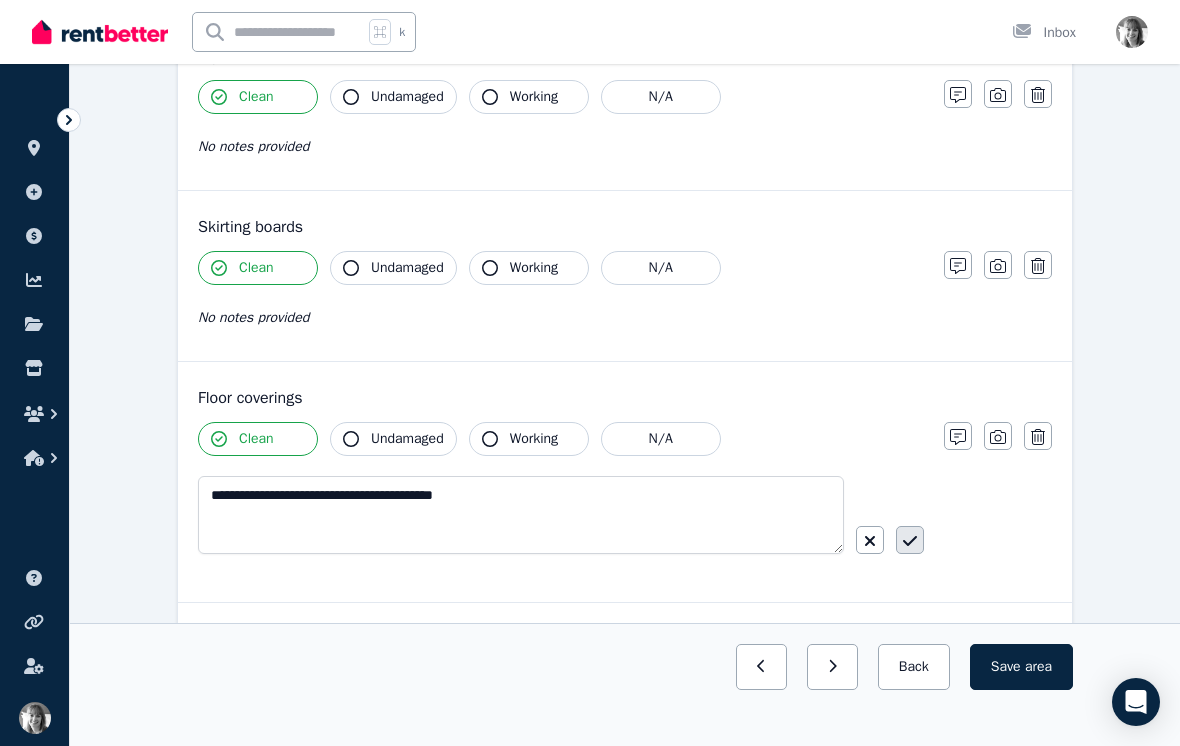 click 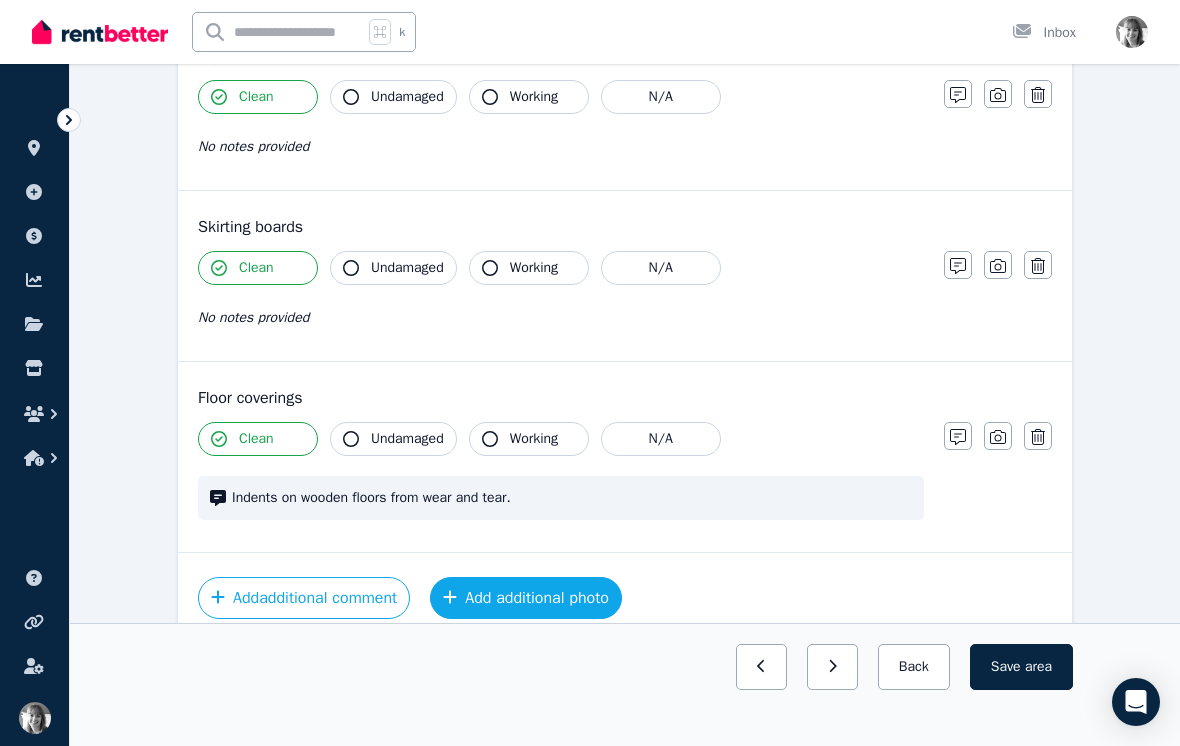 click on "Add additional photo" at bounding box center [526, 598] 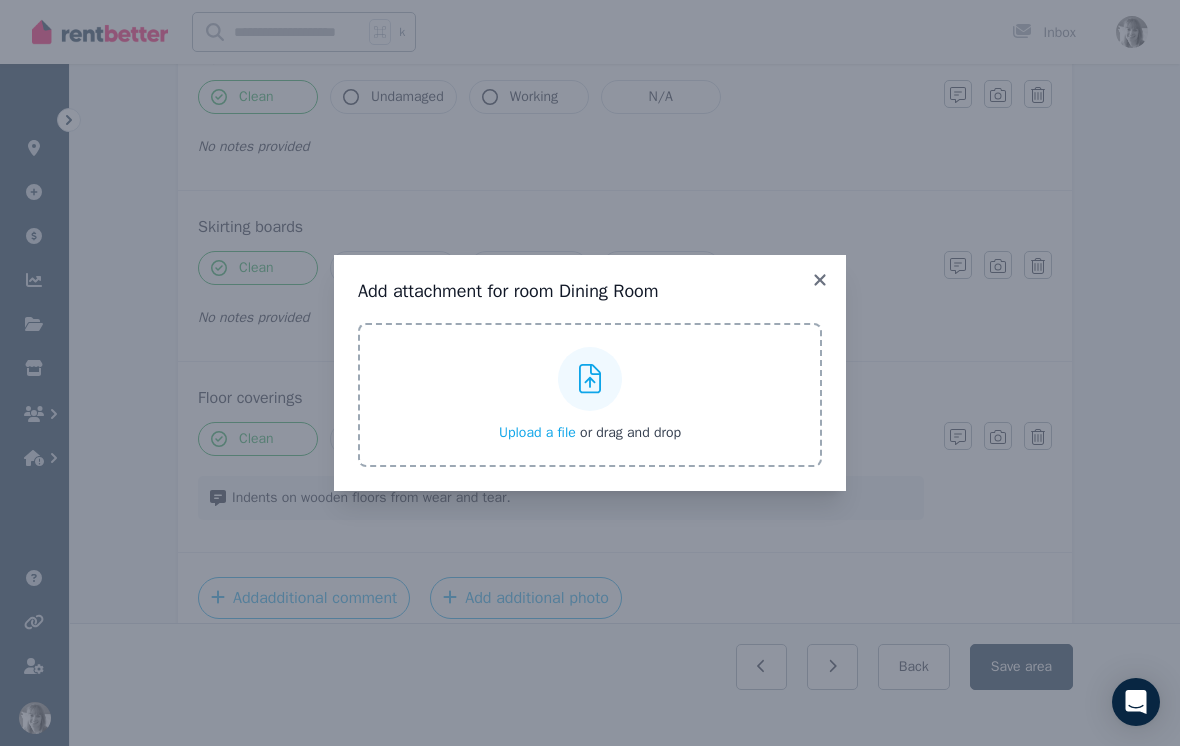 click on "Upload a file   or drag and drop" at bounding box center [590, 395] 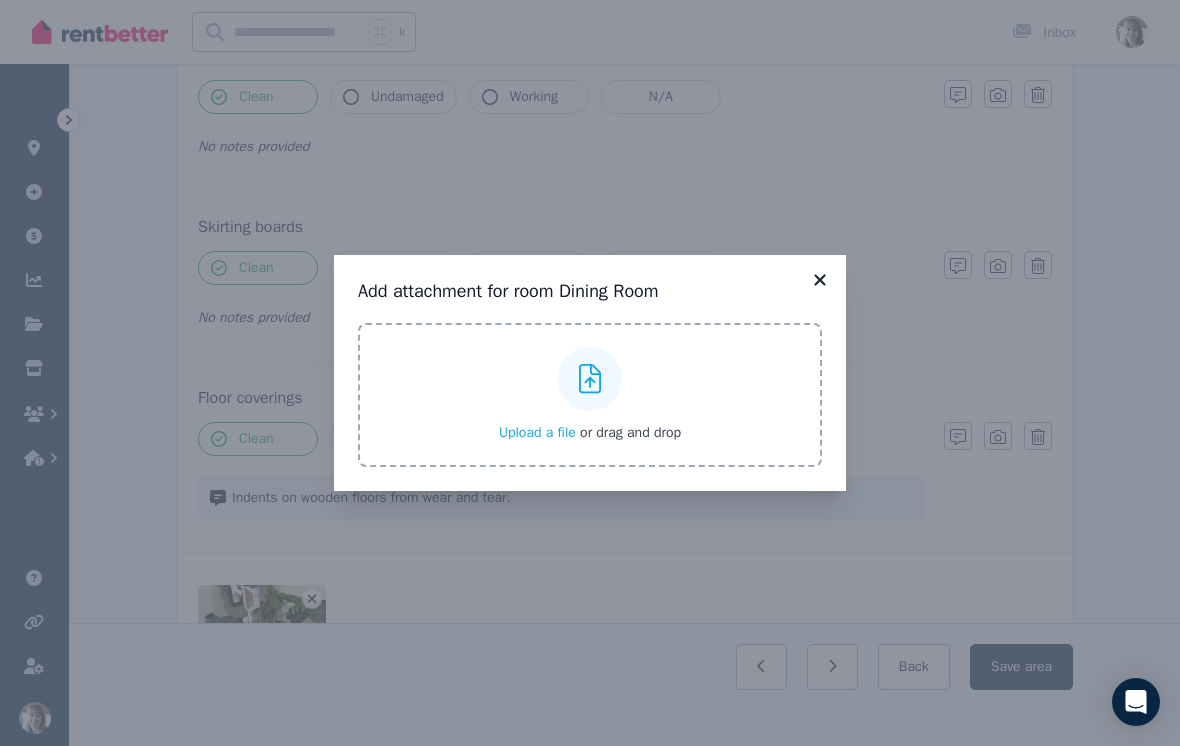 click 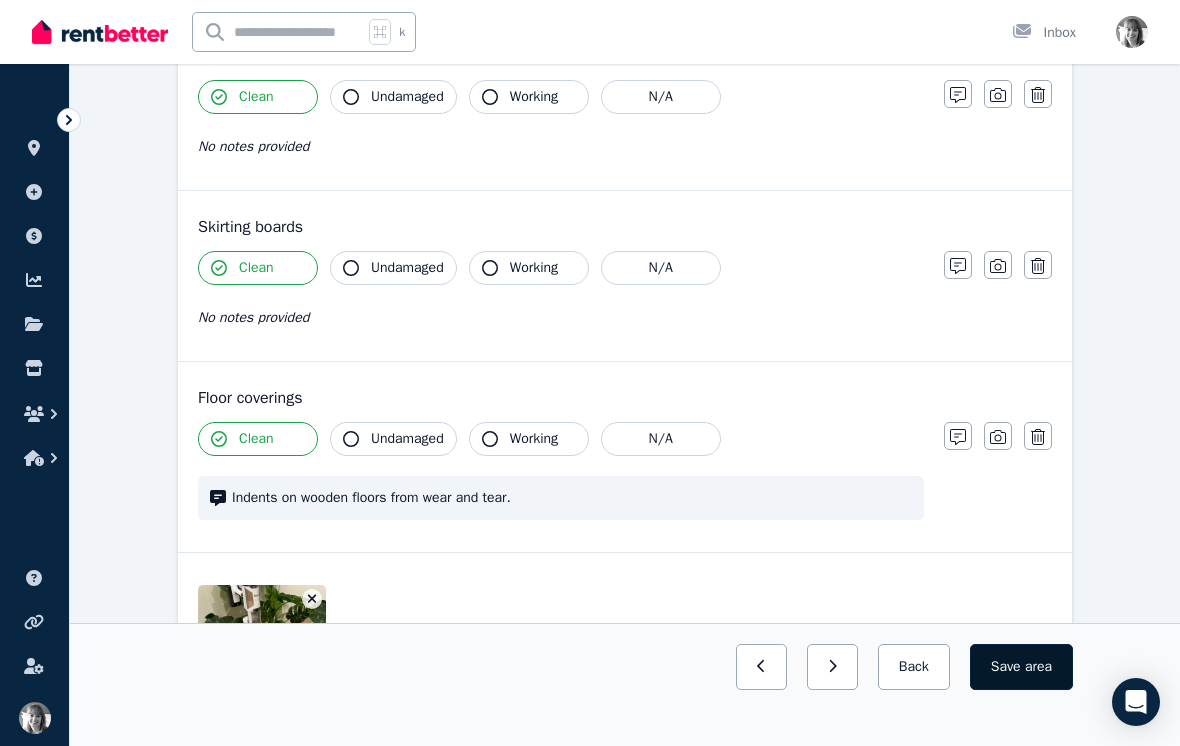 click on "Save   area" at bounding box center [1021, 667] 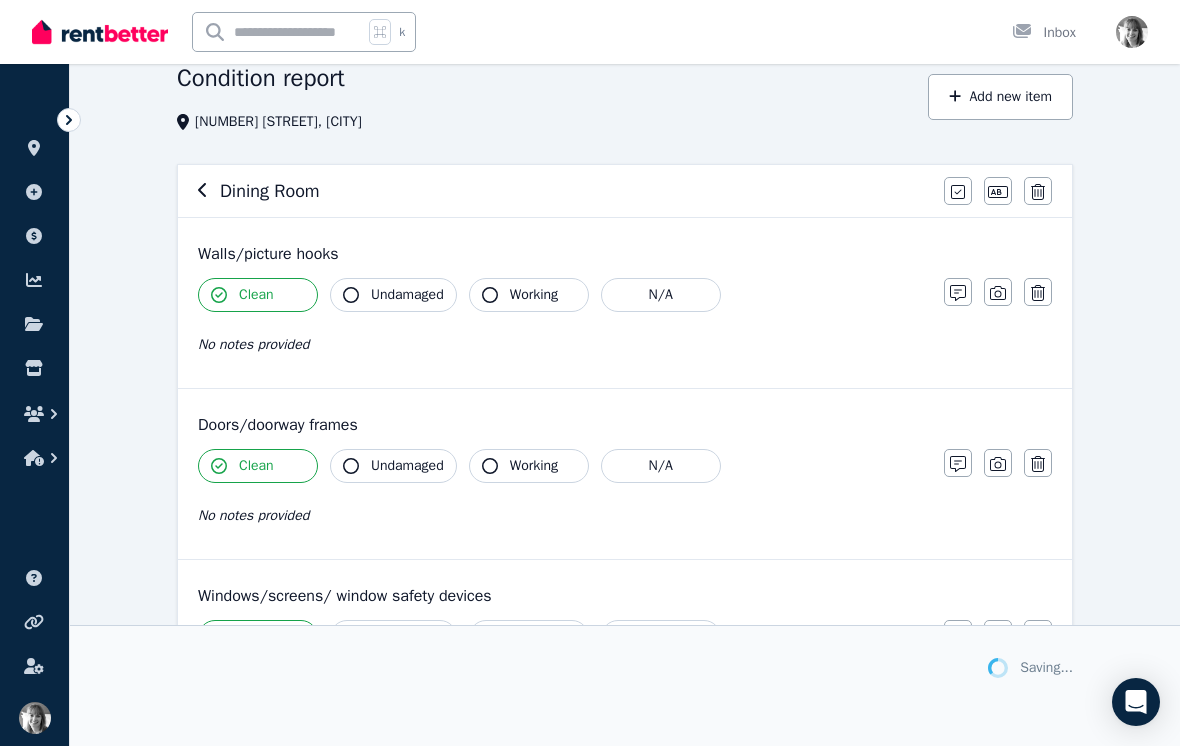 scroll, scrollTop: 0, scrollLeft: 0, axis: both 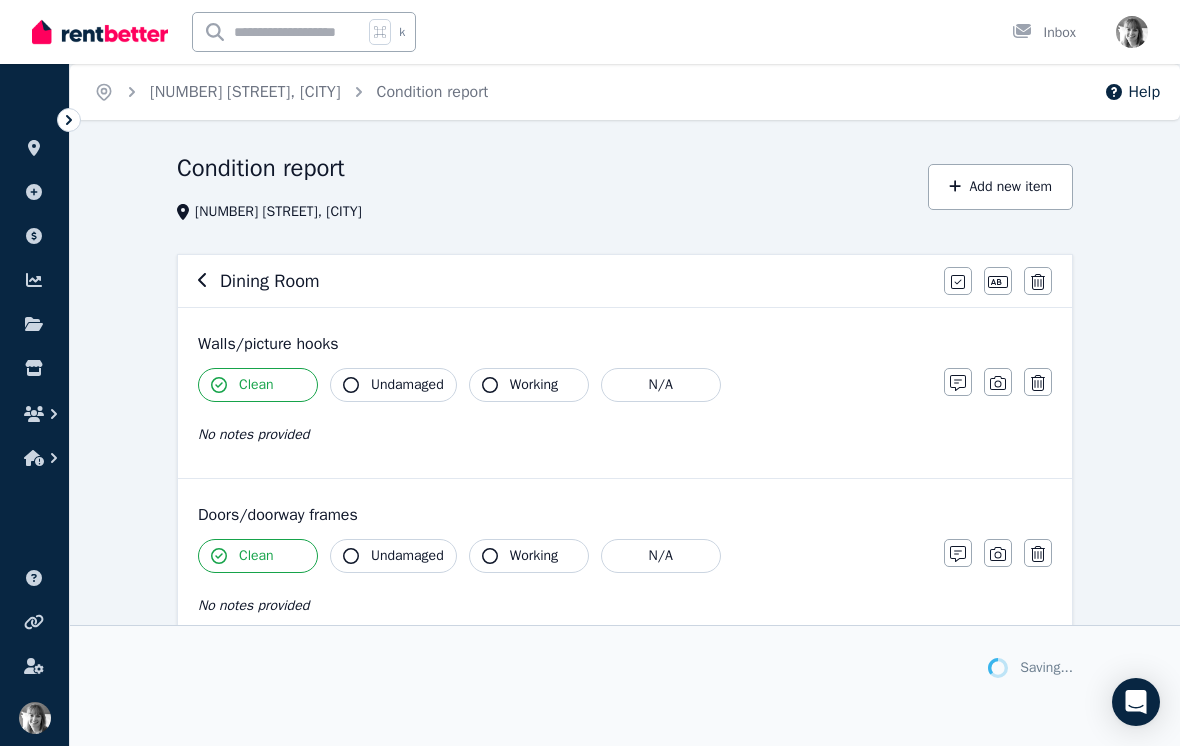 click 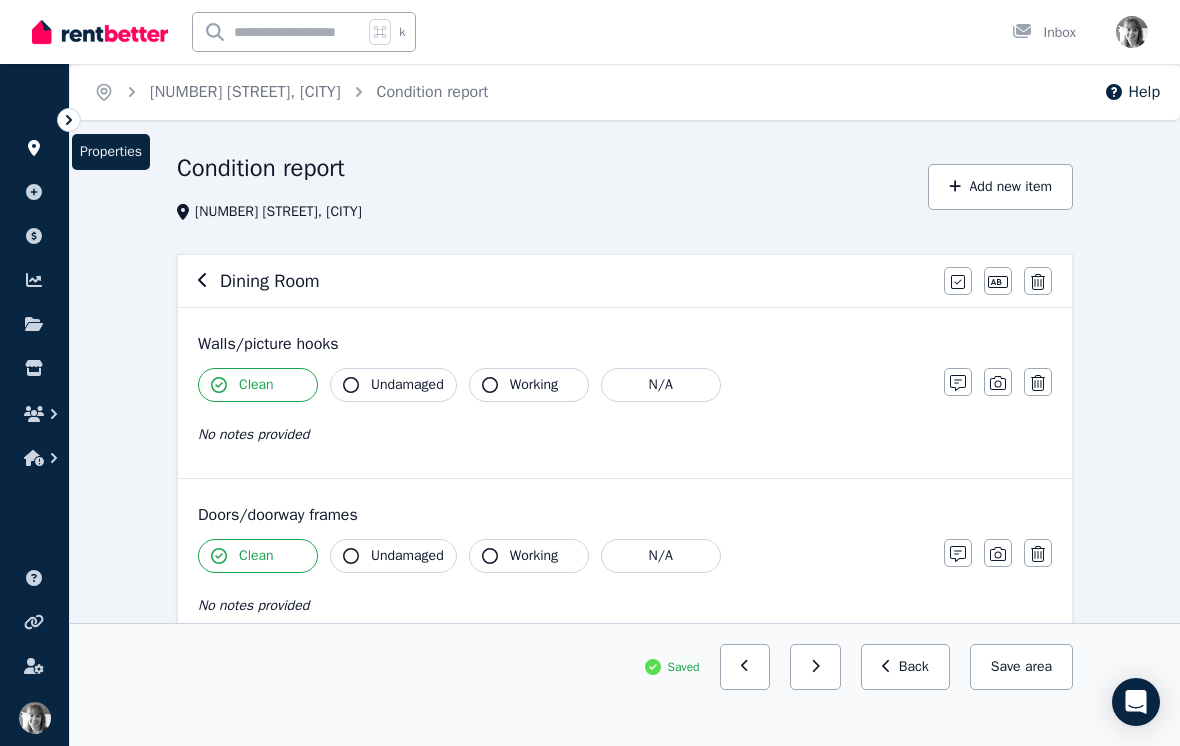 click 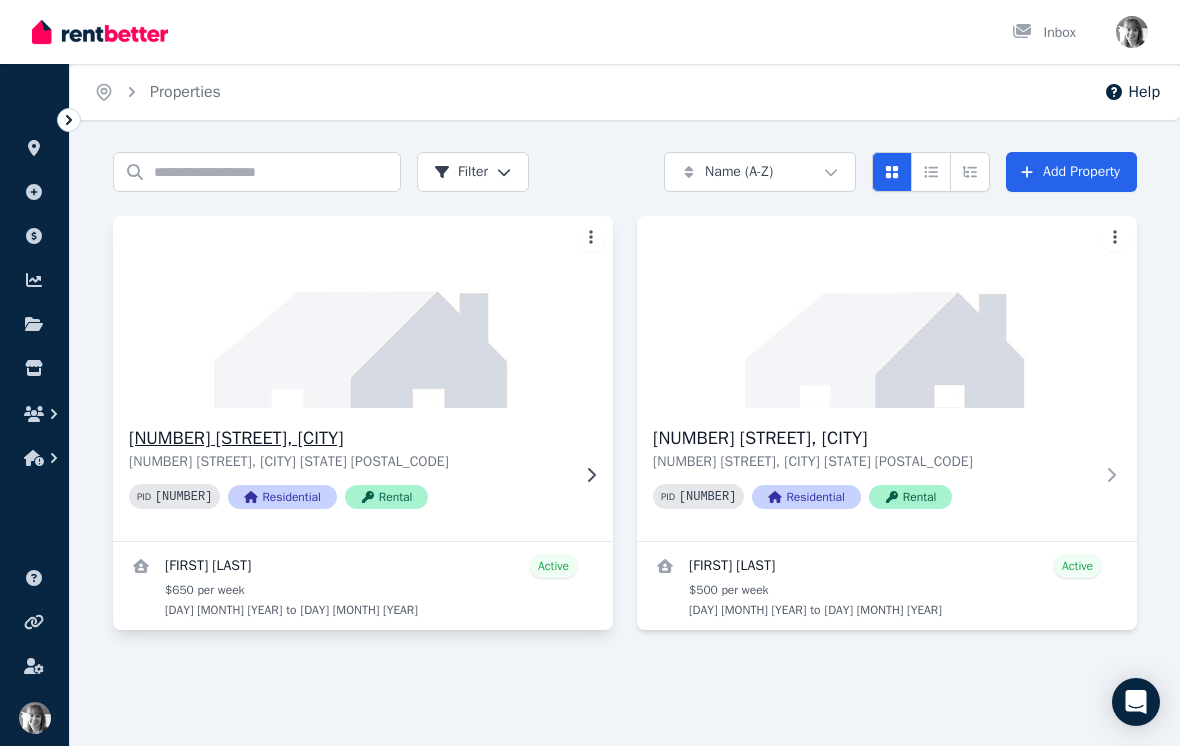click on "[NUMBER] [STREET], [CITY]" at bounding box center (349, 438) 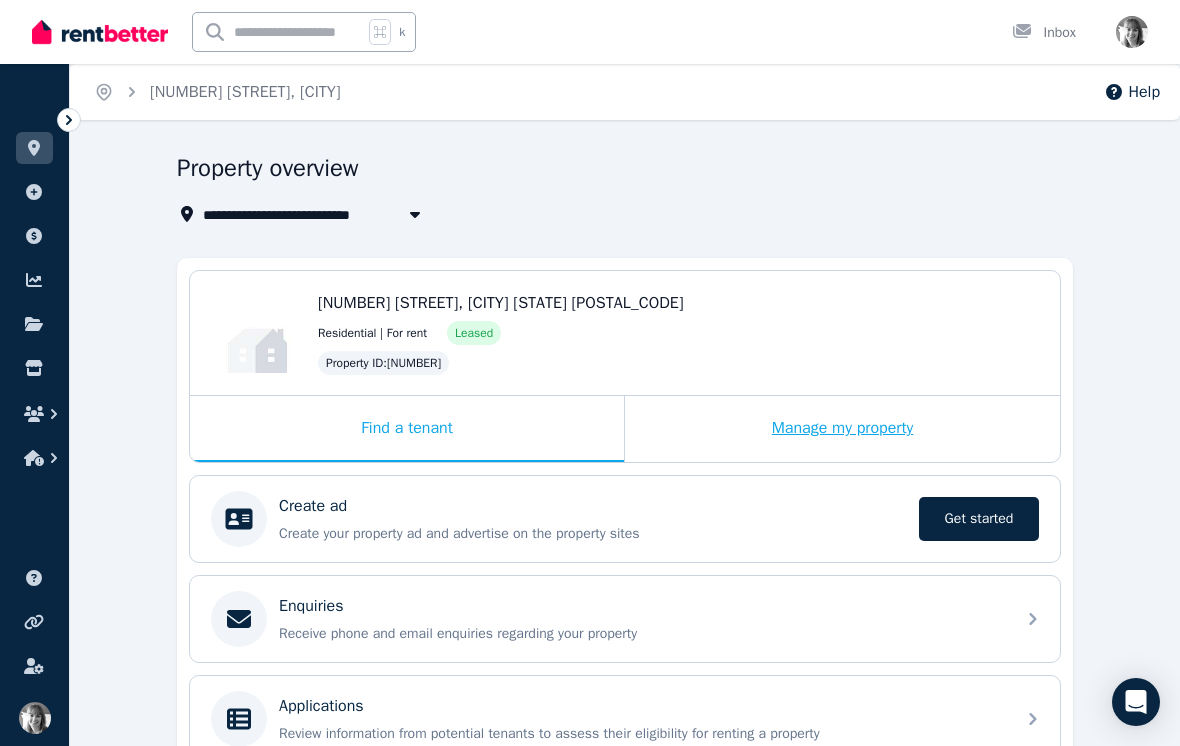 click on "Manage my property" at bounding box center (842, 429) 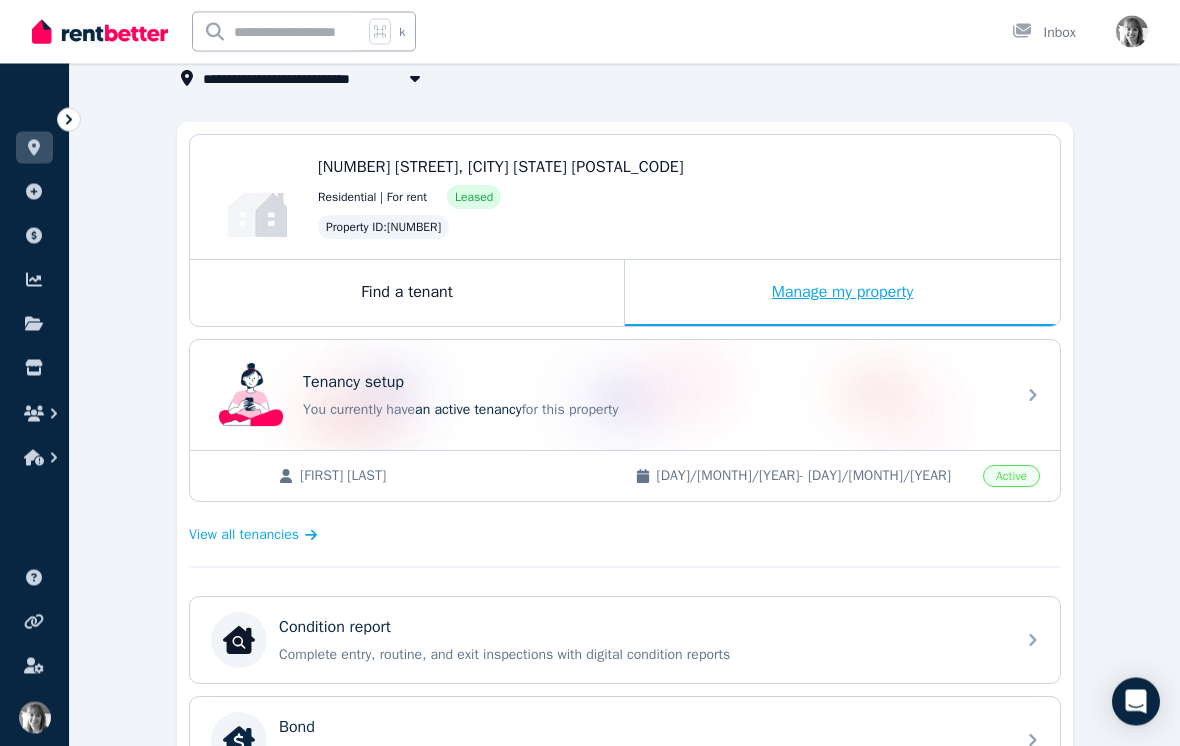 scroll, scrollTop: 191, scrollLeft: 0, axis: vertical 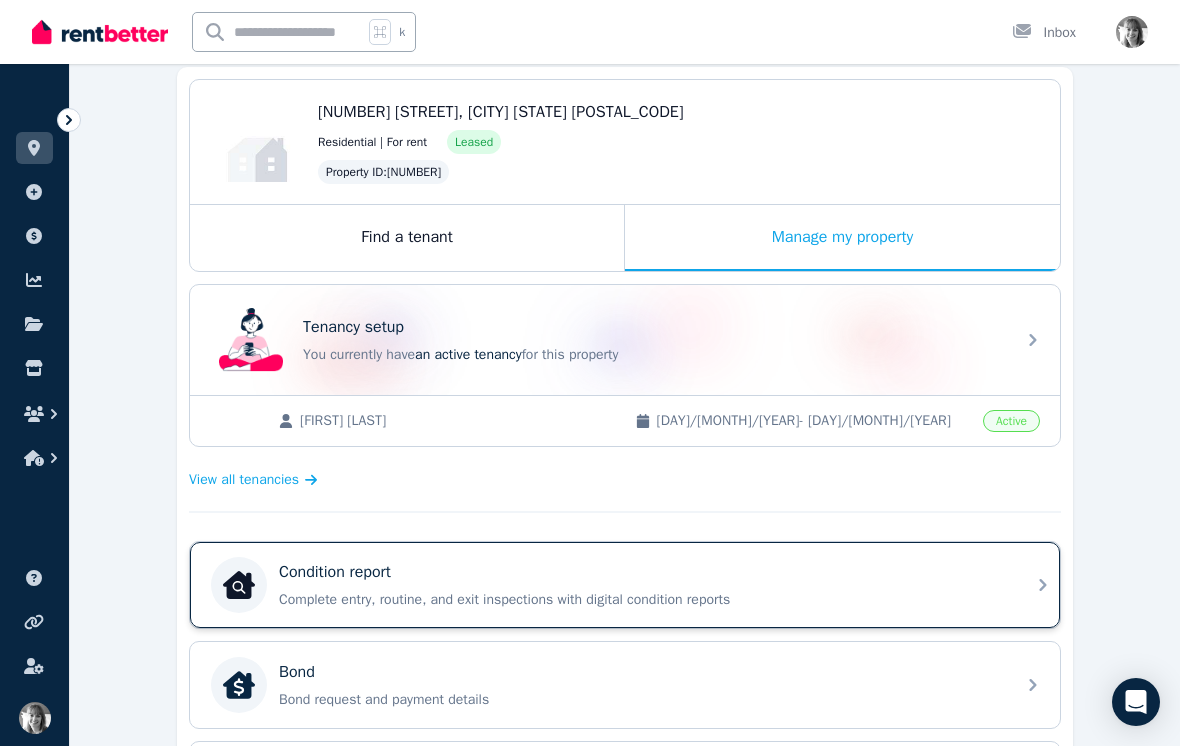 click on "Condition report Complete entry, routine, and exit inspections with digital condition reports" at bounding box center [641, 585] 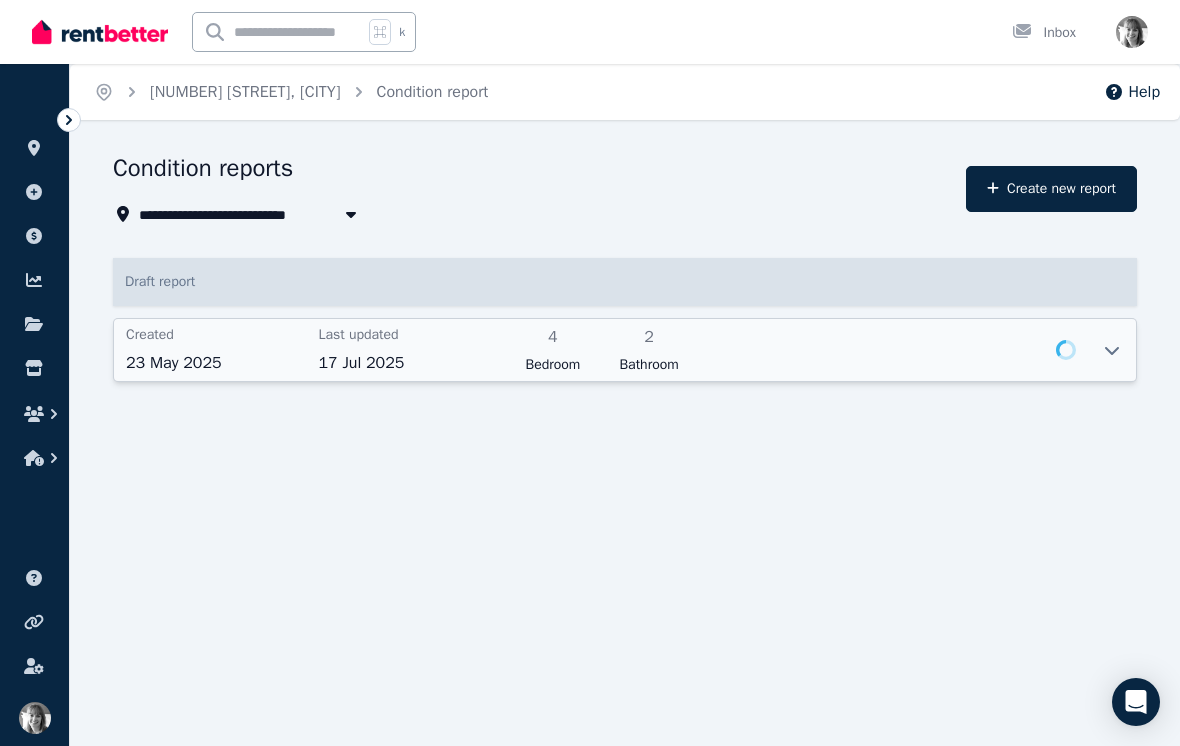 click at bounding box center [889, 350] 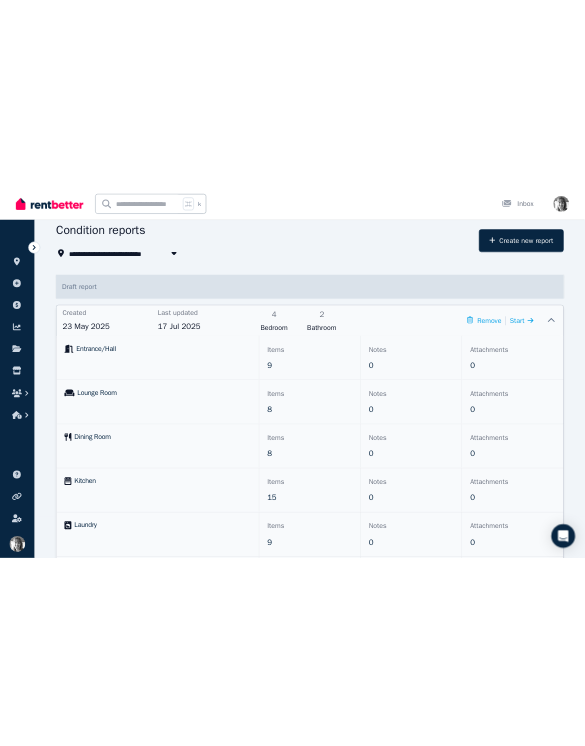 scroll, scrollTop: 0, scrollLeft: 0, axis: both 